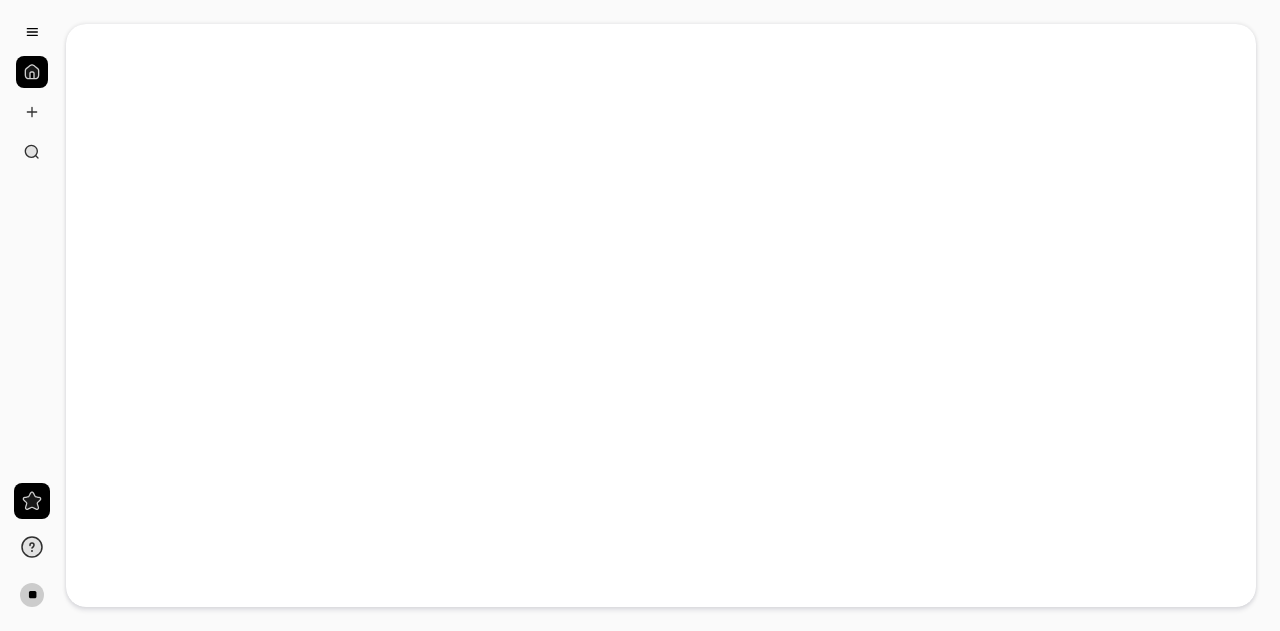 scroll, scrollTop: 0, scrollLeft: 0, axis: both 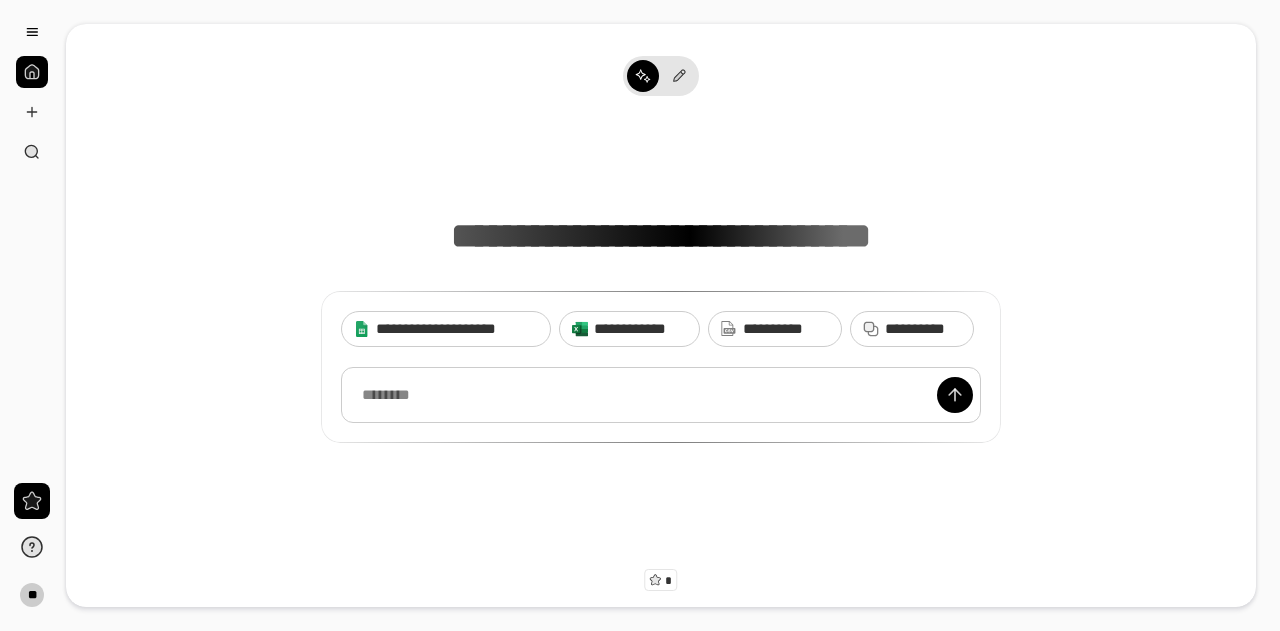 drag, startPoint x: 552, startPoint y: 411, endPoint x: 480, endPoint y: 378, distance: 79.20227 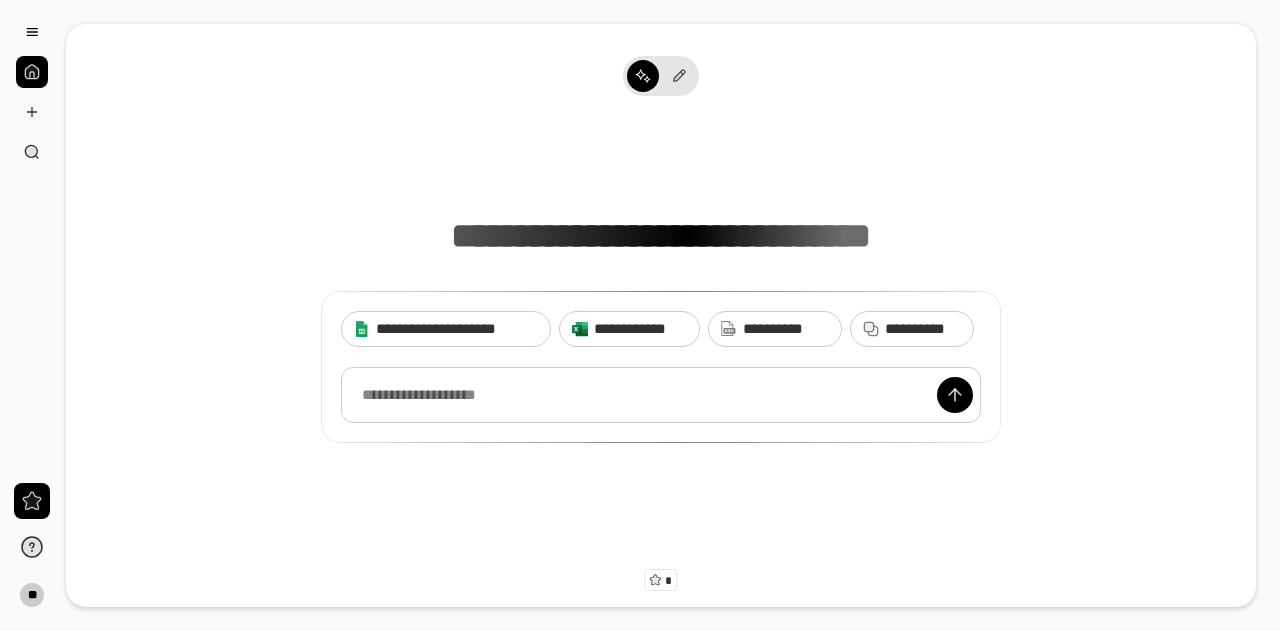 paste 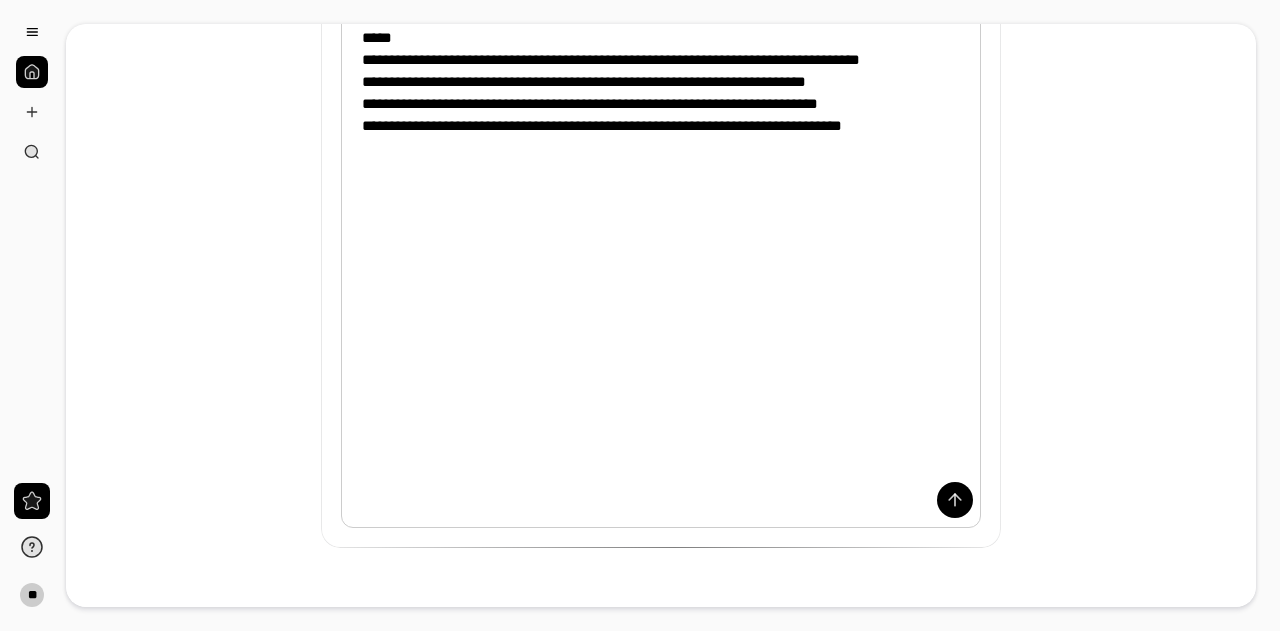 scroll, scrollTop: 900, scrollLeft: 0, axis: vertical 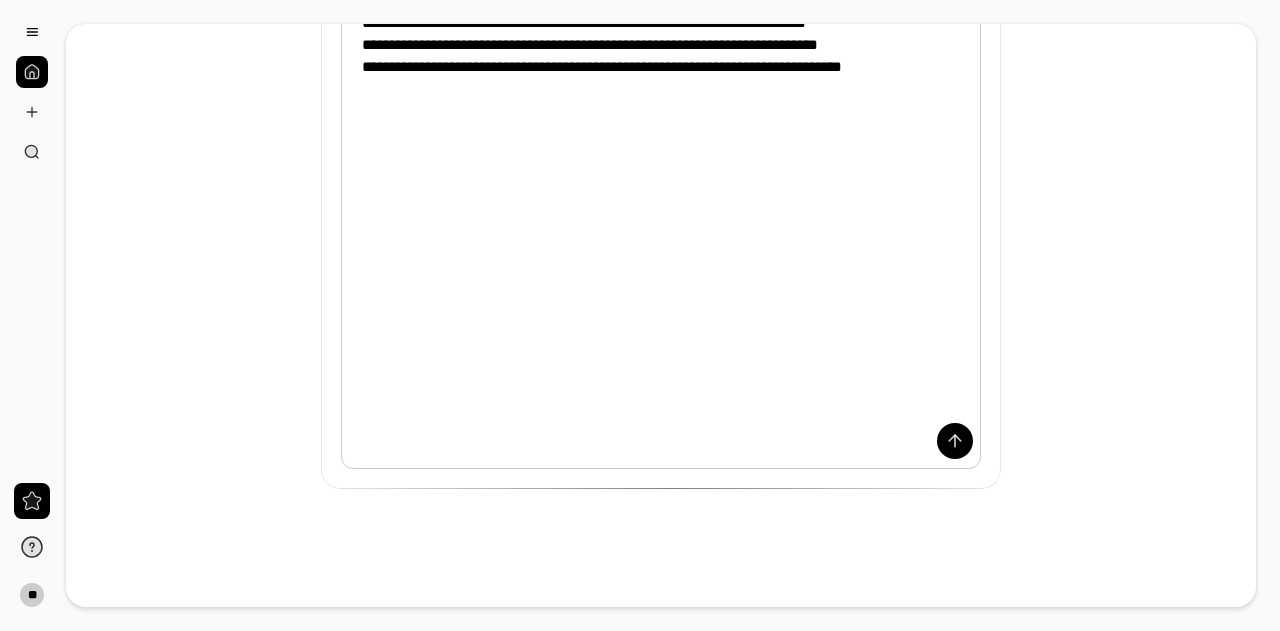 click at bounding box center (661, -33) 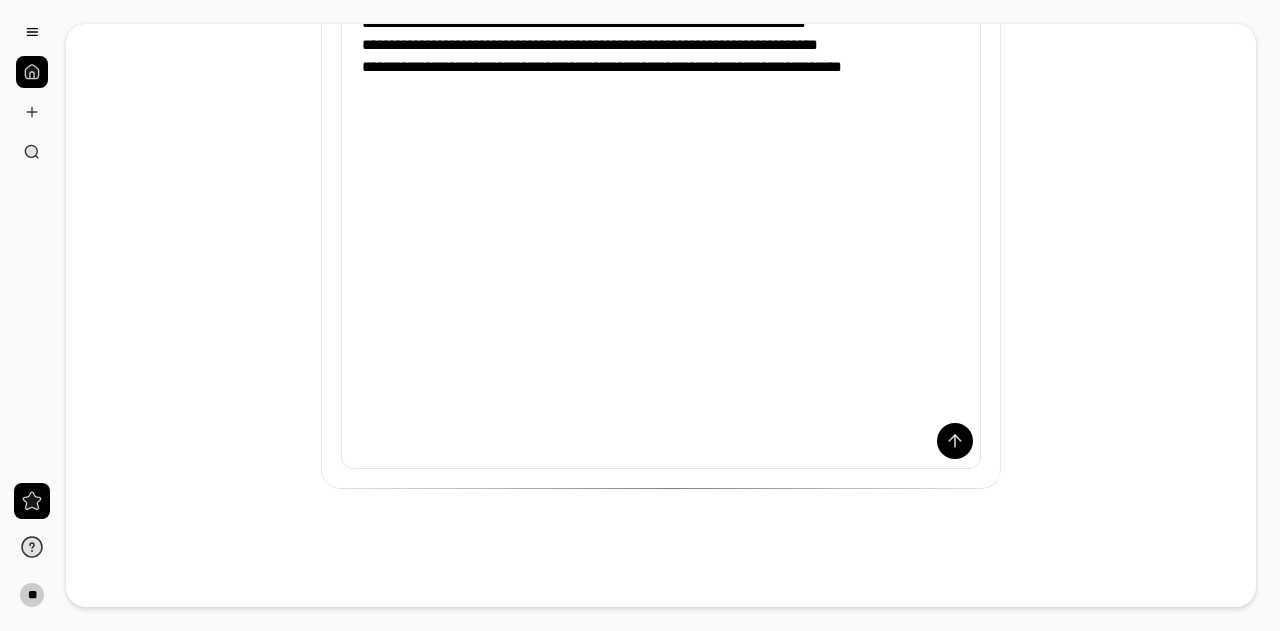 click on "**********" at bounding box center [661, -142] 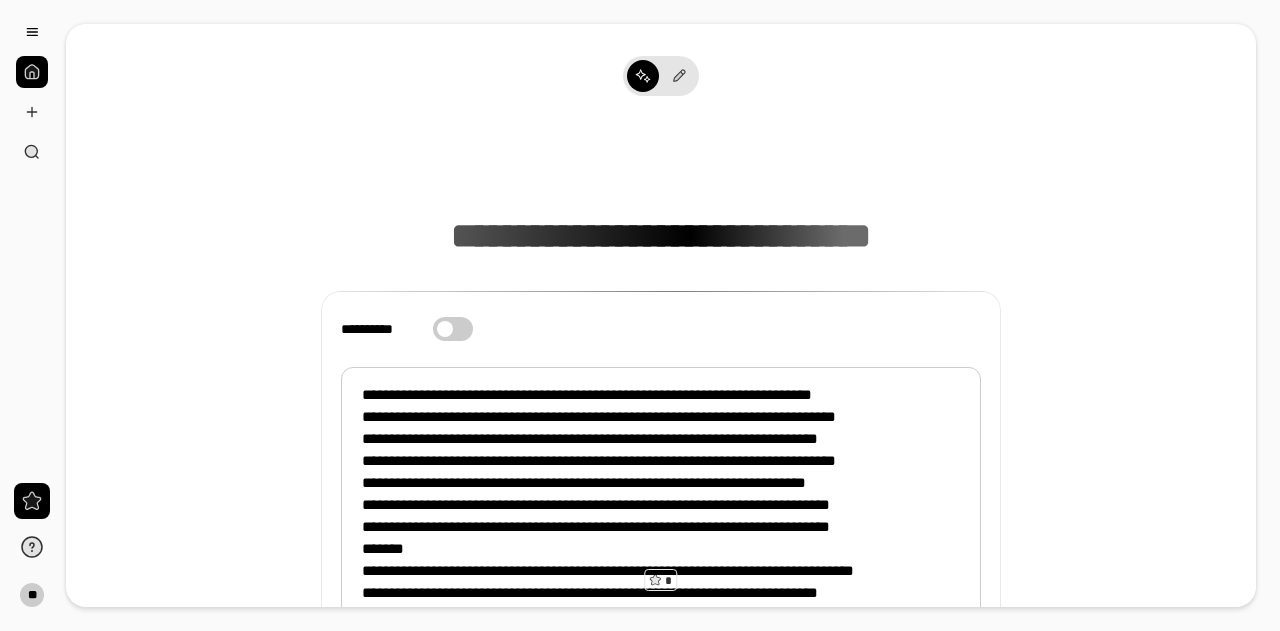 click at bounding box center (661, 867) 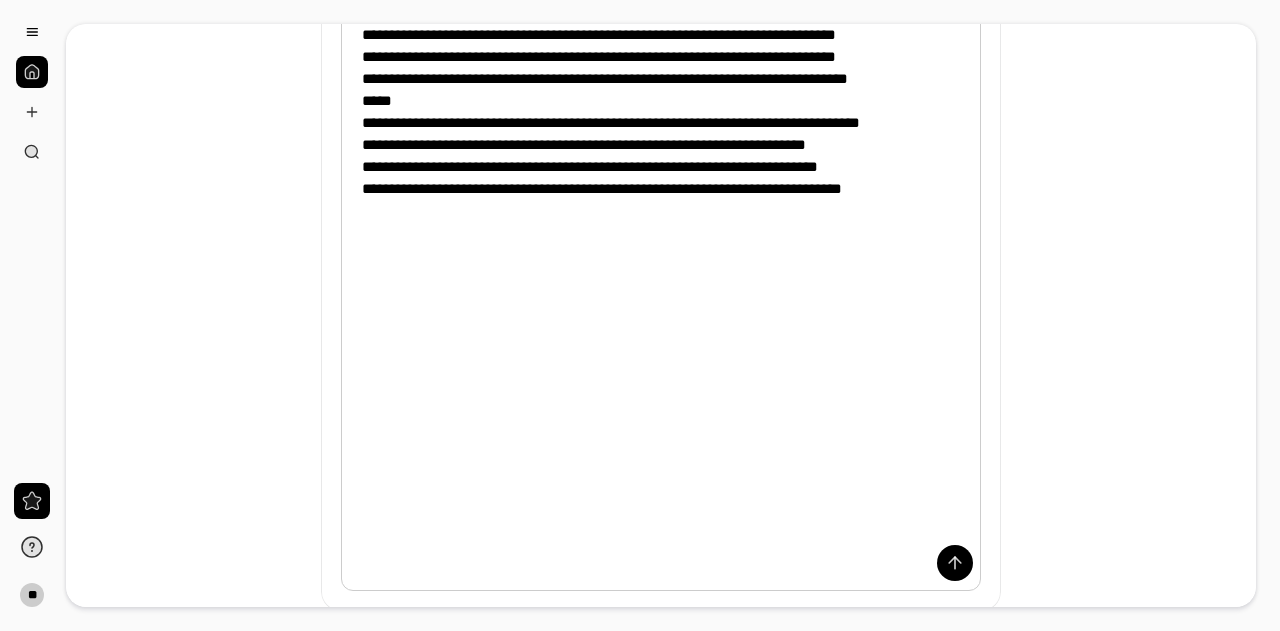 scroll, scrollTop: 923, scrollLeft: 0, axis: vertical 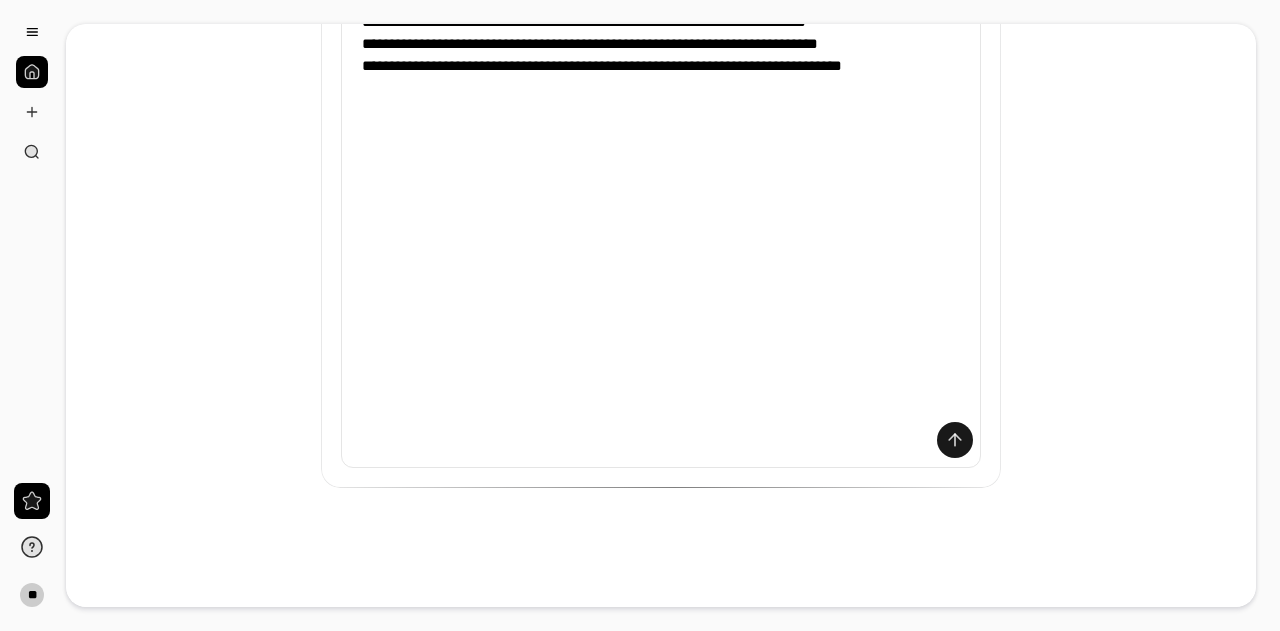 click at bounding box center [955, 440] 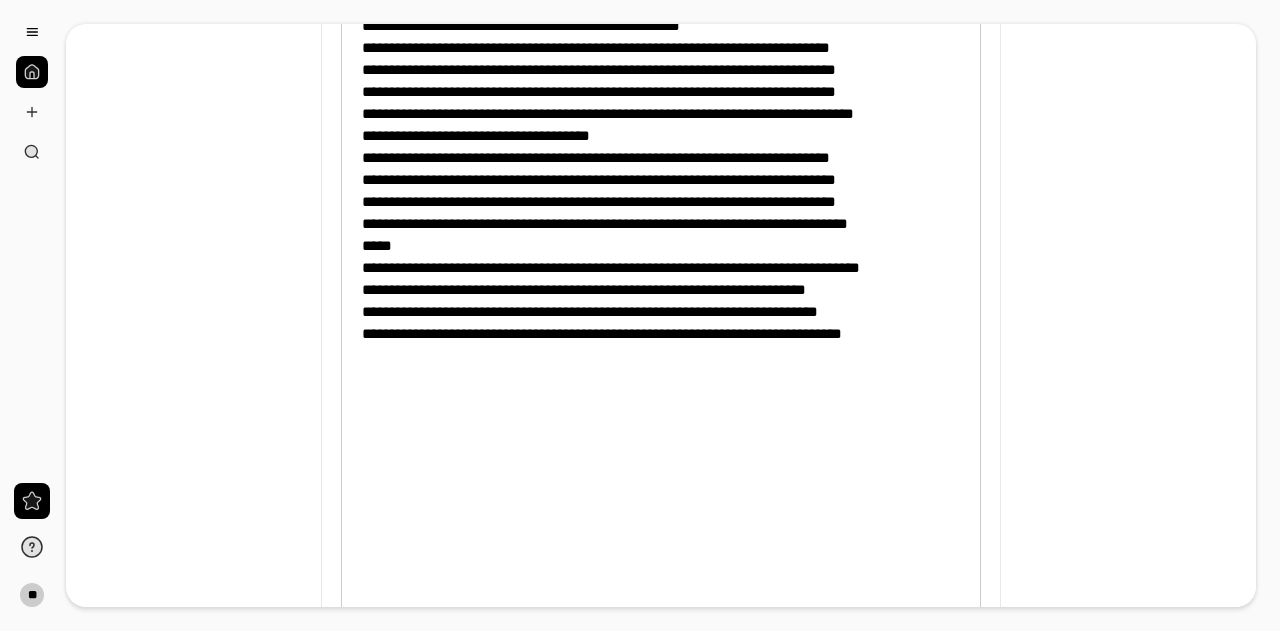 scroll, scrollTop: 623, scrollLeft: 0, axis: vertical 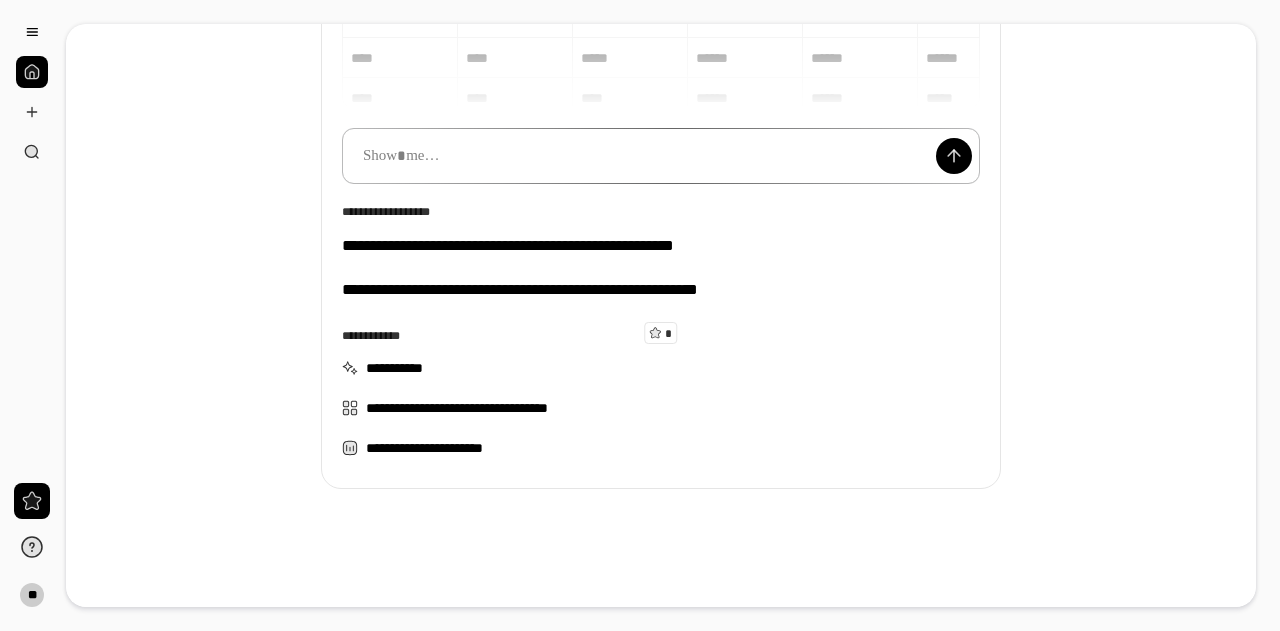 click at bounding box center [661, 156] 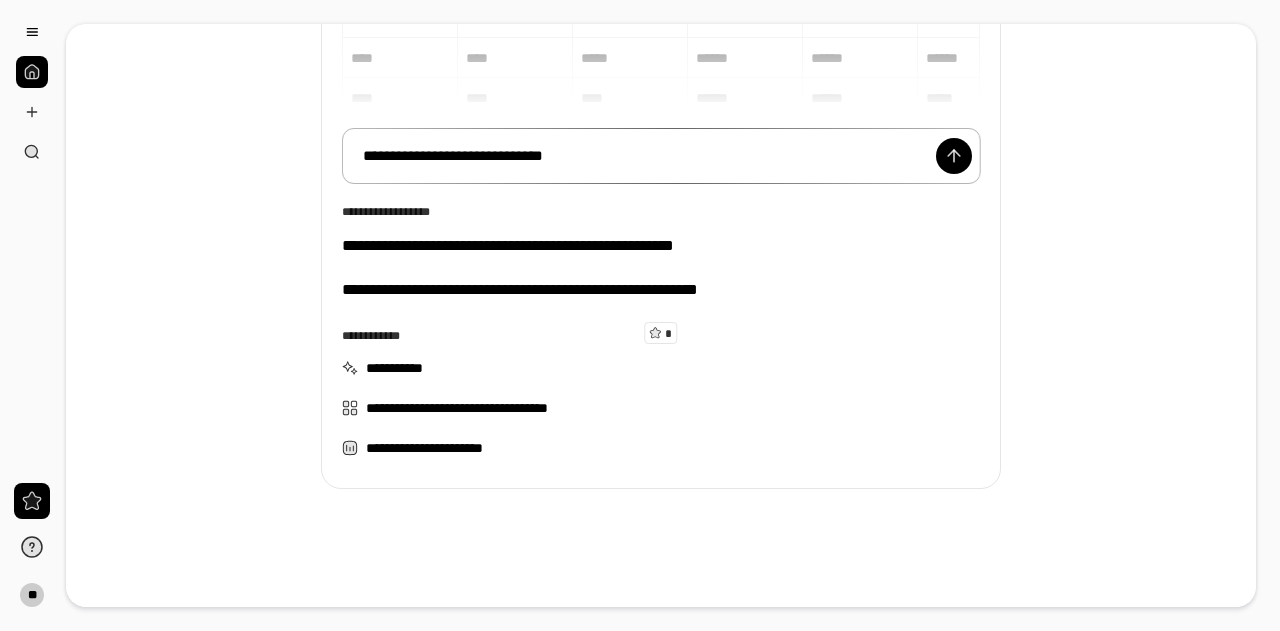 click on "**********" at bounding box center (661, 155) 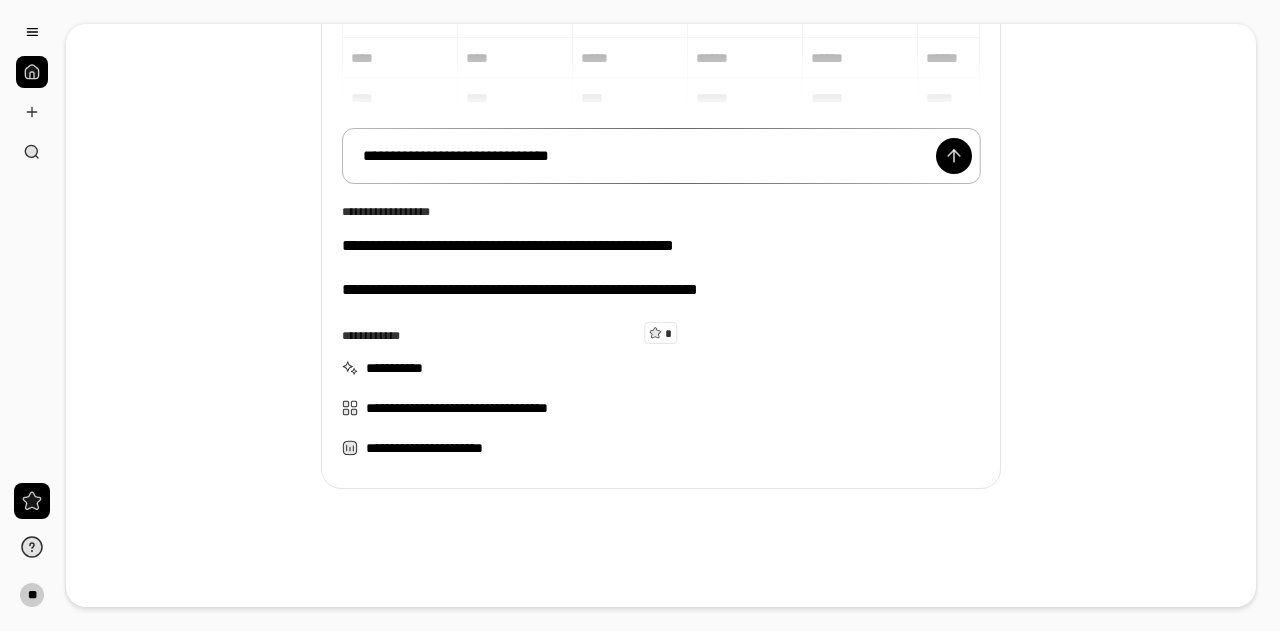 scroll, scrollTop: 269, scrollLeft: 0, axis: vertical 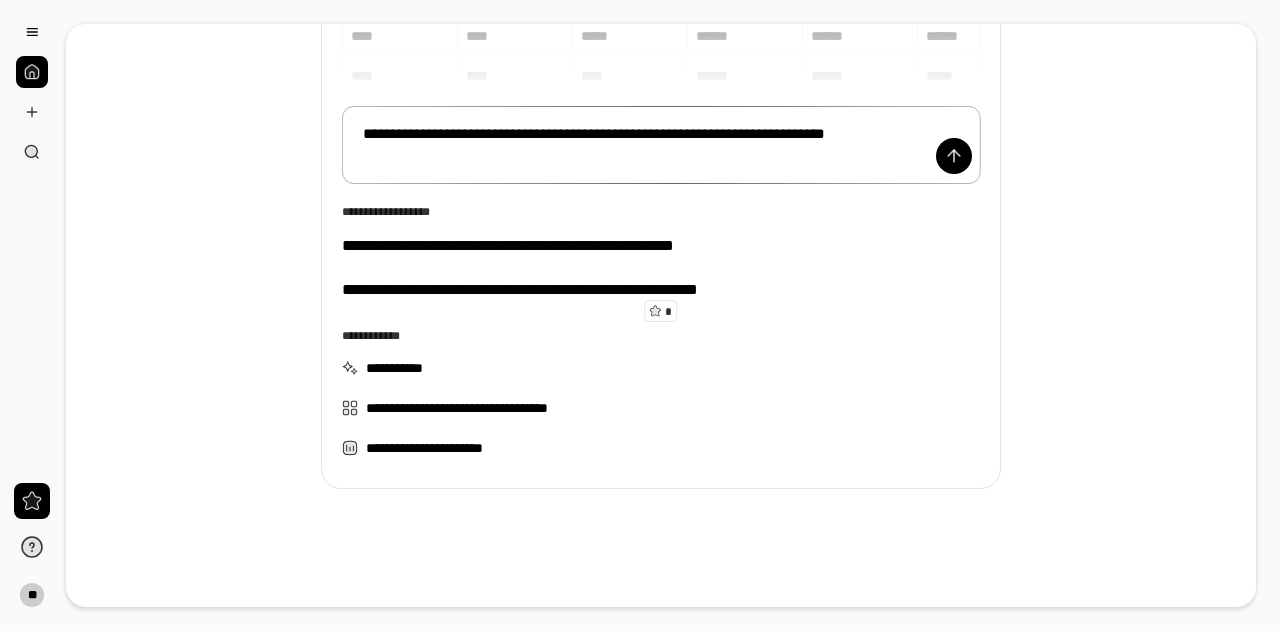 click on "**********" at bounding box center [661, 144] 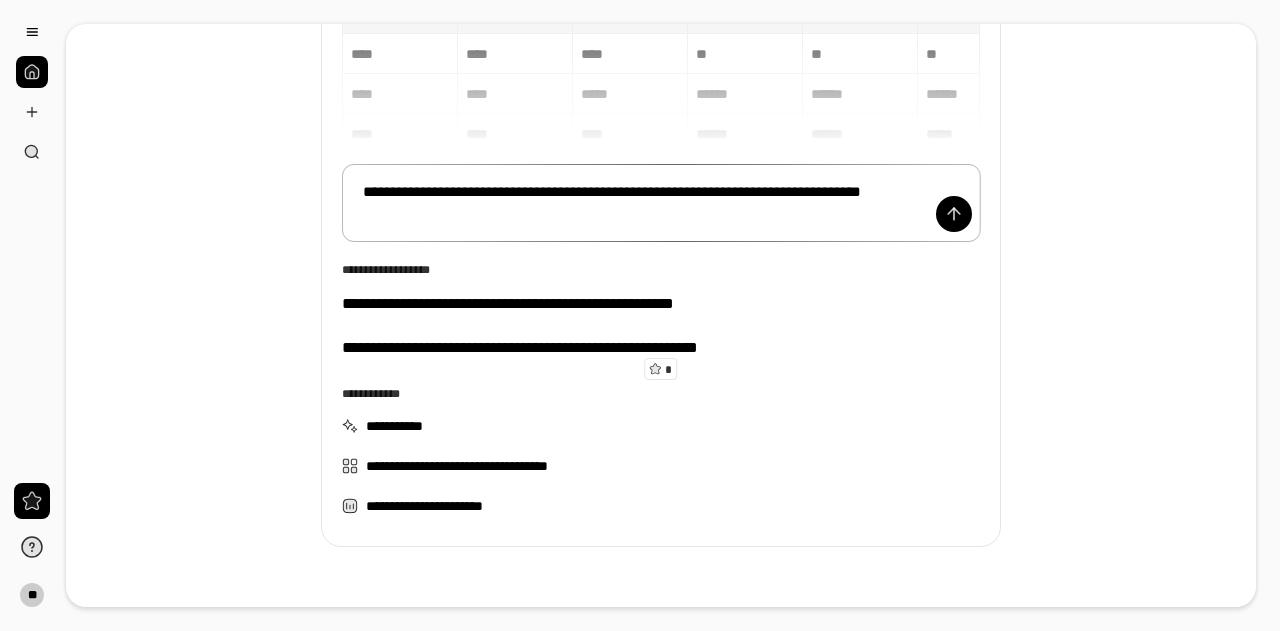 scroll, scrollTop: 169, scrollLeft: 0, axis: vertical 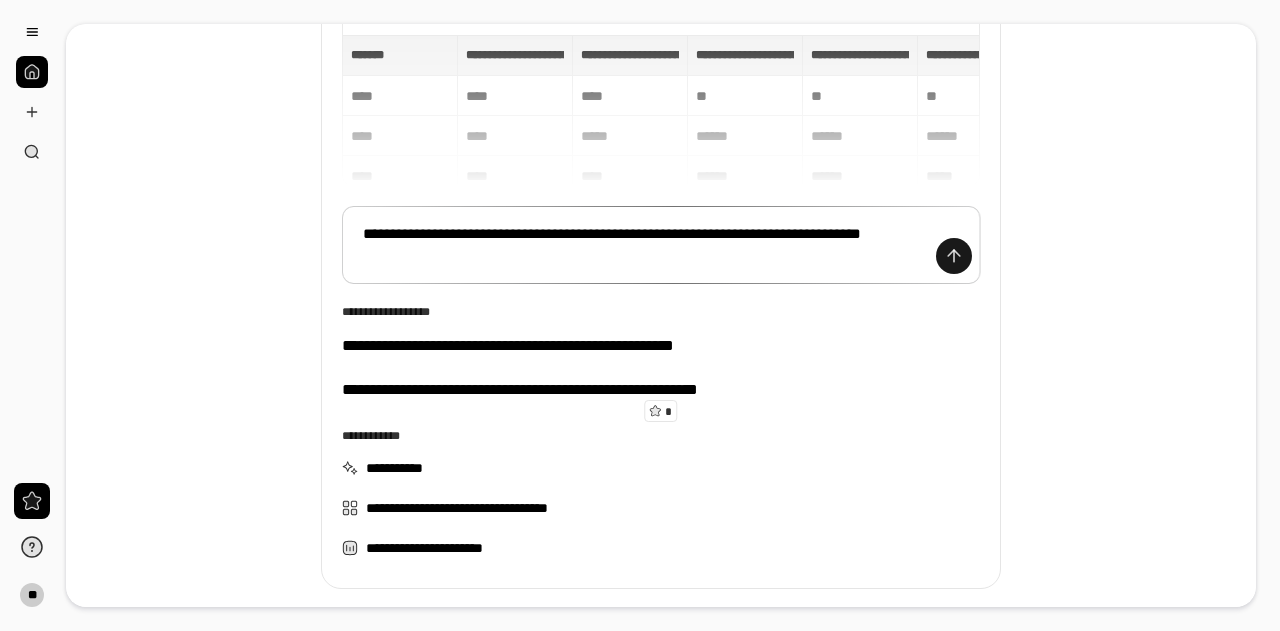 click at bounding box center [954, 256] 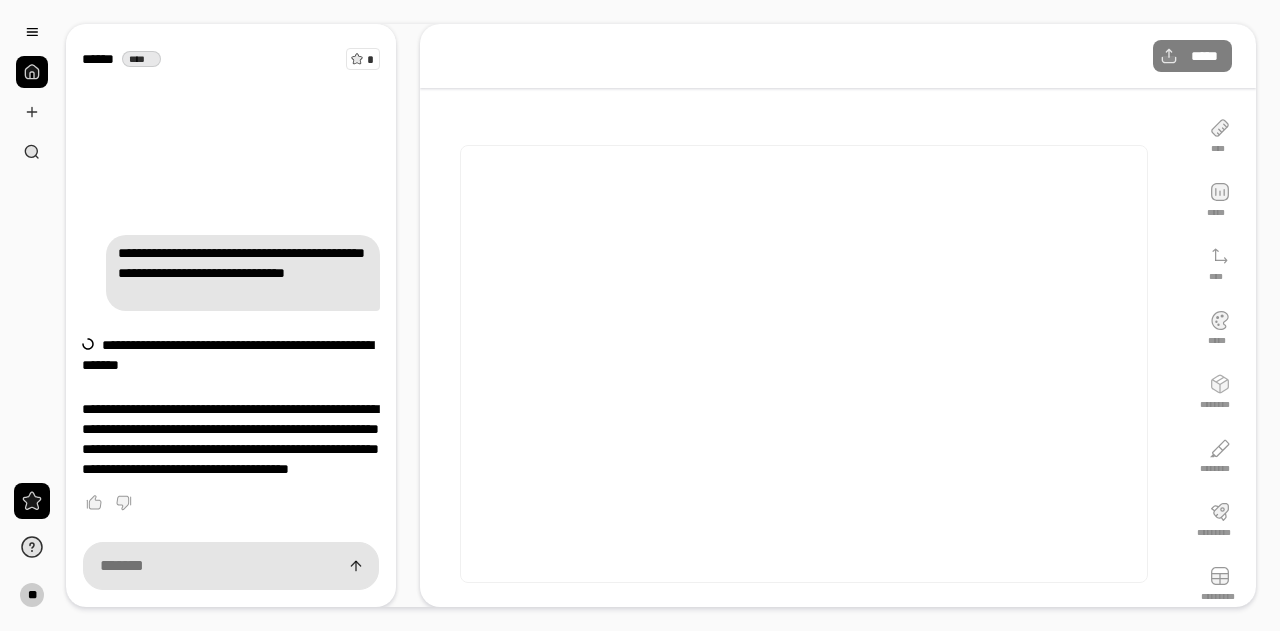 click at bounding box center (804, 364) 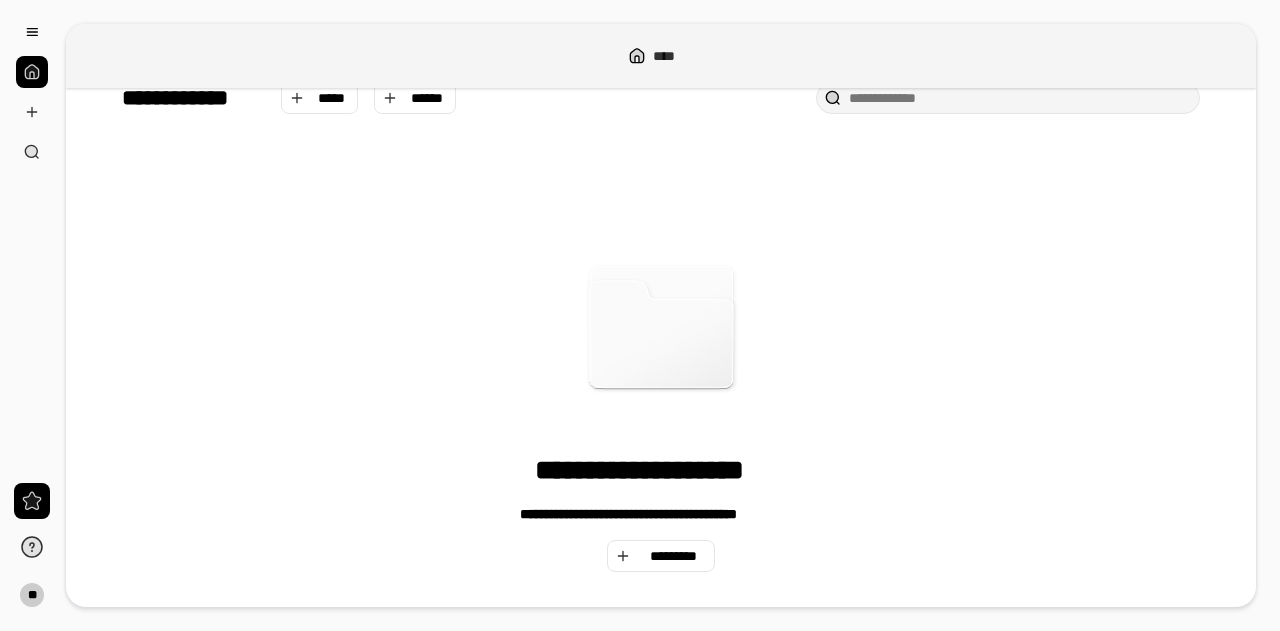 scroll, scrollTop: 0, scrollLeft: 0, axis: both 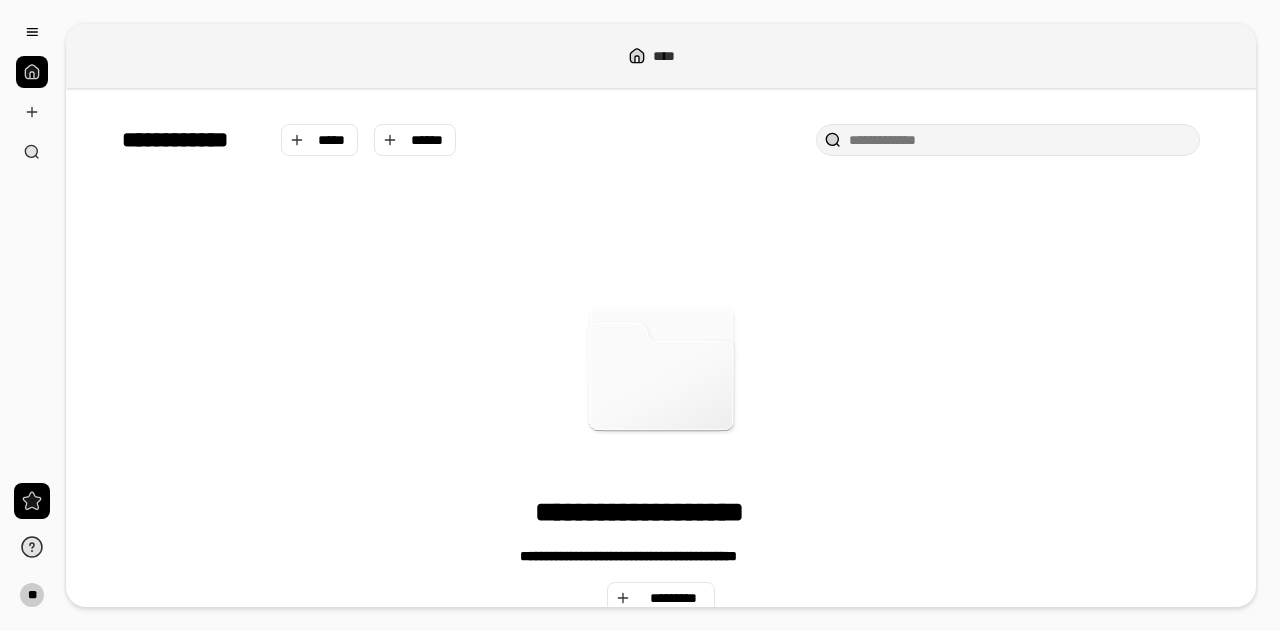 click on "**********" at bounding box center (193, 140) 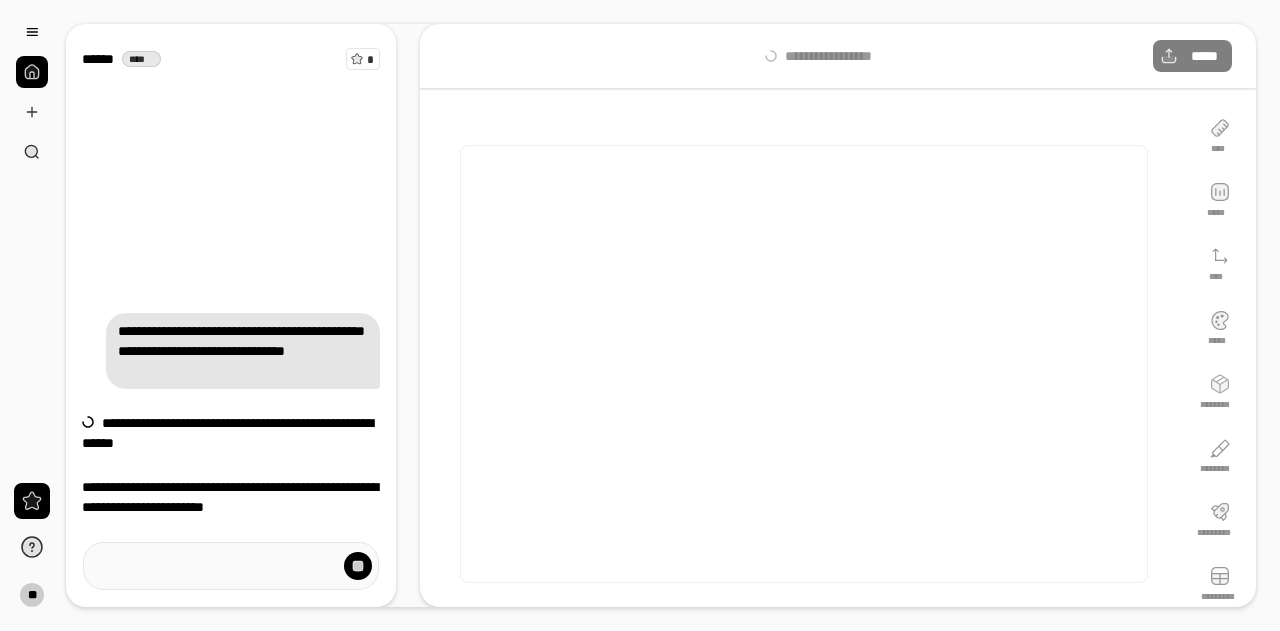 click at bounding box center (804, 364) 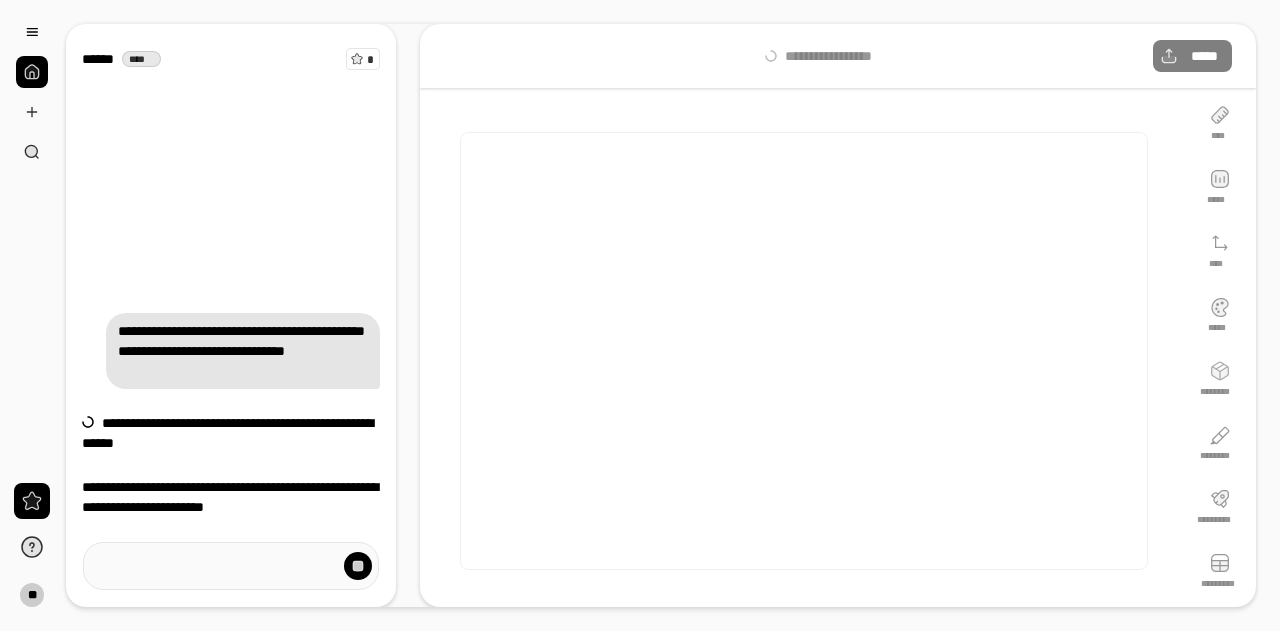 scroll, scrollTop: 16, scrollLeft: 0, axis: vertical 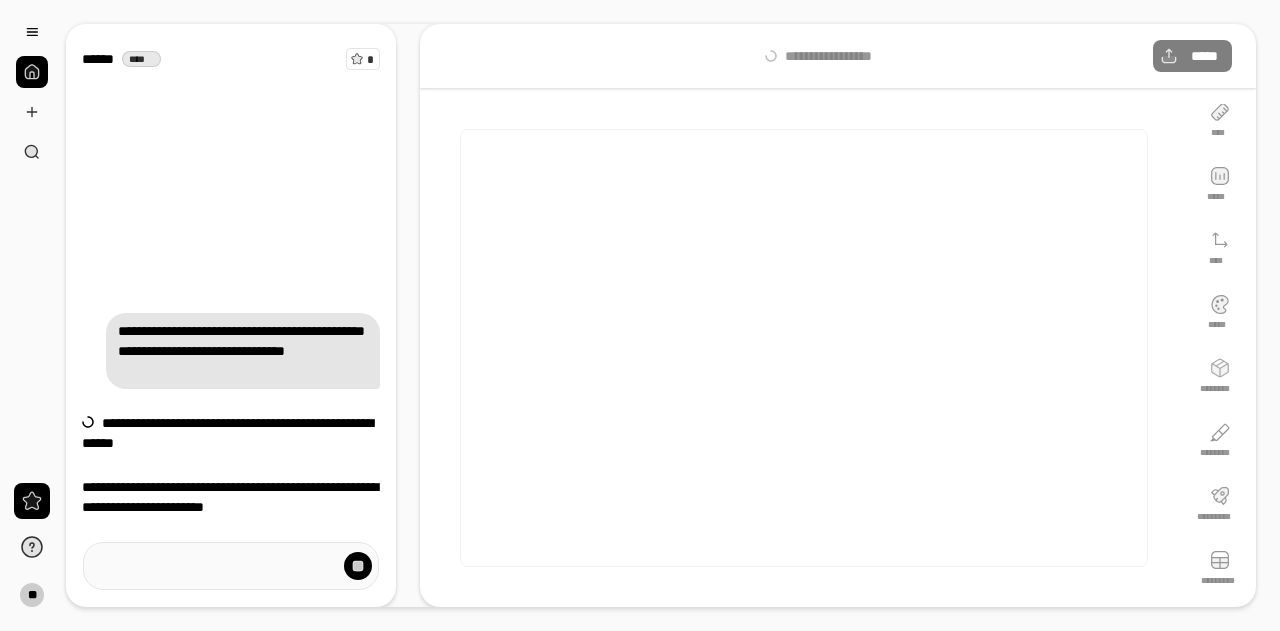 click at bounding box center (32, 72) 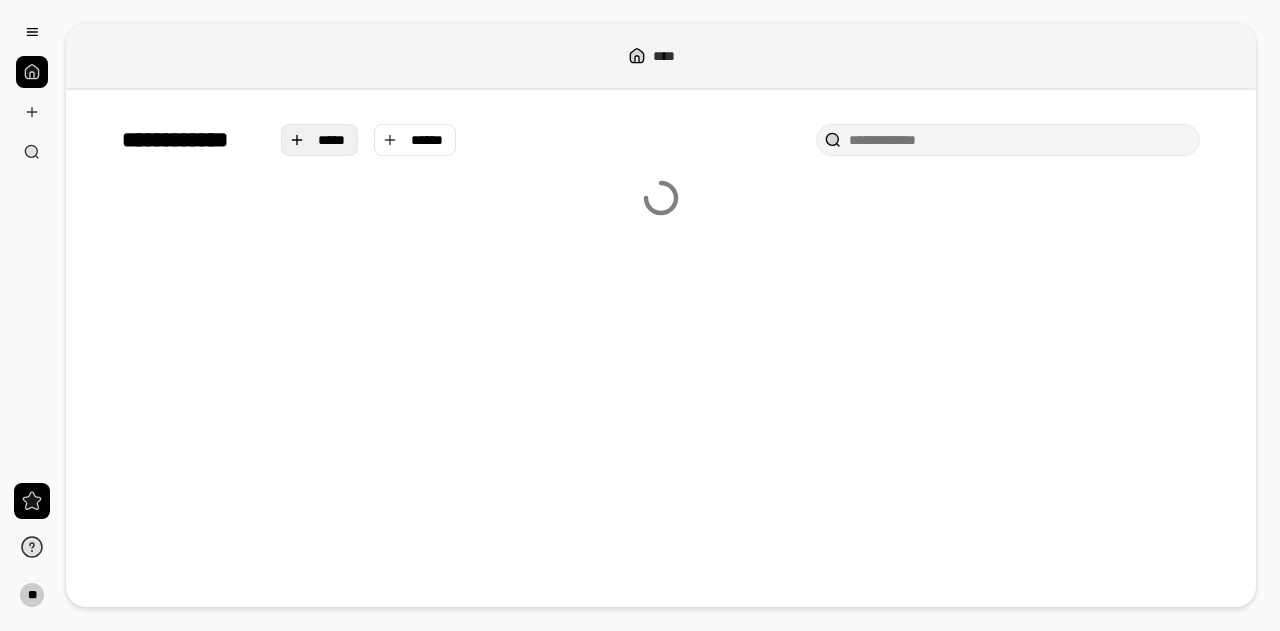 click on "*****" at bounding box center [332, 140] 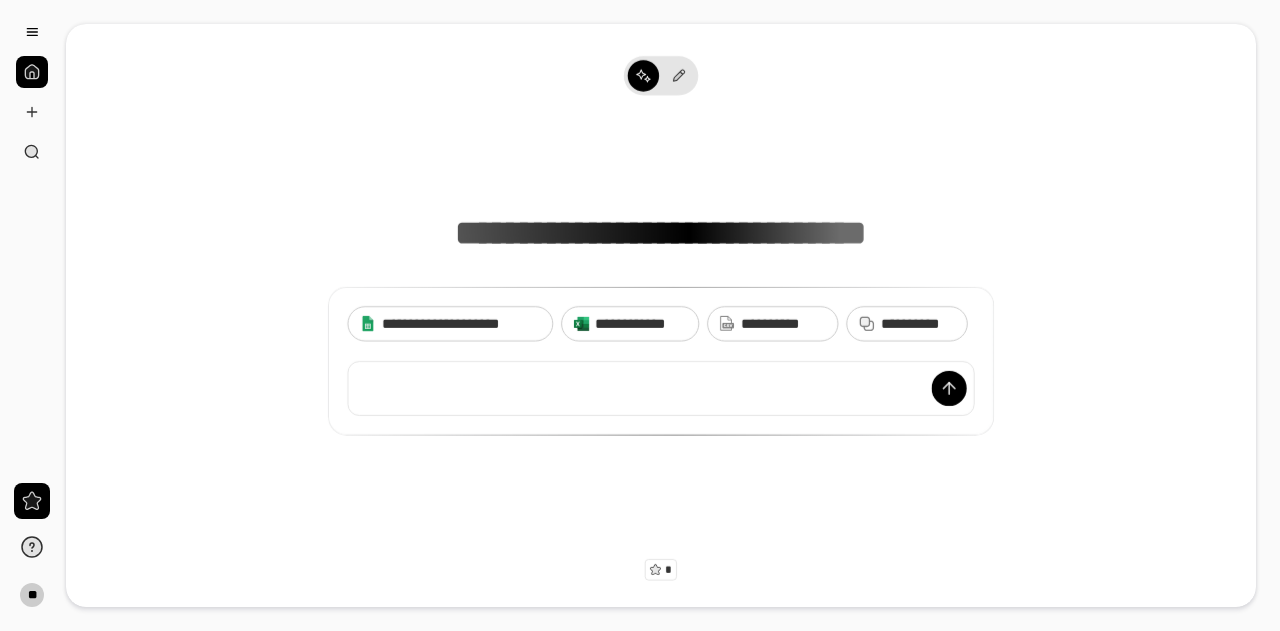 click on "**********" at bounding box center (661, 281) 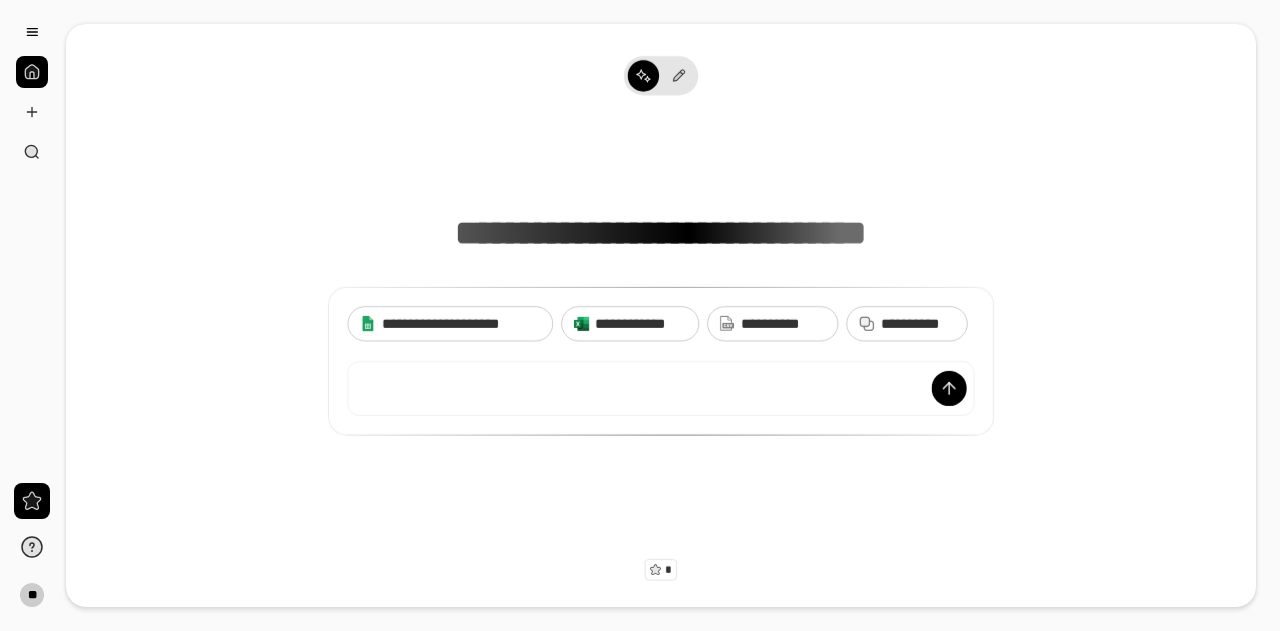 scroll, scrollTop: 14, scrollLeft: 0, axis: vertical 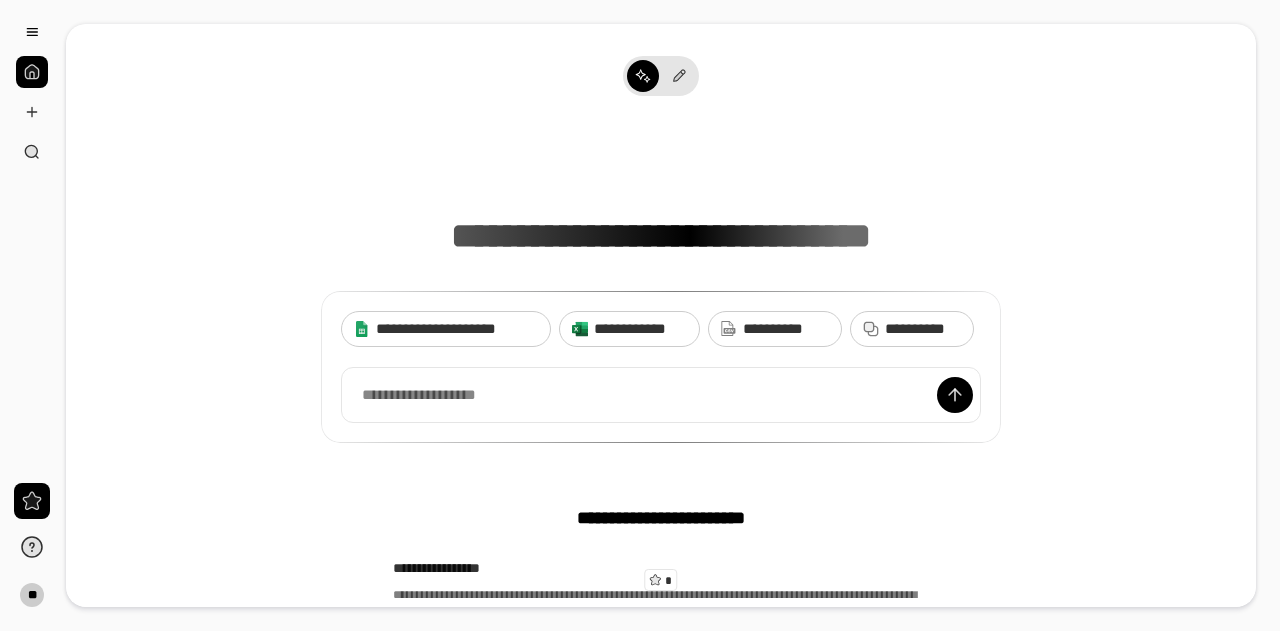 drag, startPoint x: 1176, startPoint y: 215, endPoint x: 1144, endPoint y: 190, distance: 40.60788 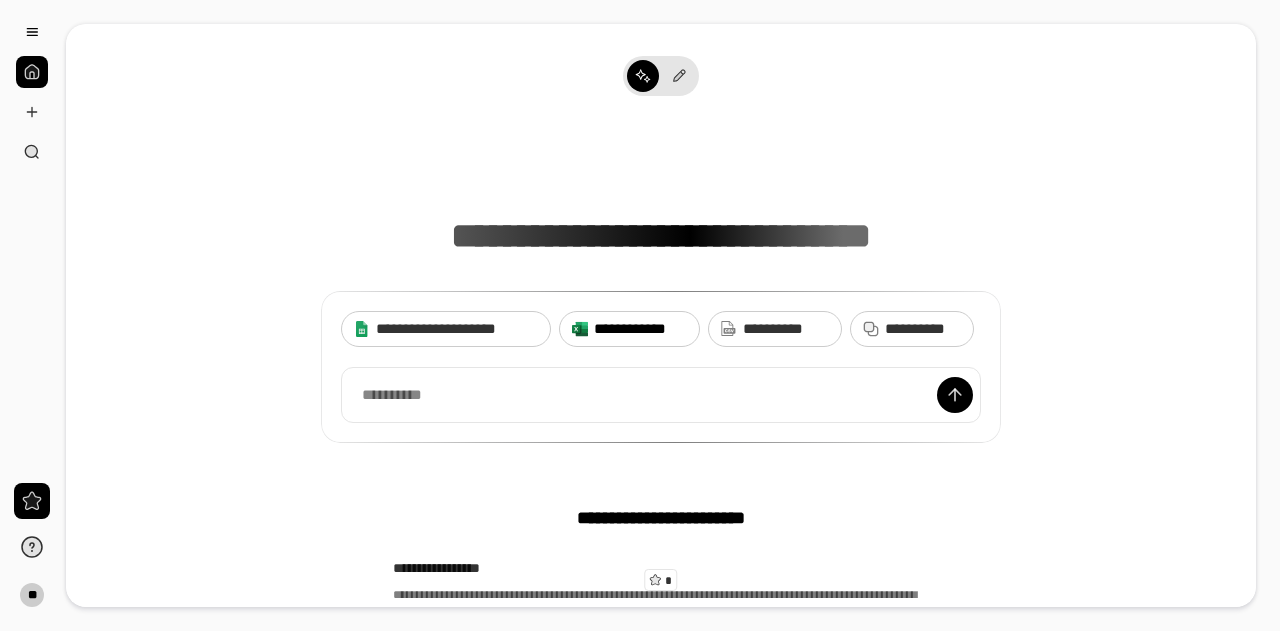 click on "**********" at bounding box center (629, 329) 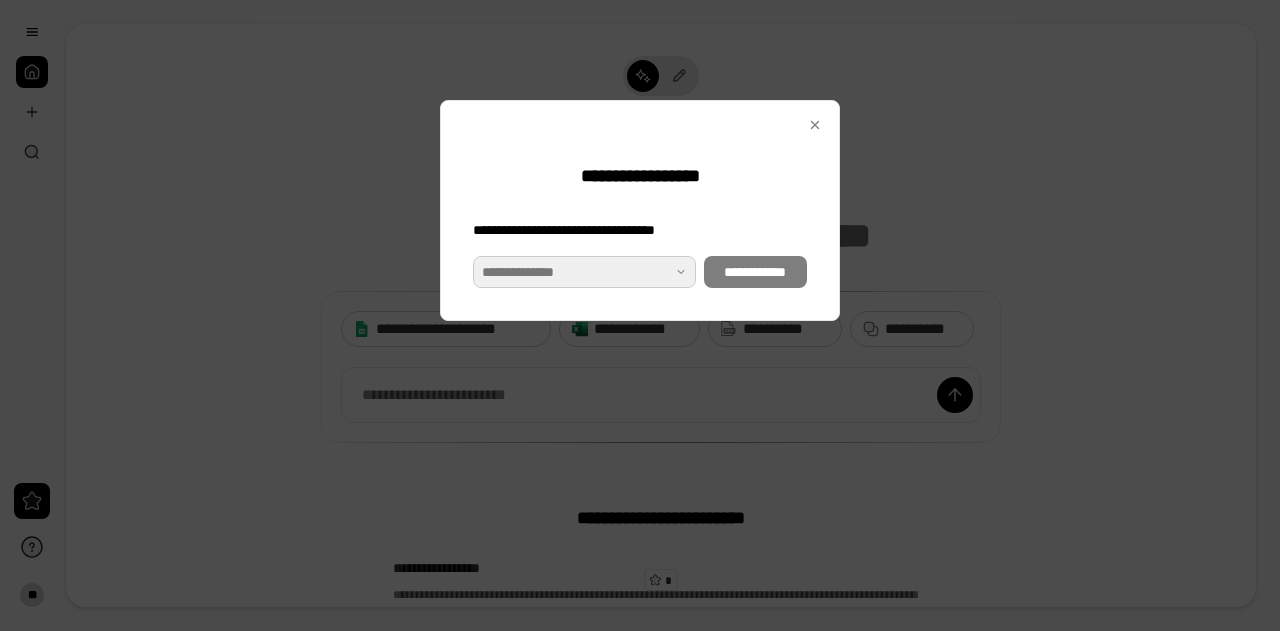 click at bounding box center [584, 272] 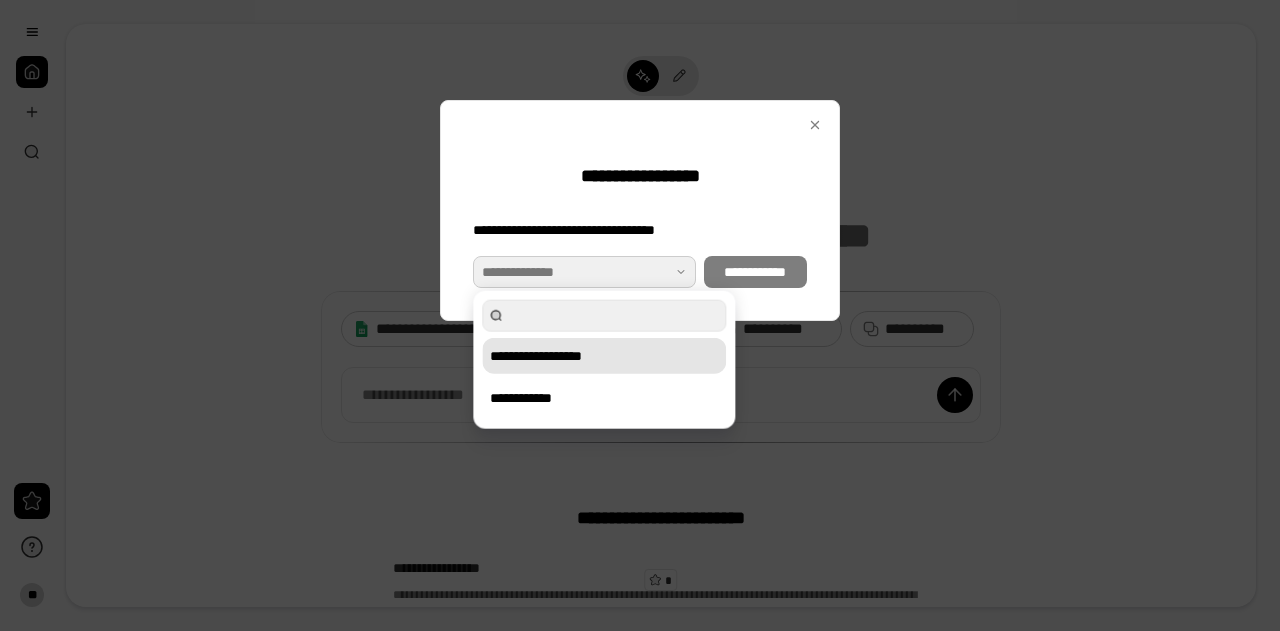 click on "**********" at bounding box center [604, 356] 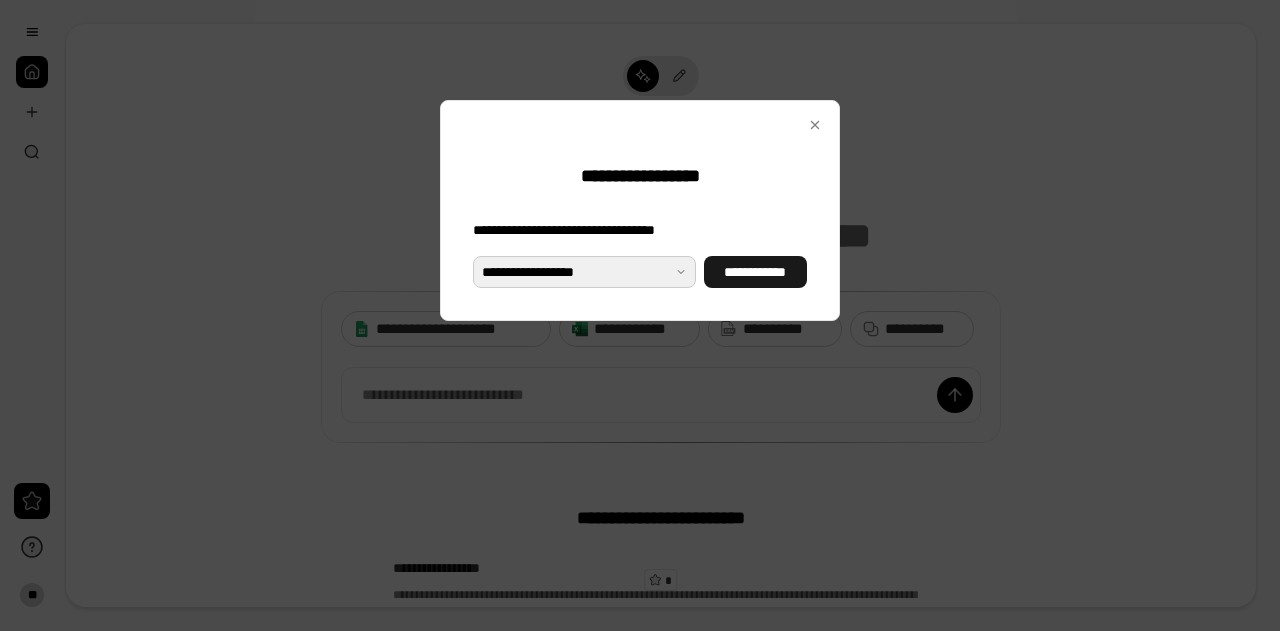 click on "**********" at bounding box center (755, 272) 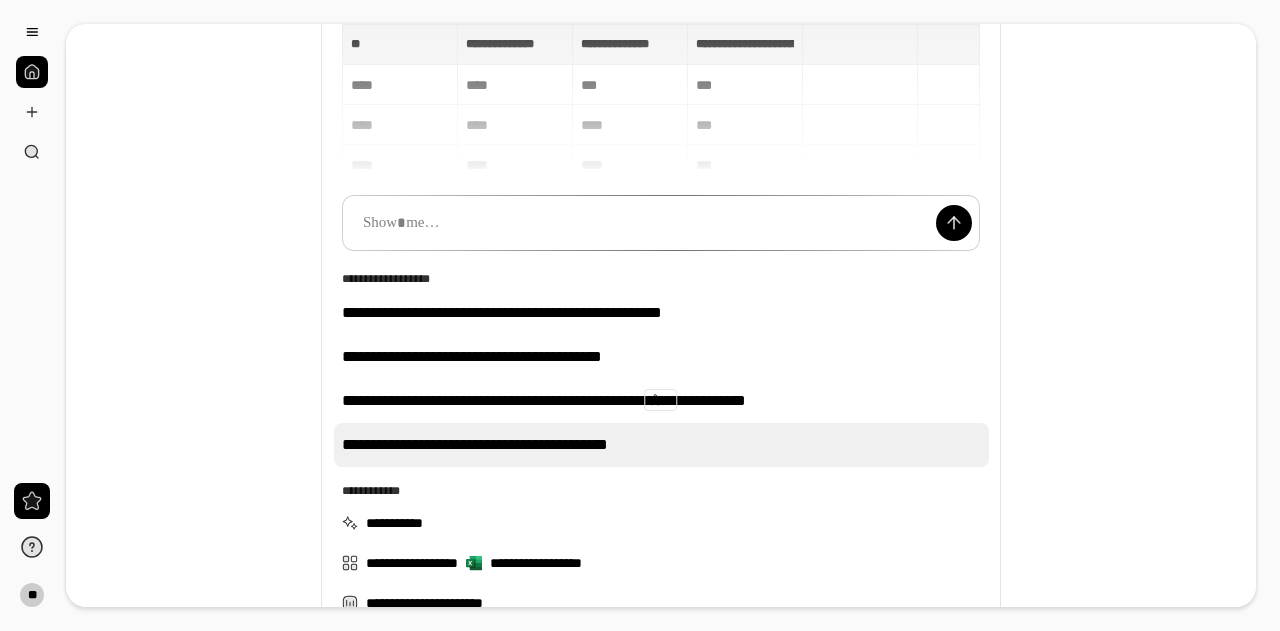scroll, scrollTop: 200, scrollLeft: 0, axis: vertical 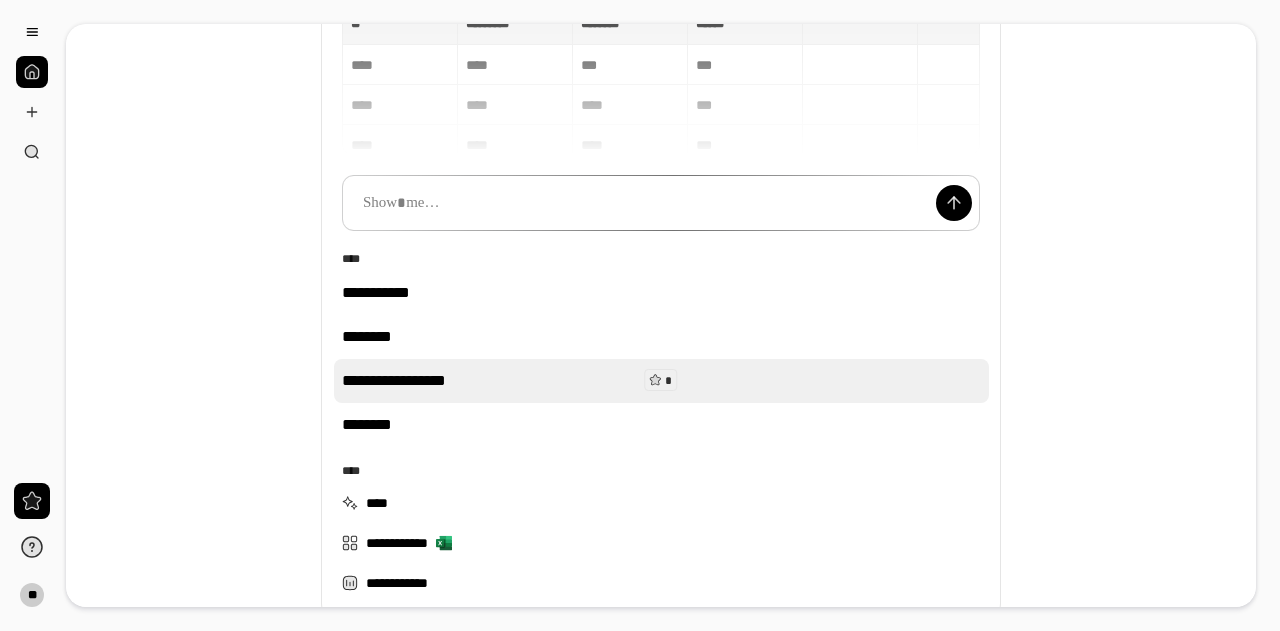 click on "**********" at bounding box center [394, 380] 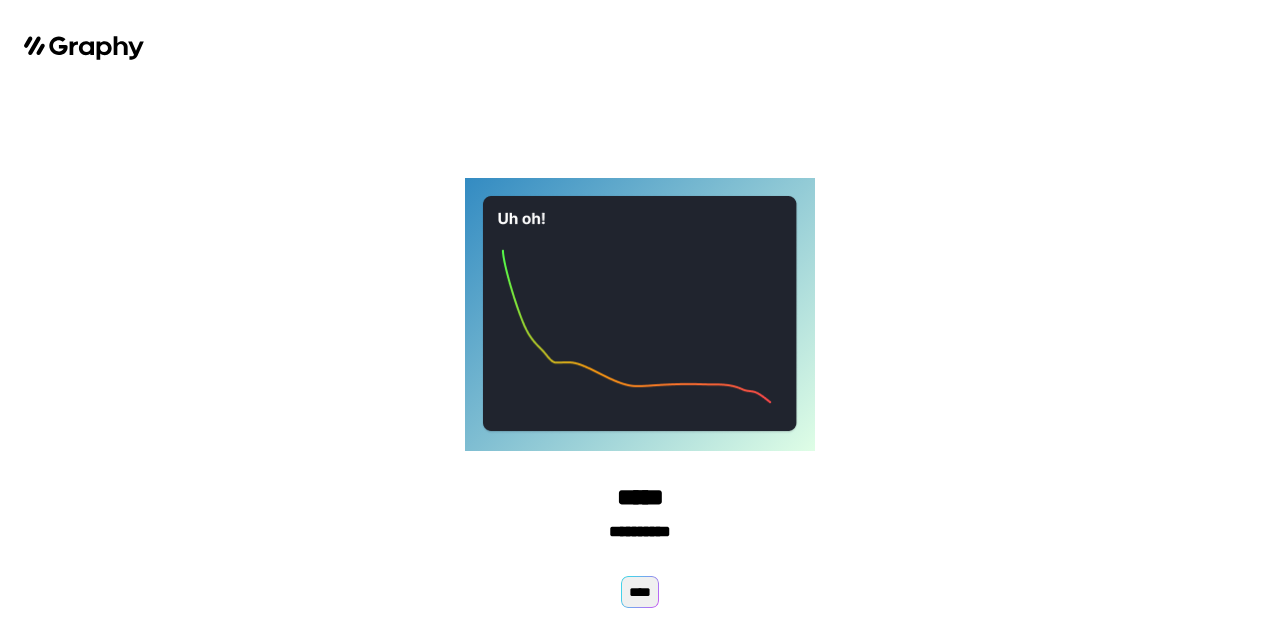 click on "****" at bounding box center (640, 592) 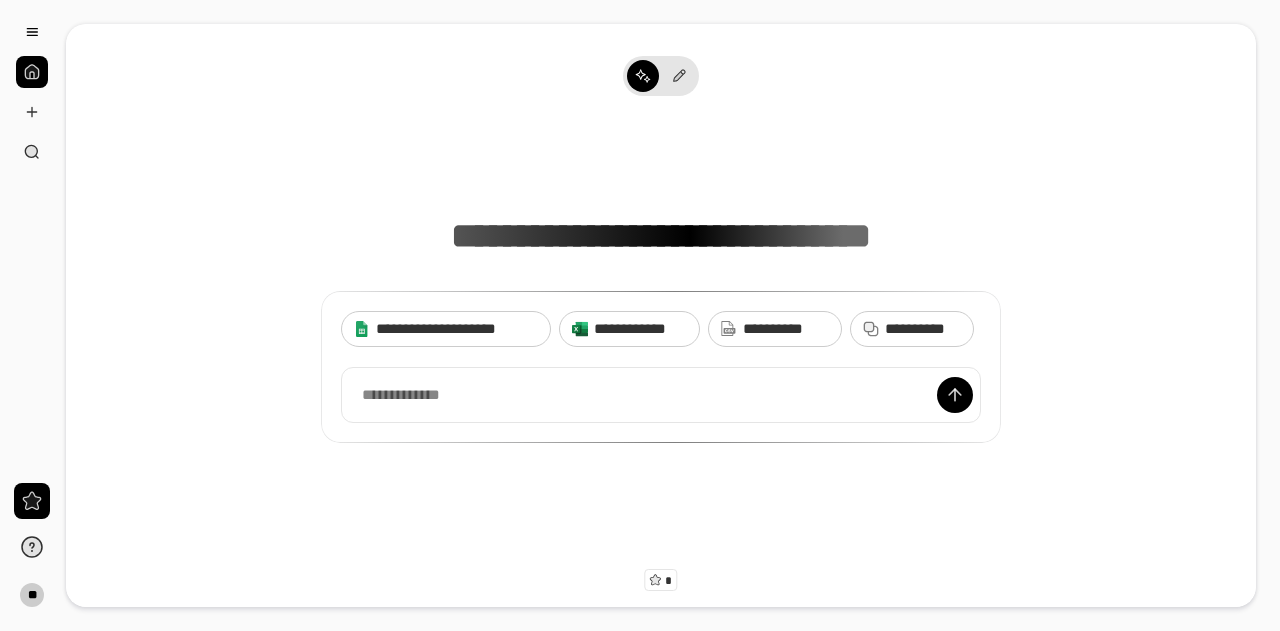 scroll, scrollTop: 0, scrollLeft: 0, axis: both 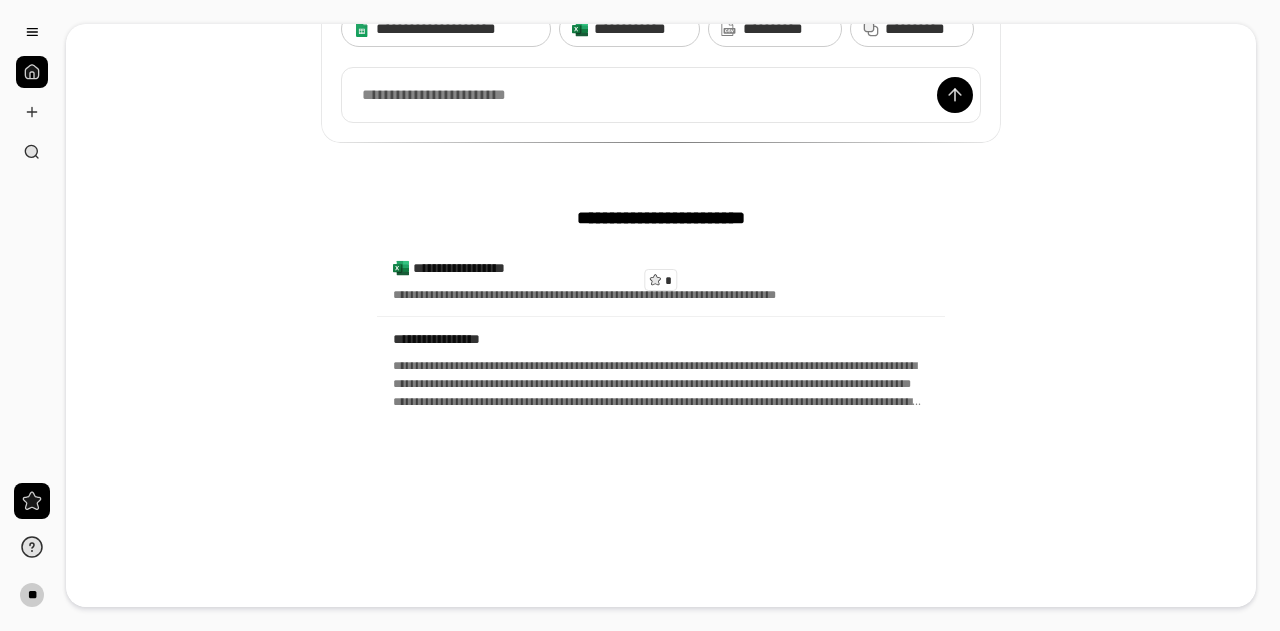 drag, startPoint x: 750, startPoint y: 380, endPoint x: 364, endPoint y: 471, distance: 396.58163 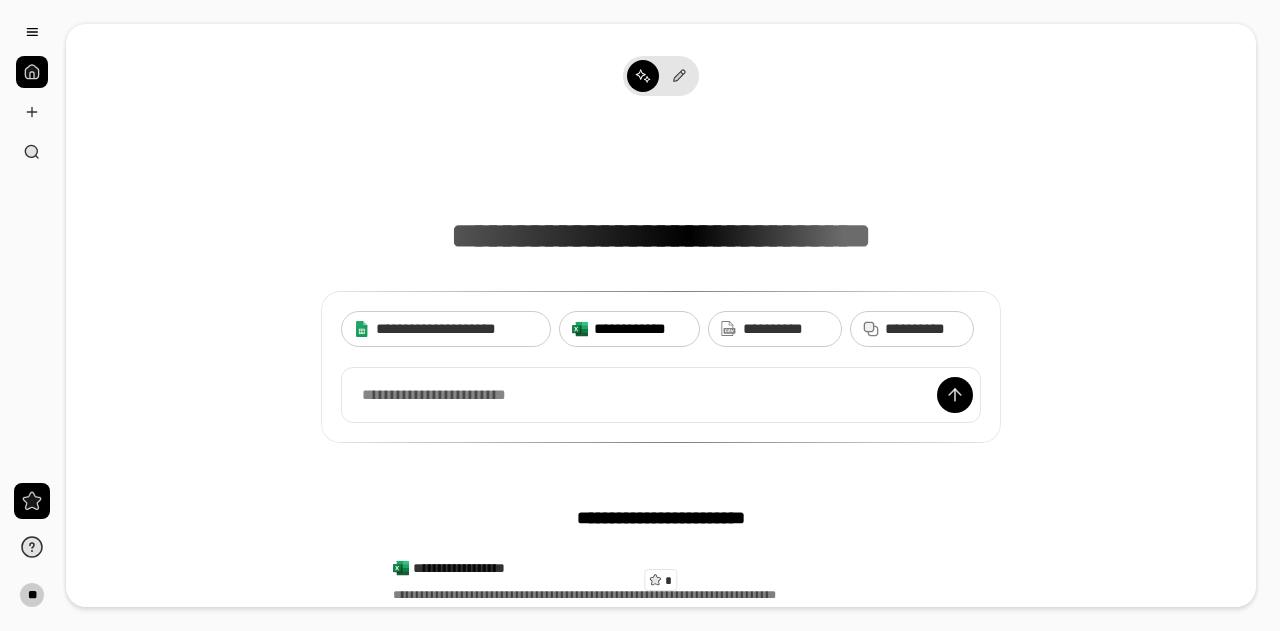 click on "**********" at bounding box center (629, 329) 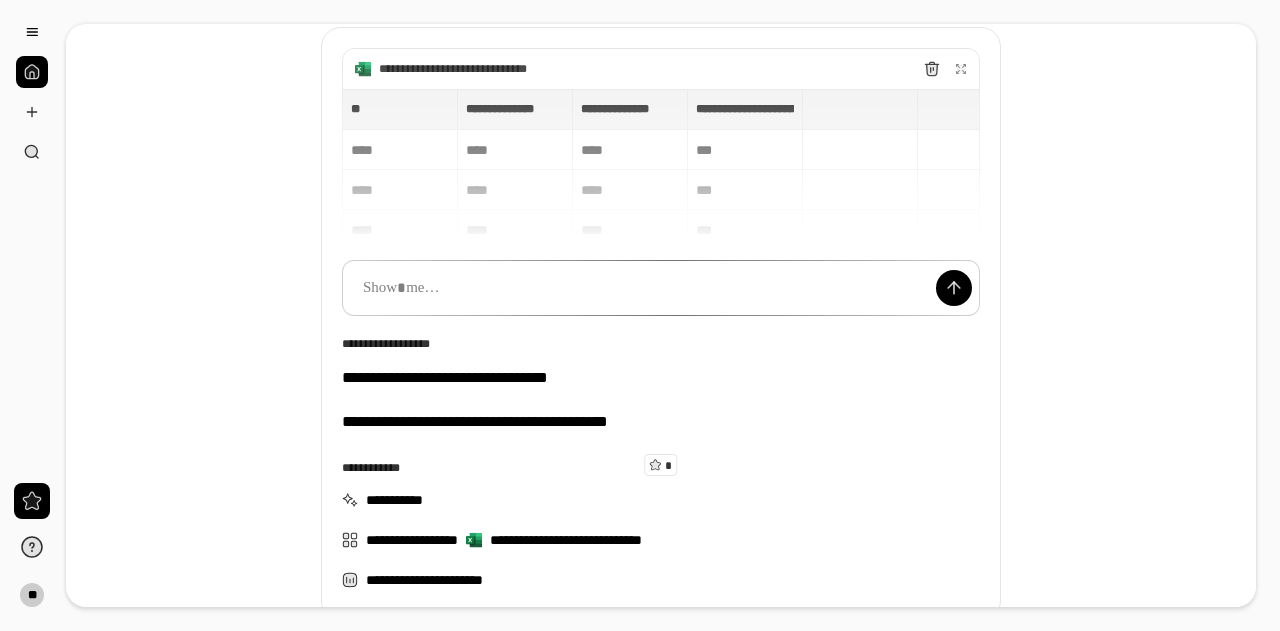 scroll, scrollTop: 0, scrollLeft: 0, axis: both 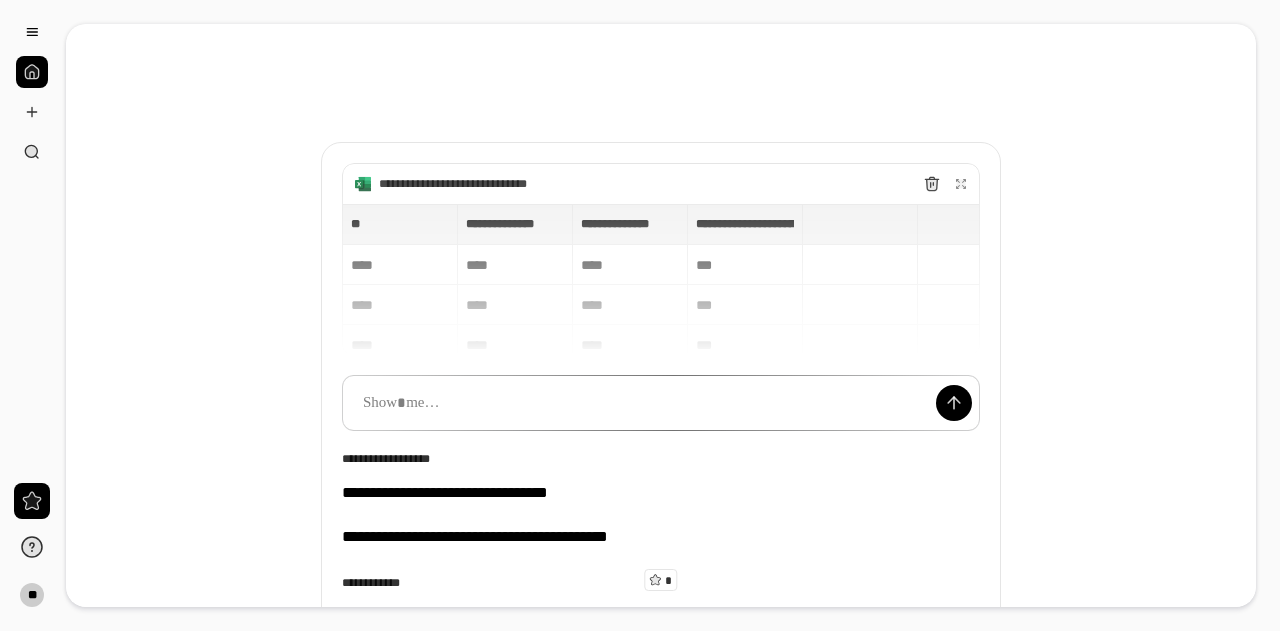 click on "**********" at bounding box center [661, 396] 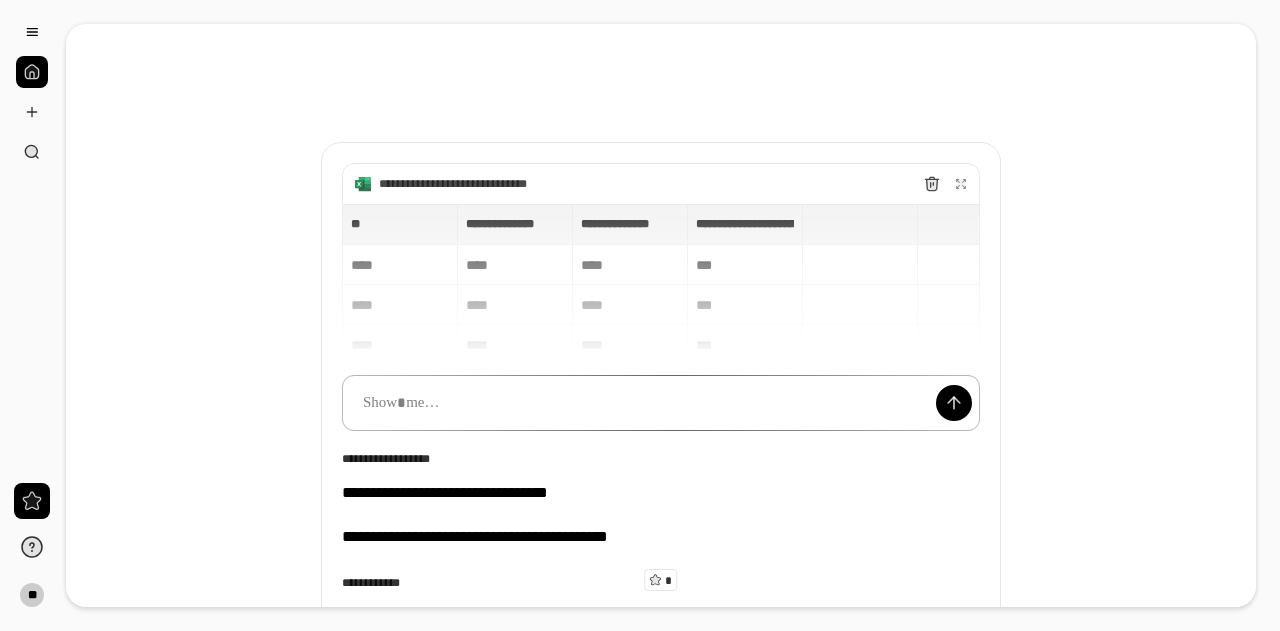 click at bounding box center (661, 403) 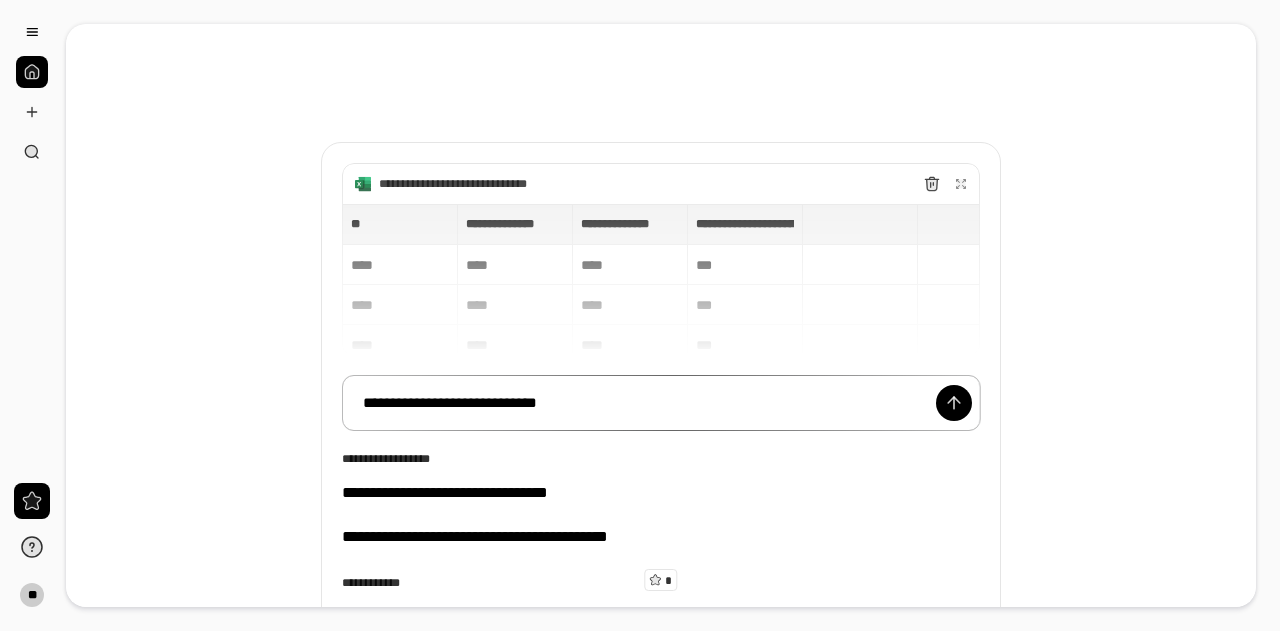 click on "**********" at bounding box center (661, 402) 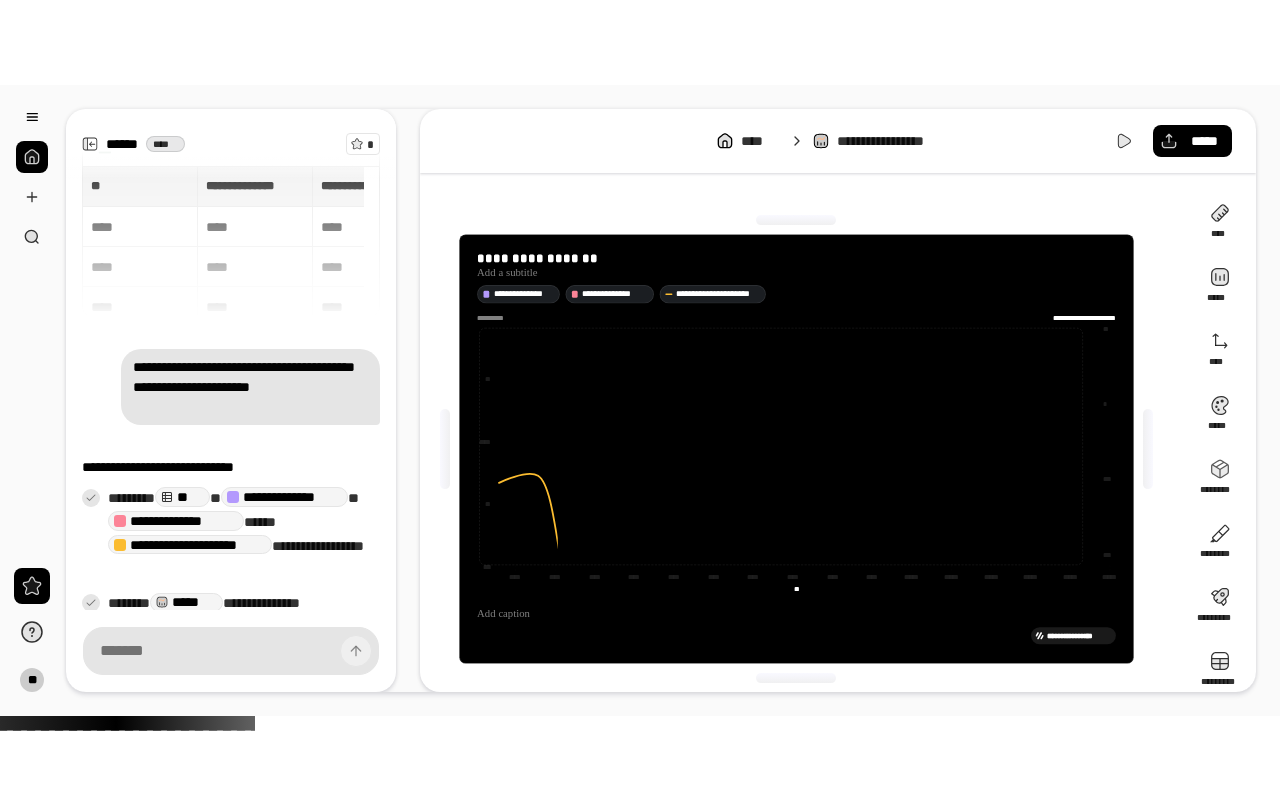 scroll, scrollTop: 155, scrollLeft: 0, axis: vertical 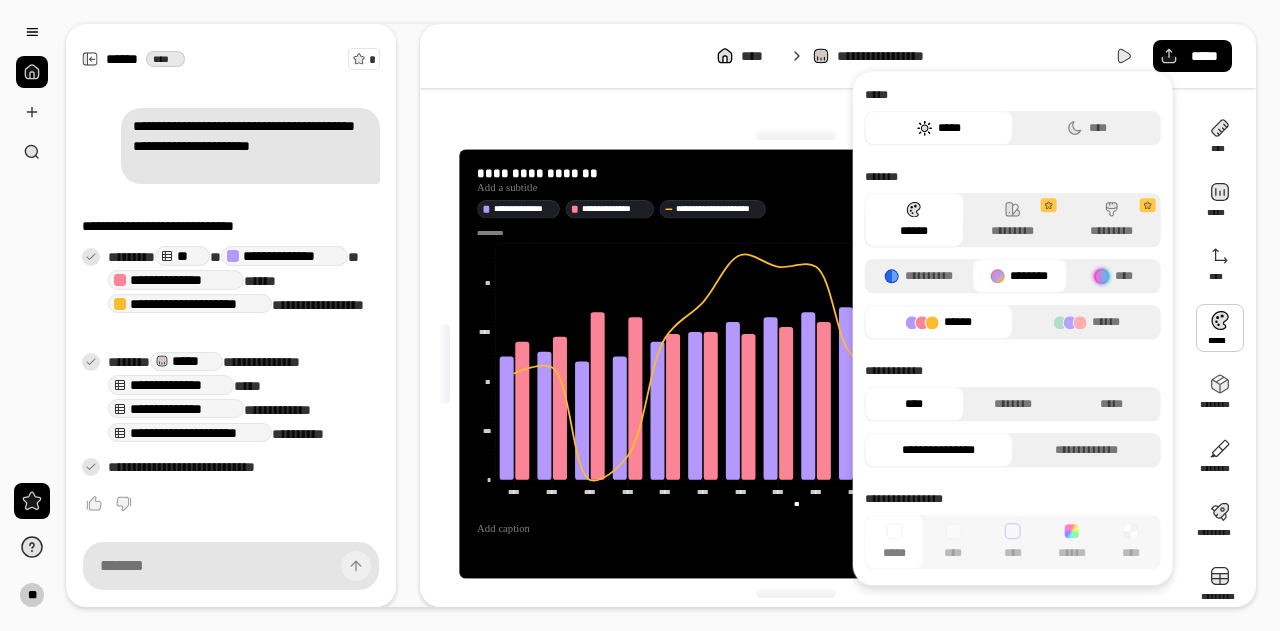 click at bounding box center (1220, 328) 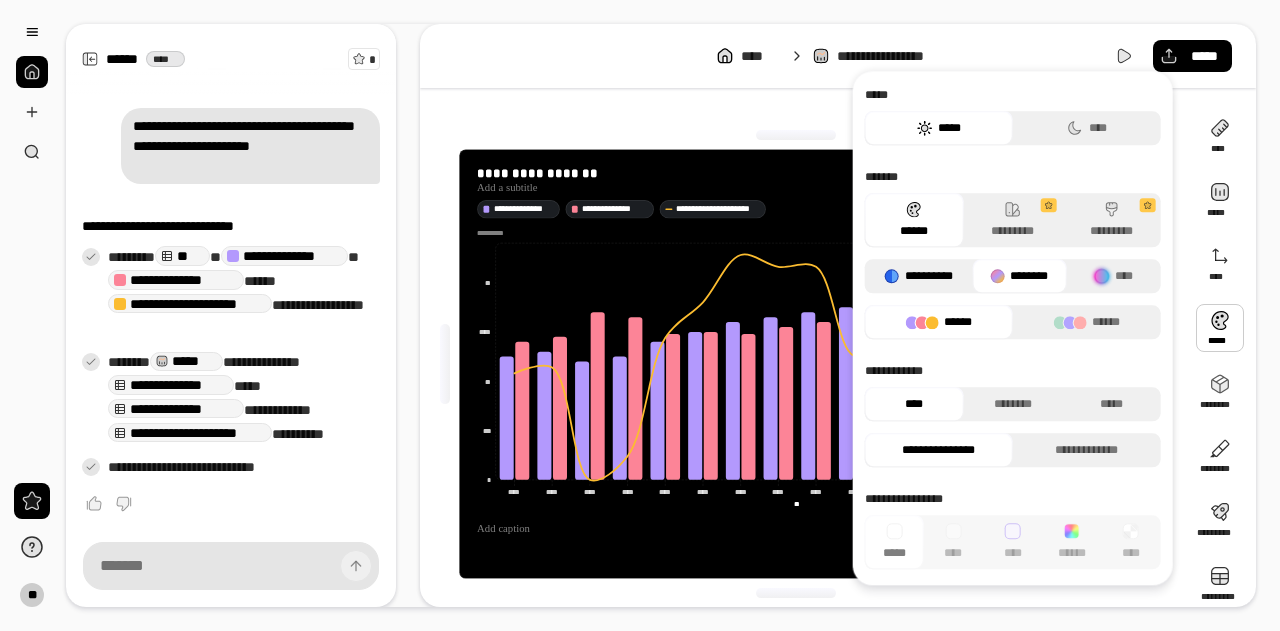 click on "**********" at bounding box center (919, 276) 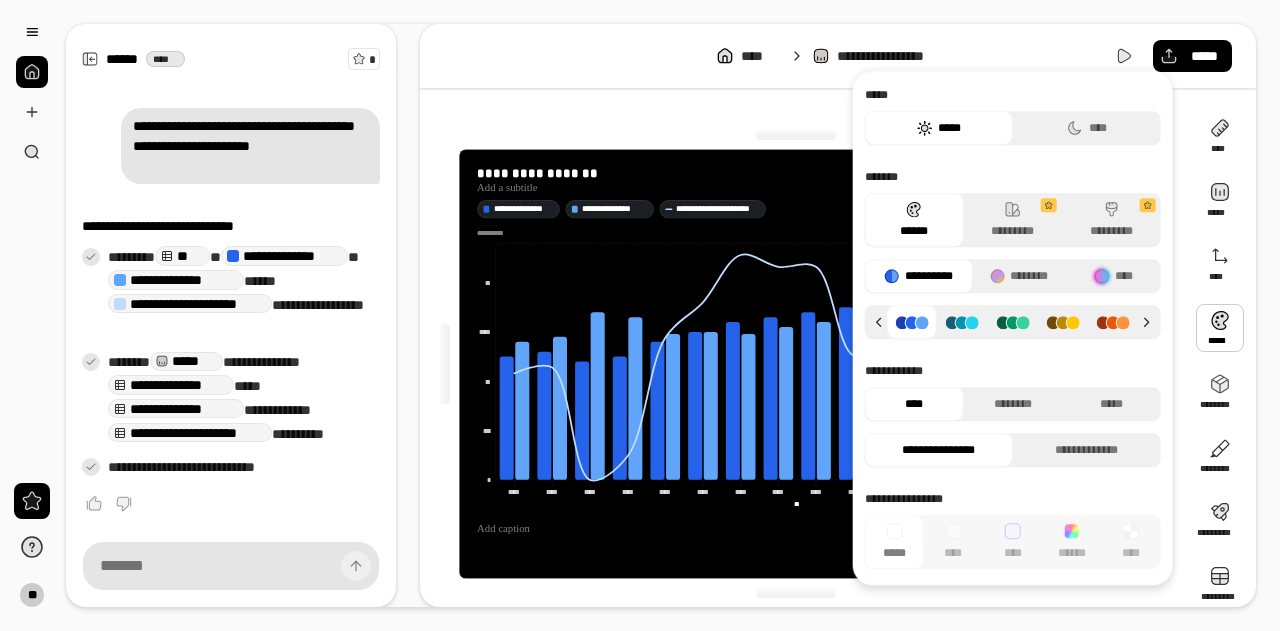click 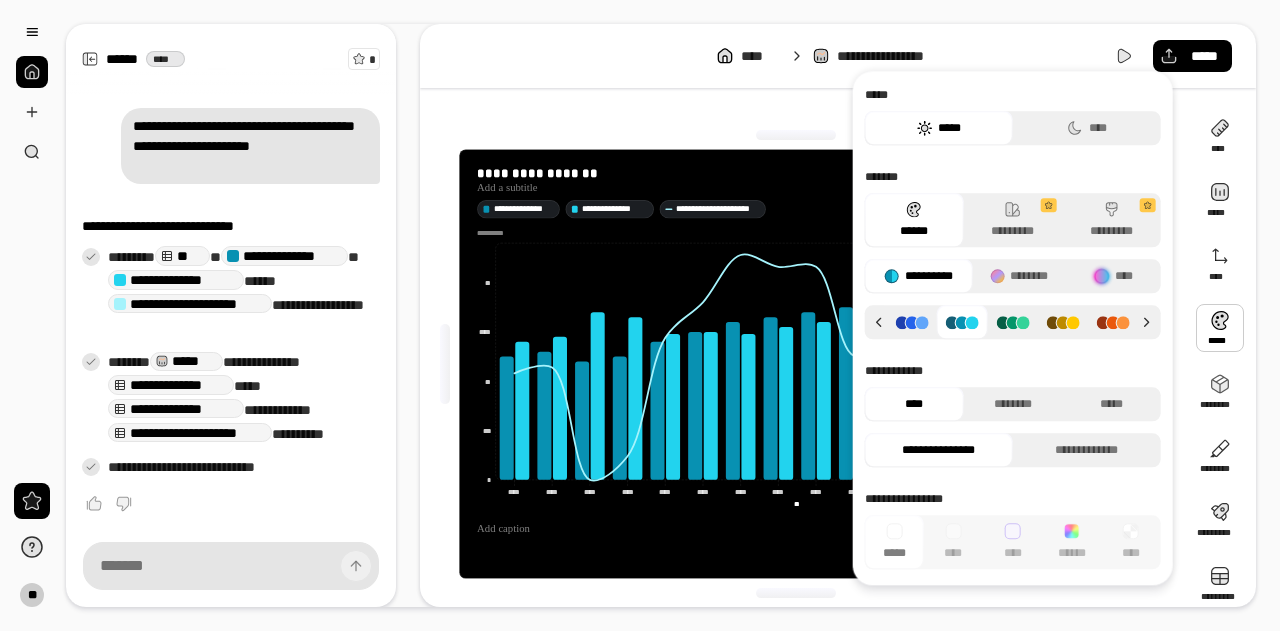 click 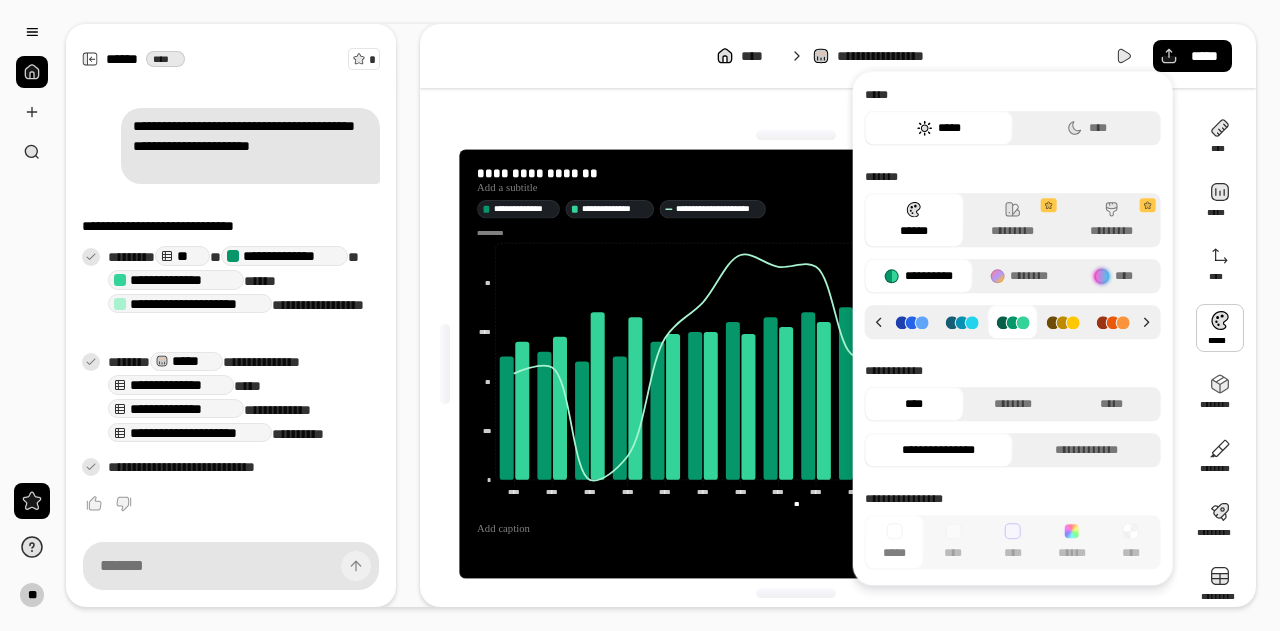click 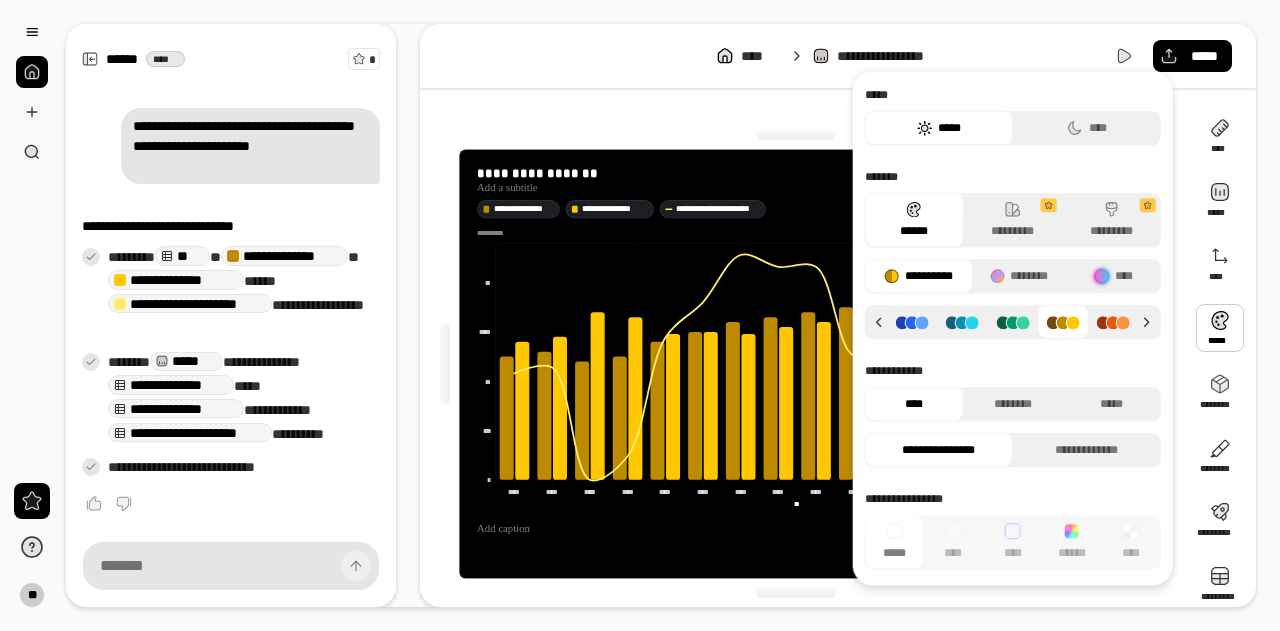 click 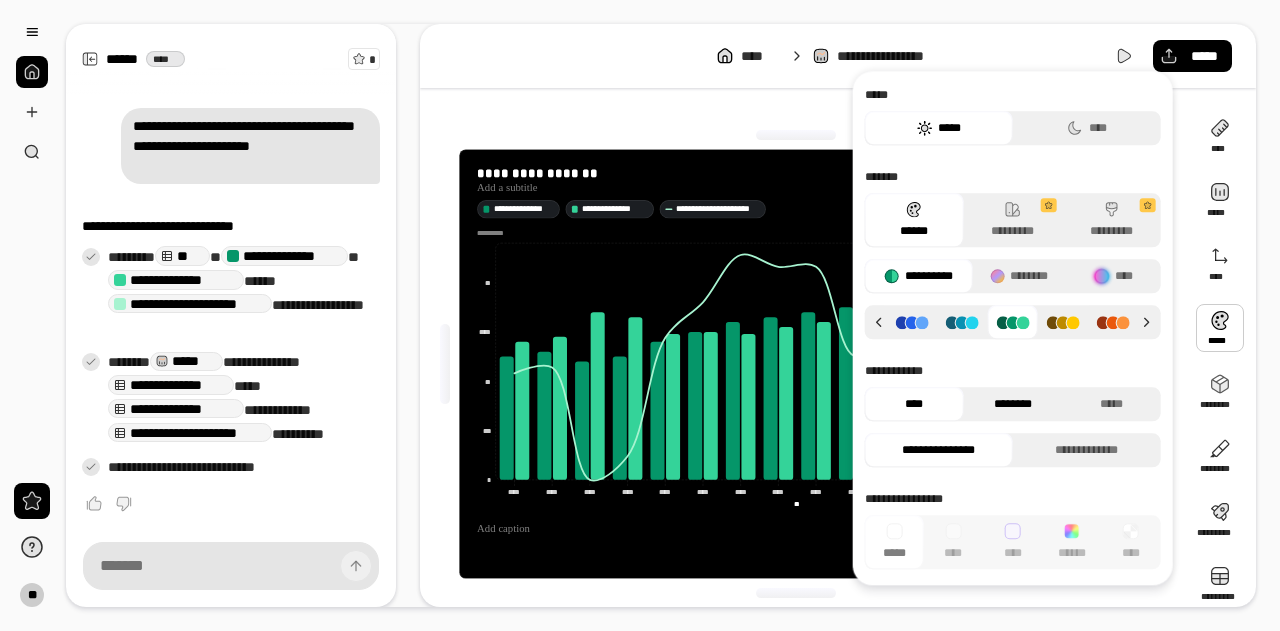 click on "********" at bounding box center [1012, 404] 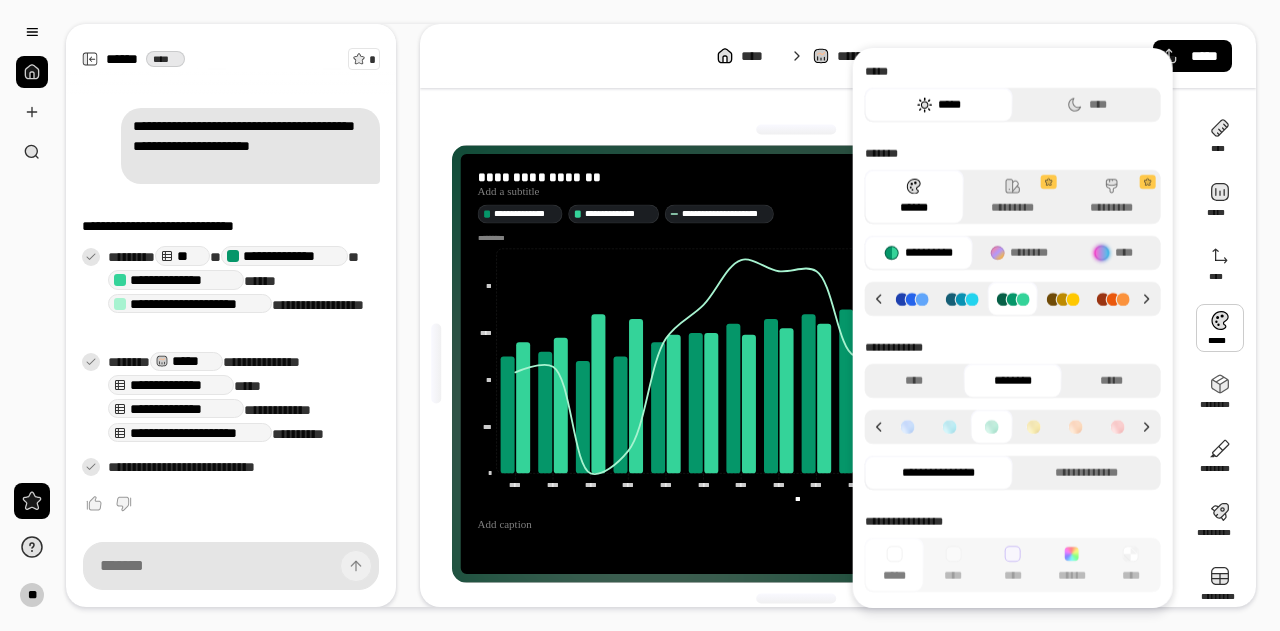 click at bounding box center (950, 427) 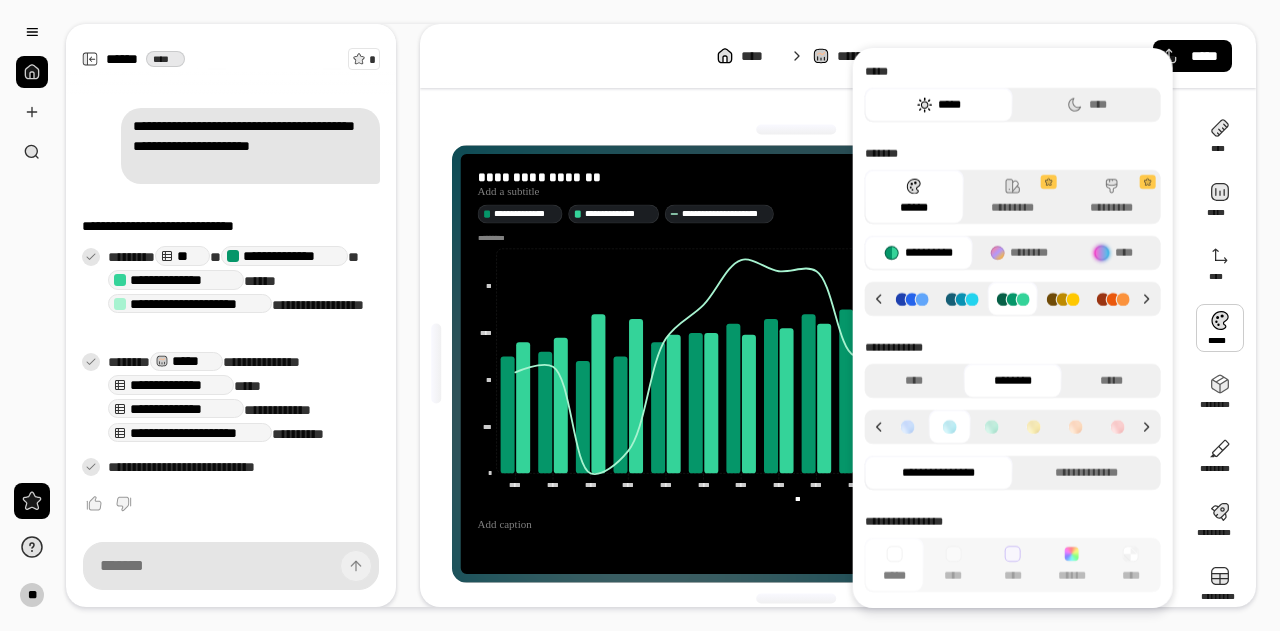click at bounding box center [796, 130] 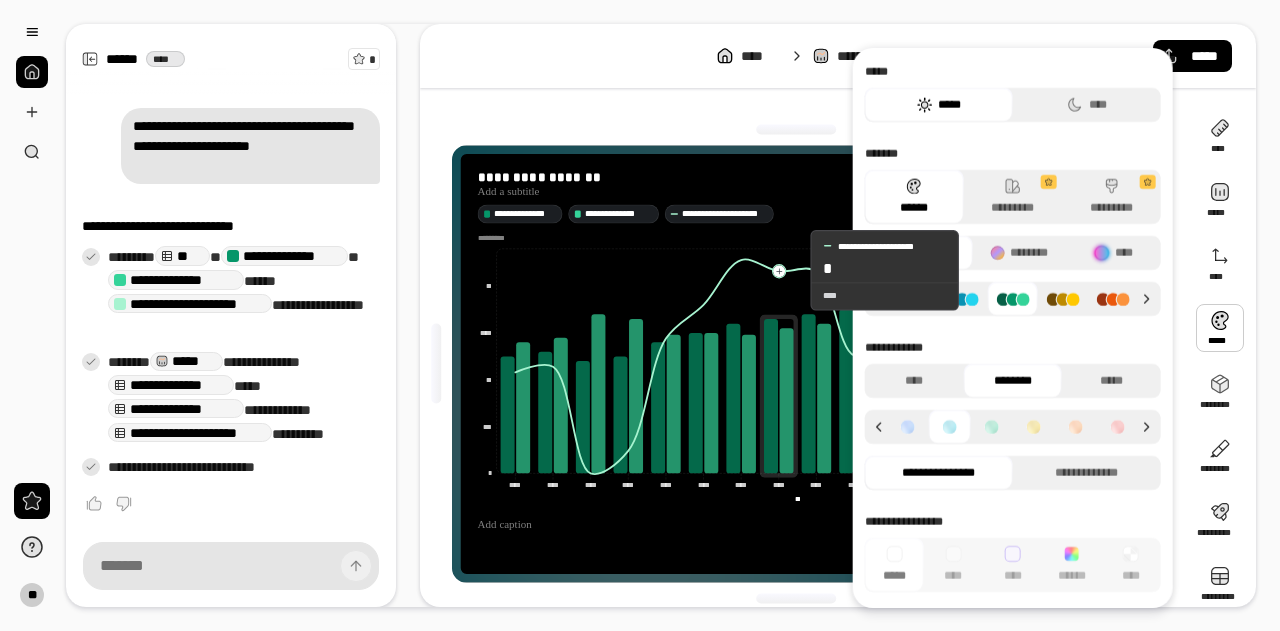 click 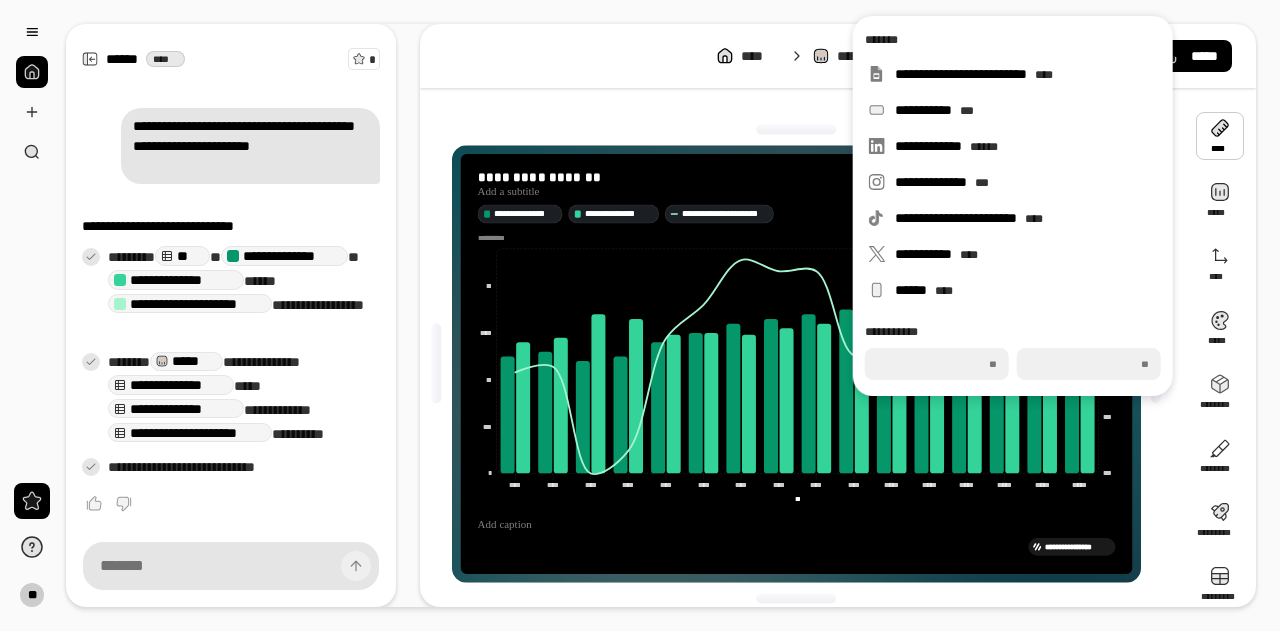 click on "**********" at bounding box center (838, 315) 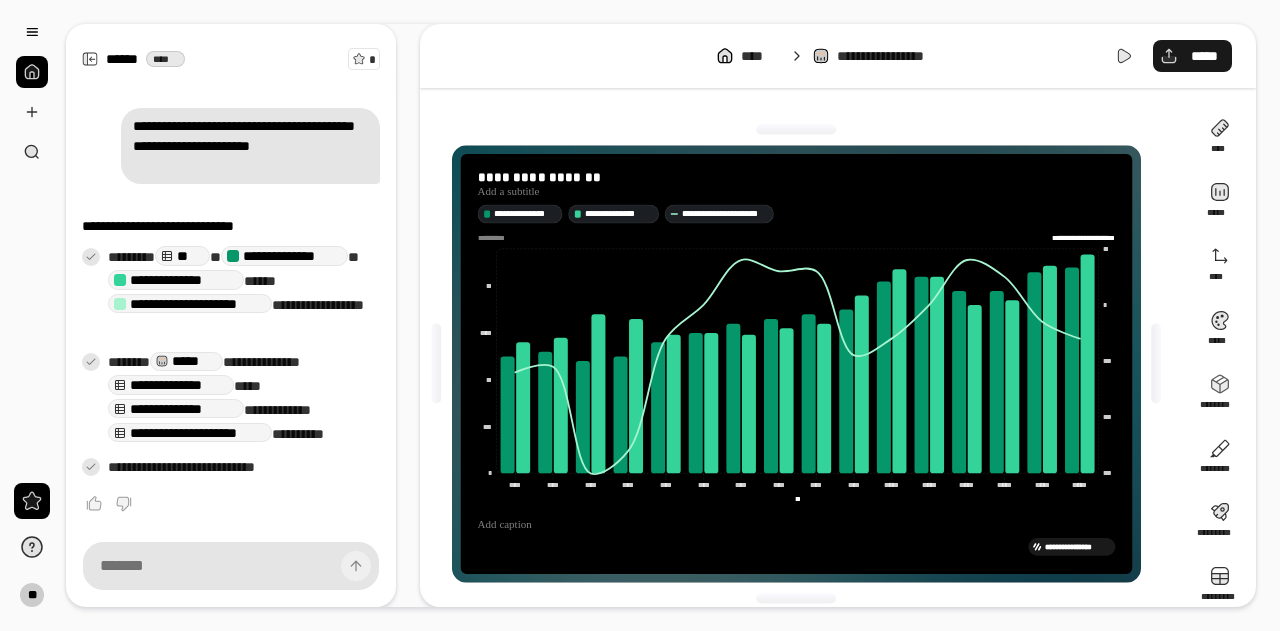 click on "*****" at bounding box center [1192, 56] 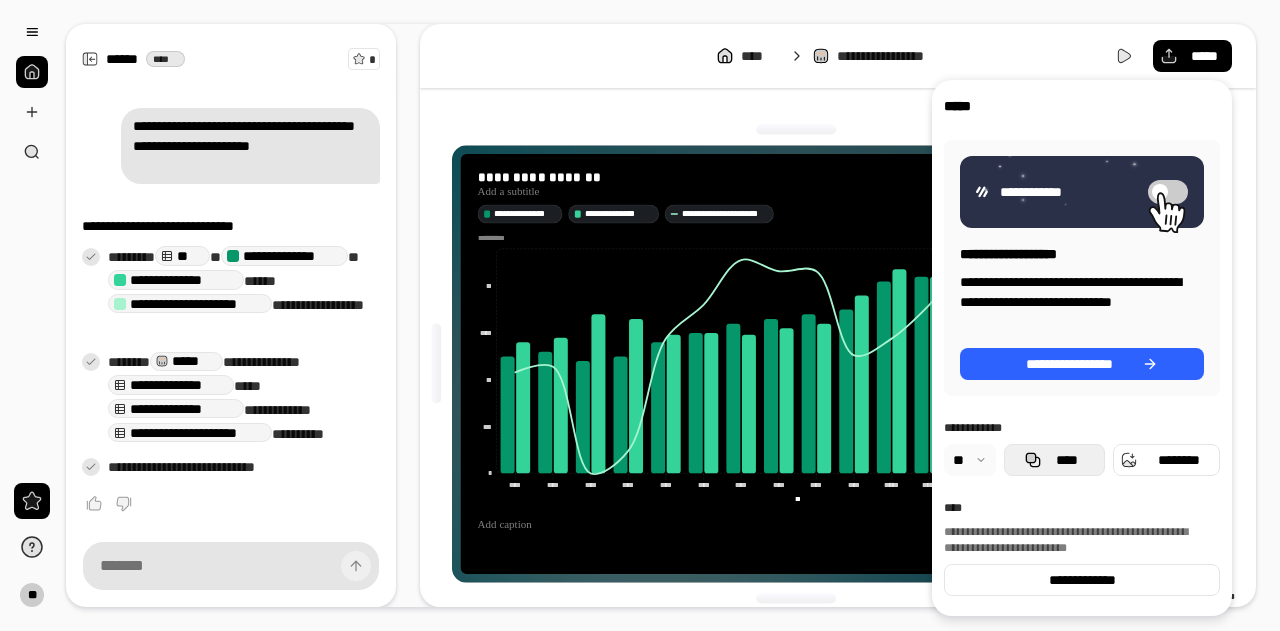 click on "****" at bounding box center (1054, 460) 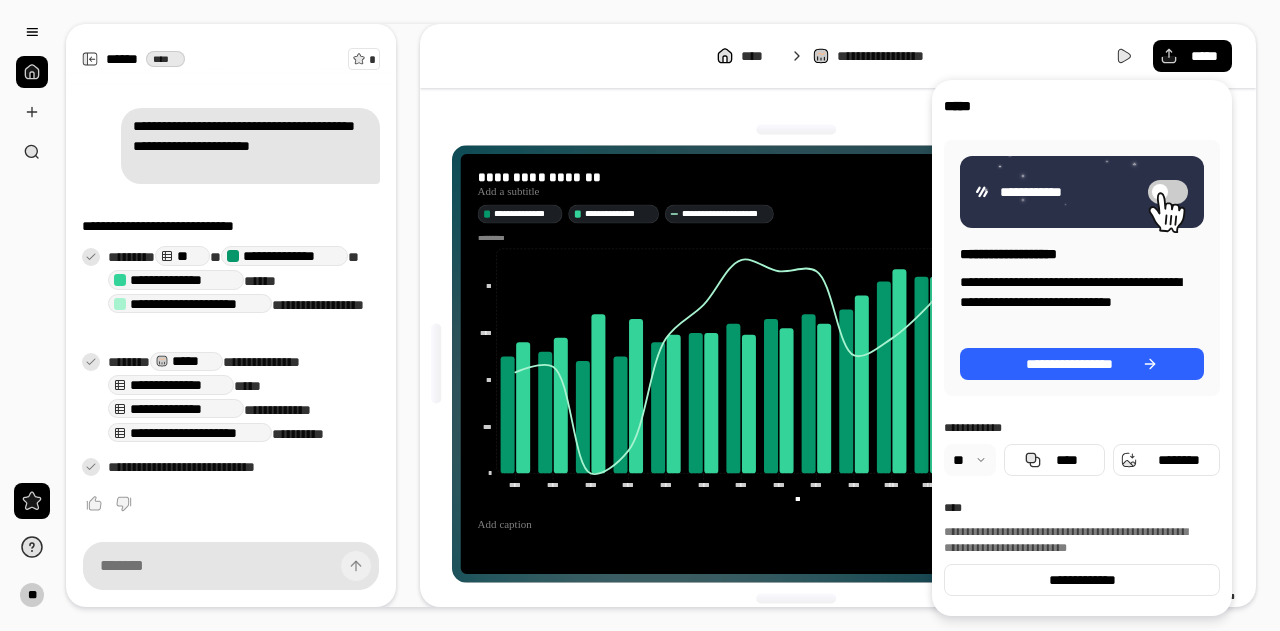 click at bounding box center (796, 130) 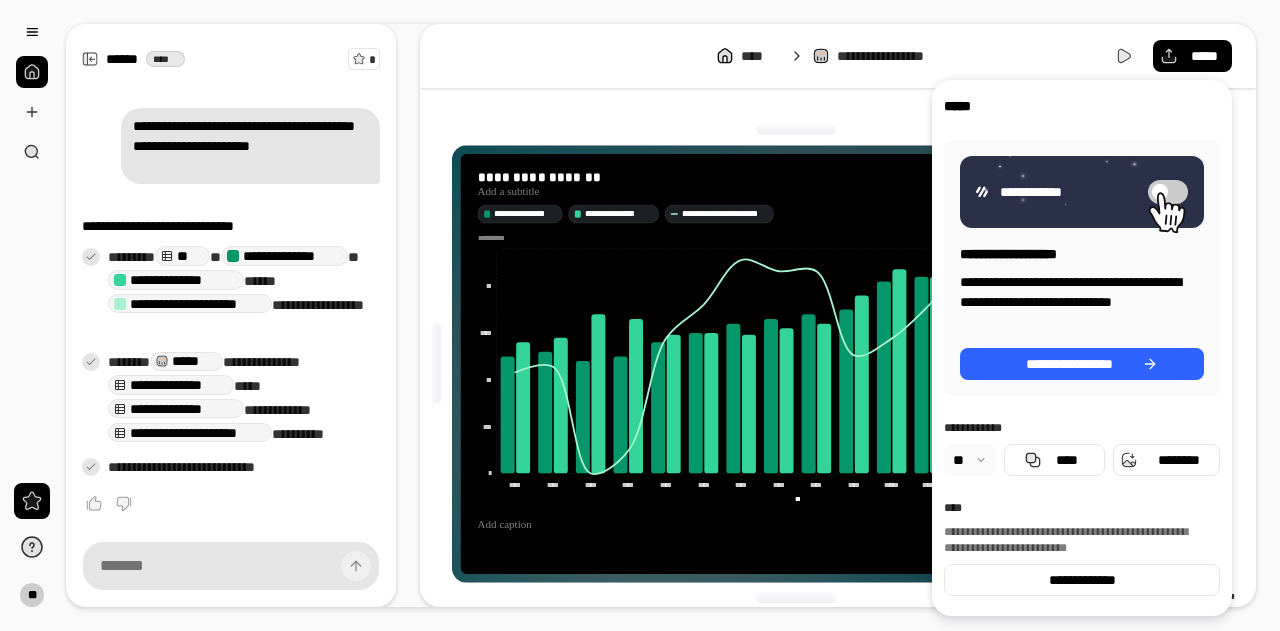 click on "**********" at bounding box center (640, 315) 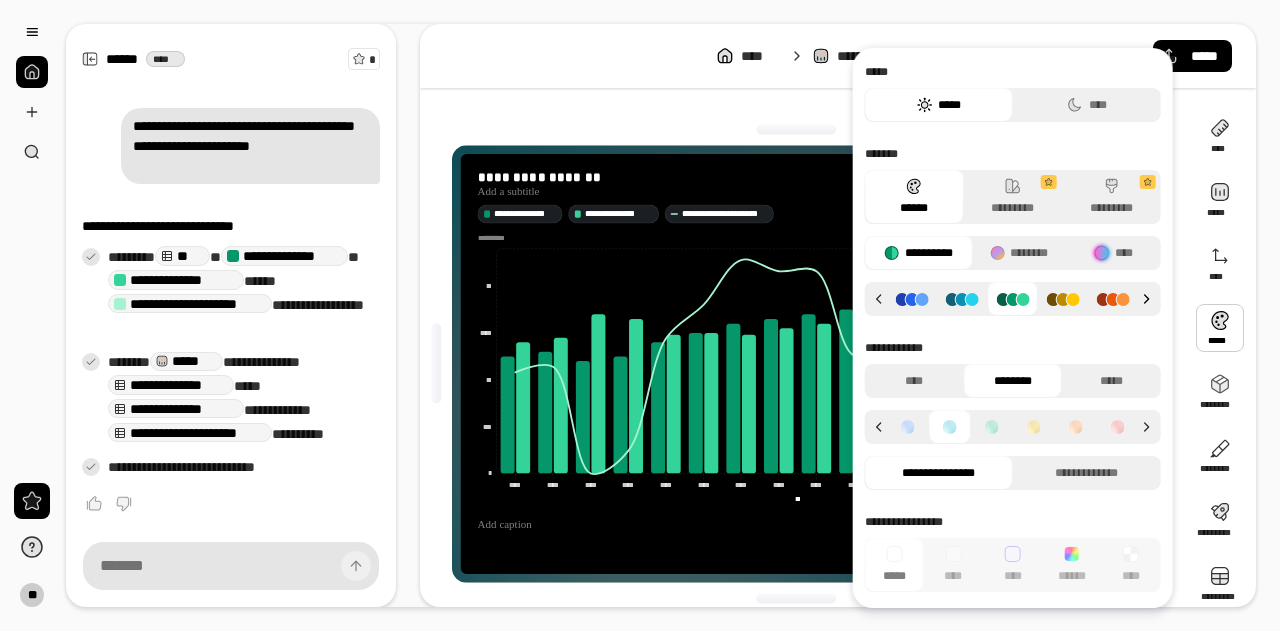 click 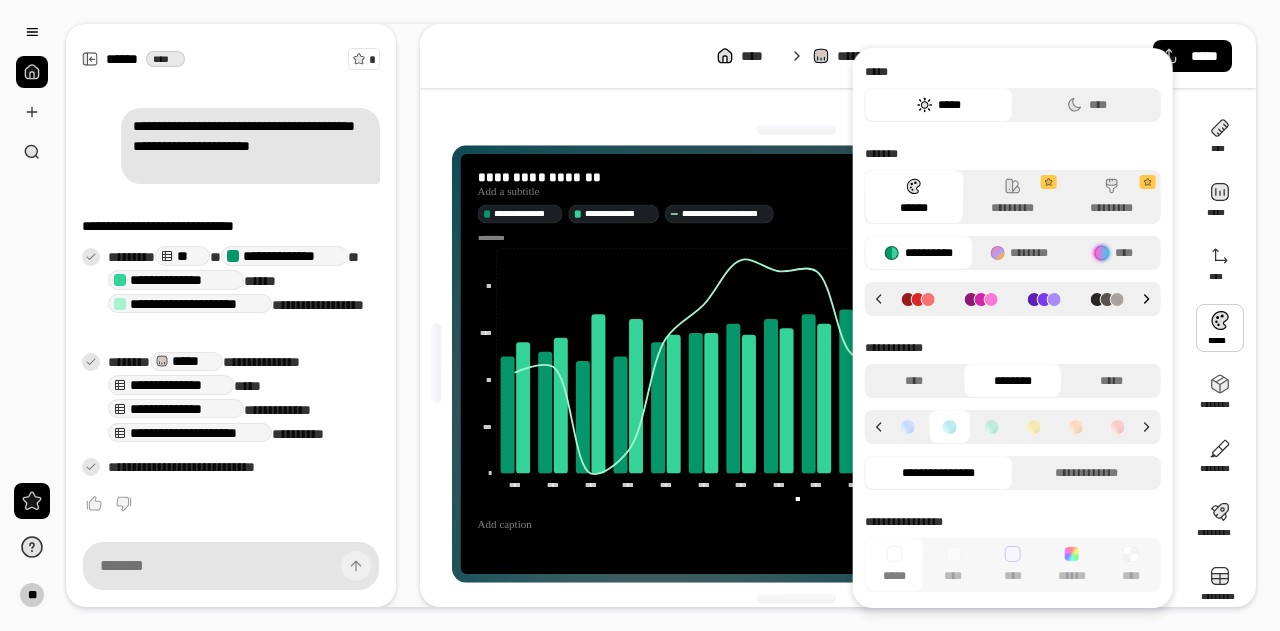click 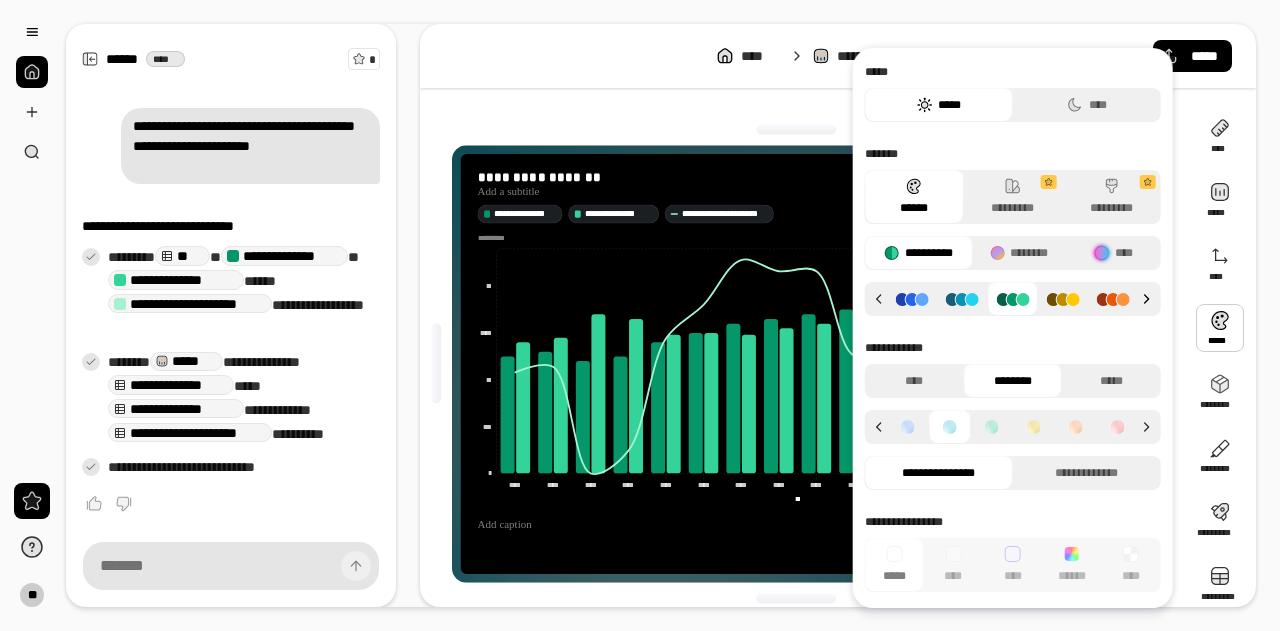 click 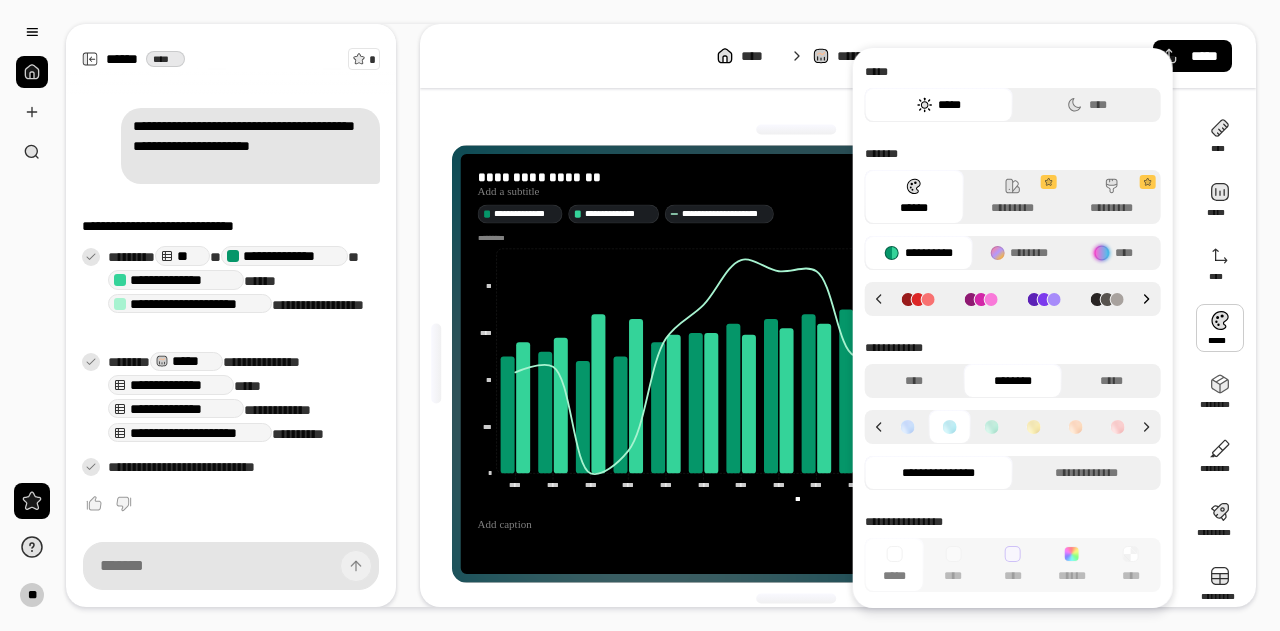 click 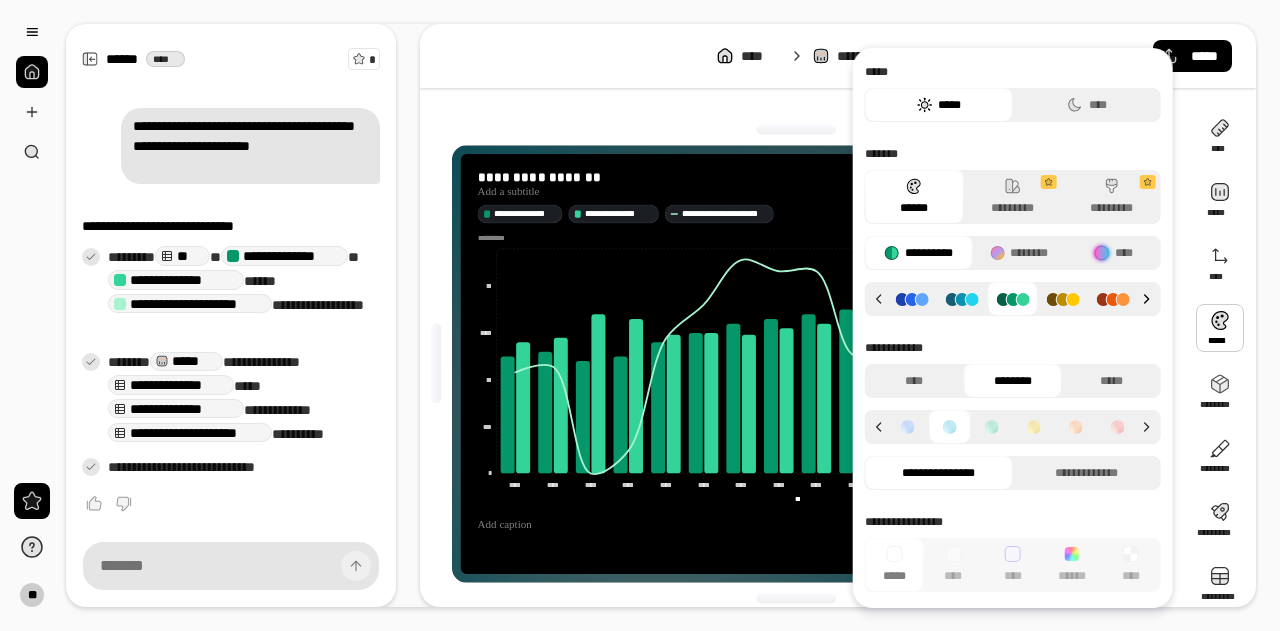 click 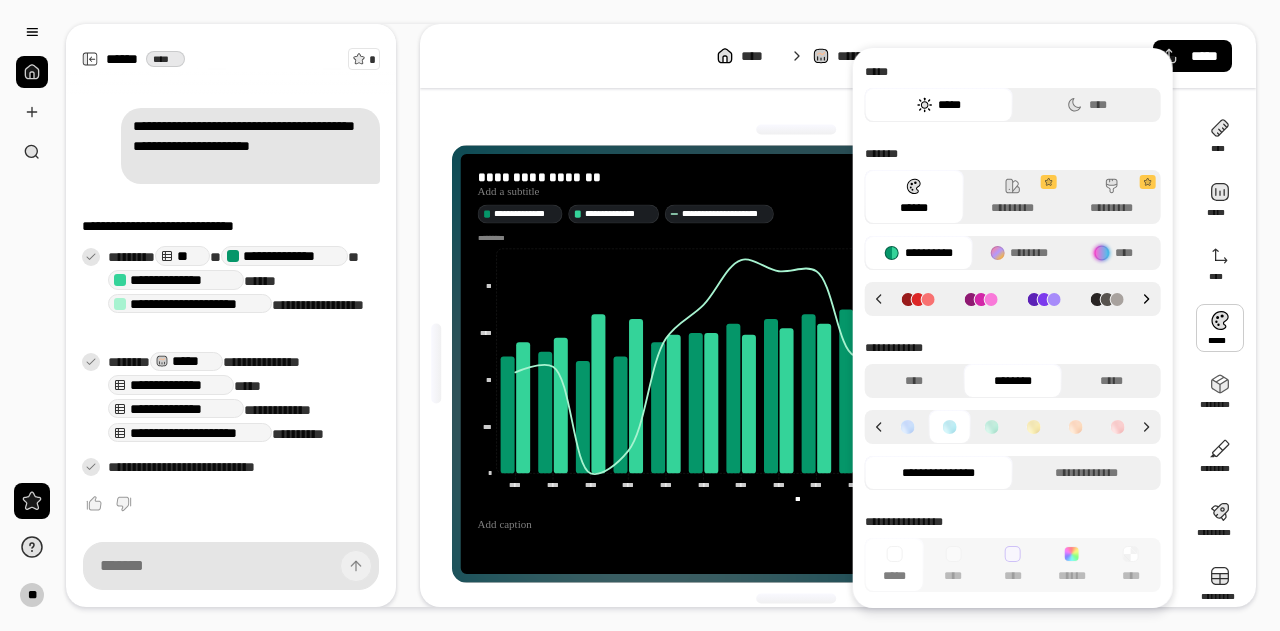 click 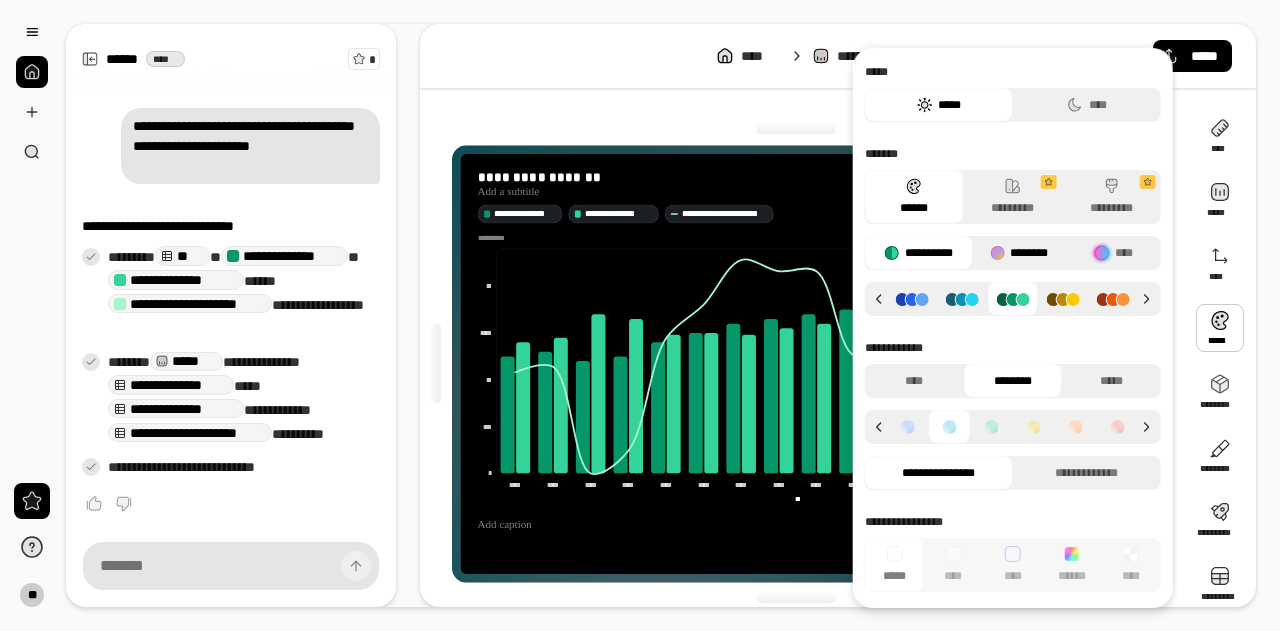 click on "********" at bounding box center [1019, 253] 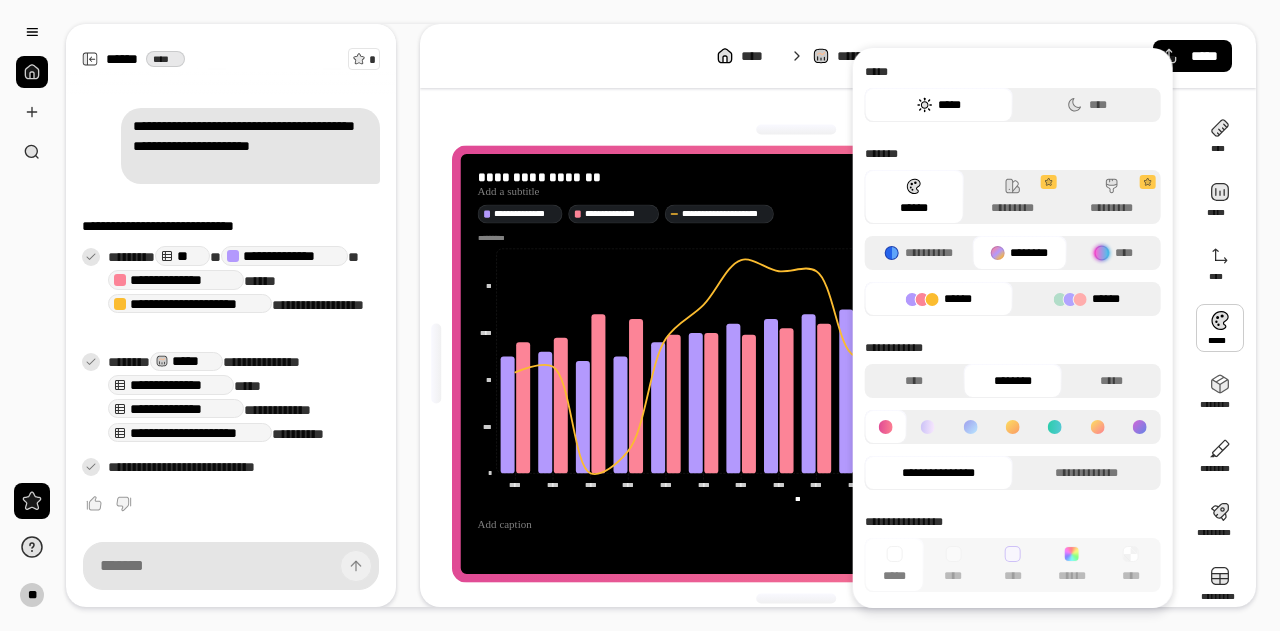 click on "******" at bounding box center (1087, 299) 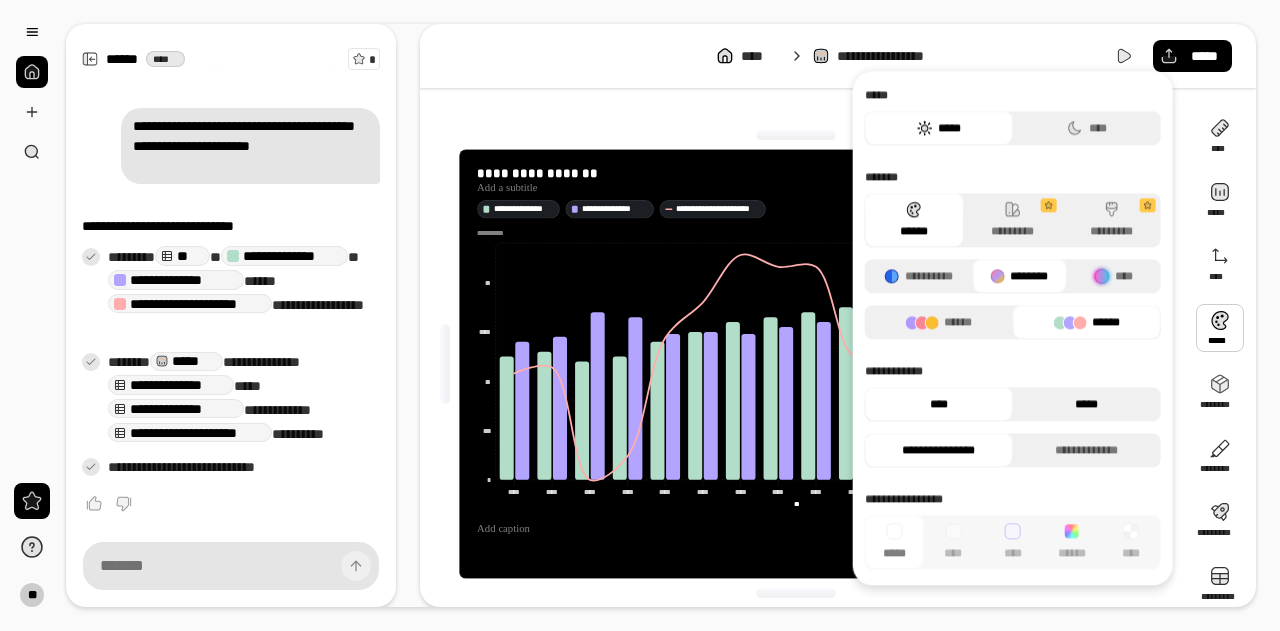 click on "*****" at bounding box center [1087, 404] 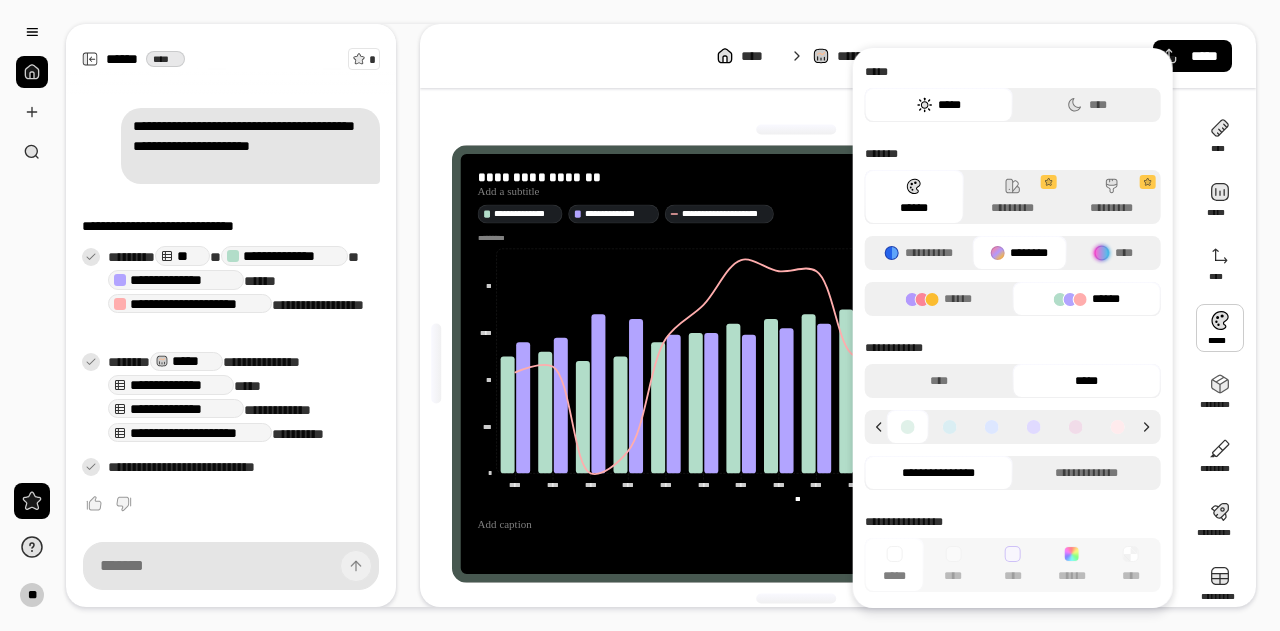 click at bounding box center [992, 427] 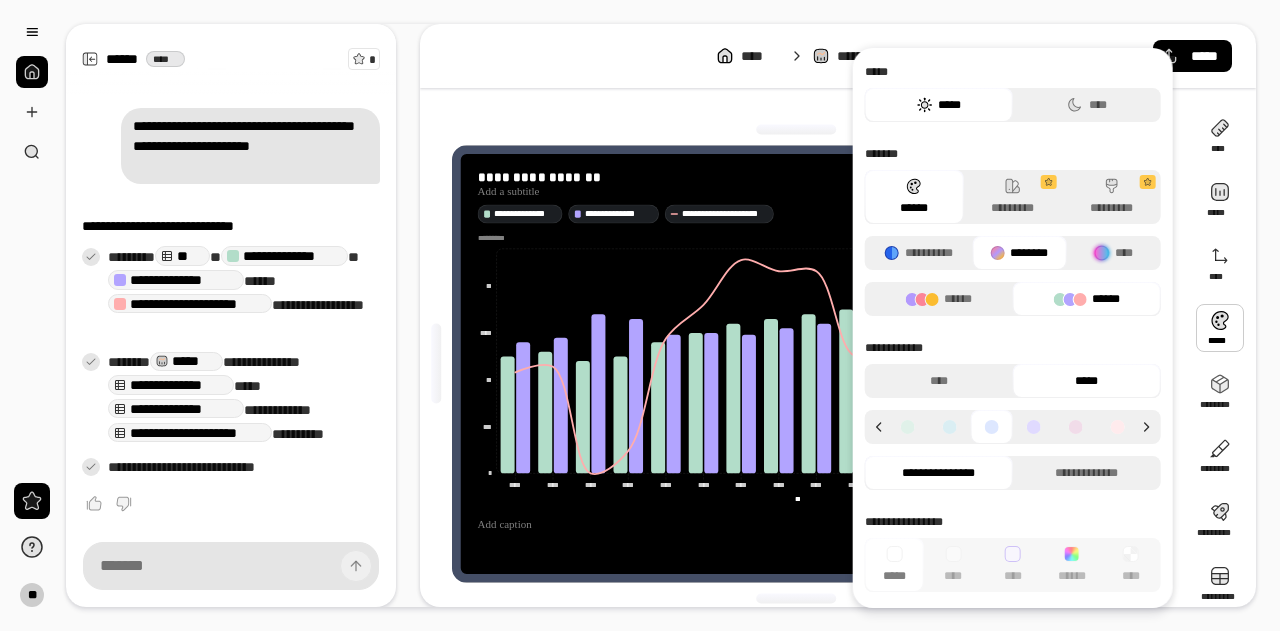 click at bounding box center (950, 427) 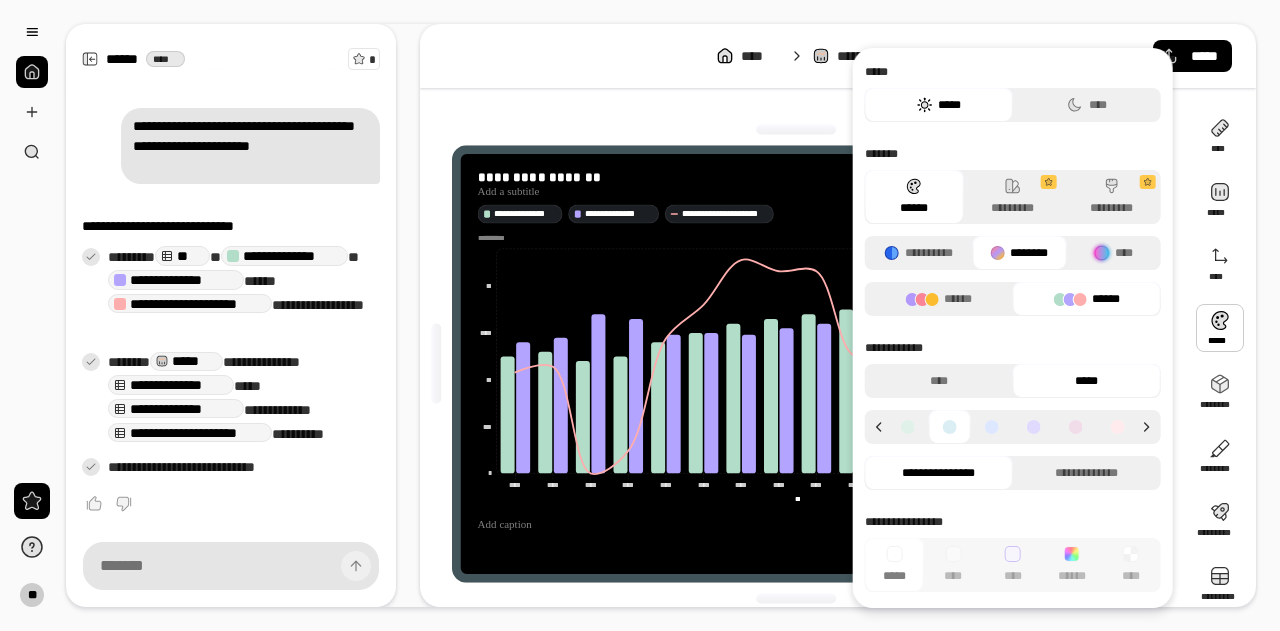 click at bounding box center (992, 427) 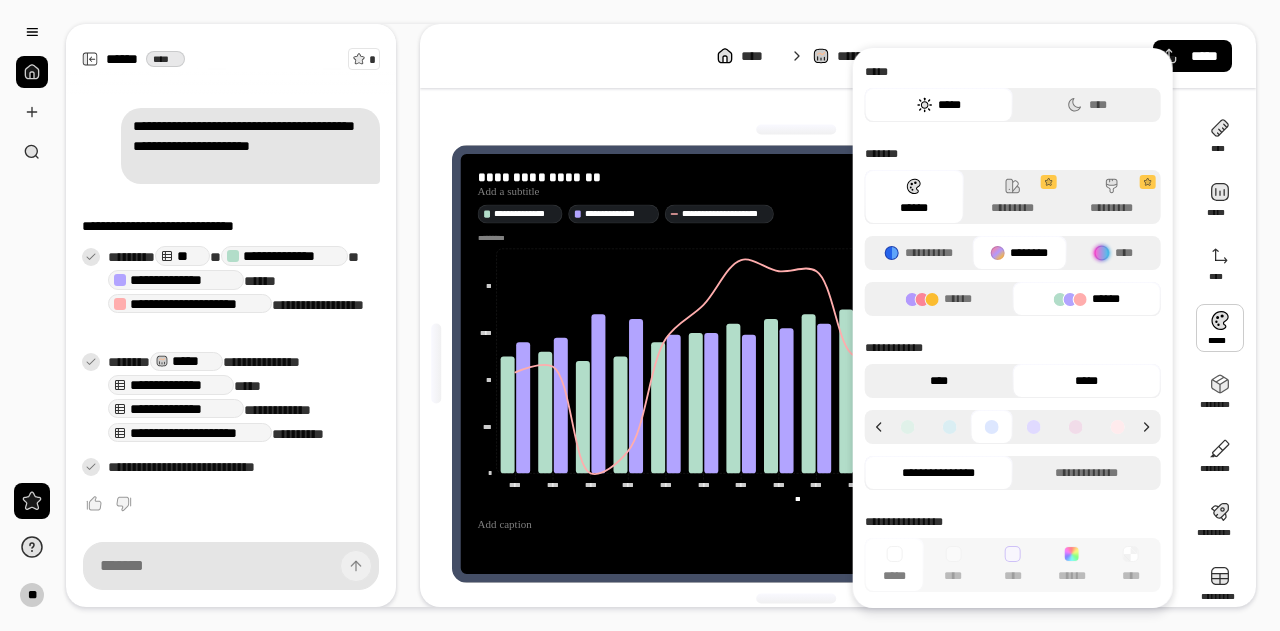 click on "****" at bounding box center (939, 381) 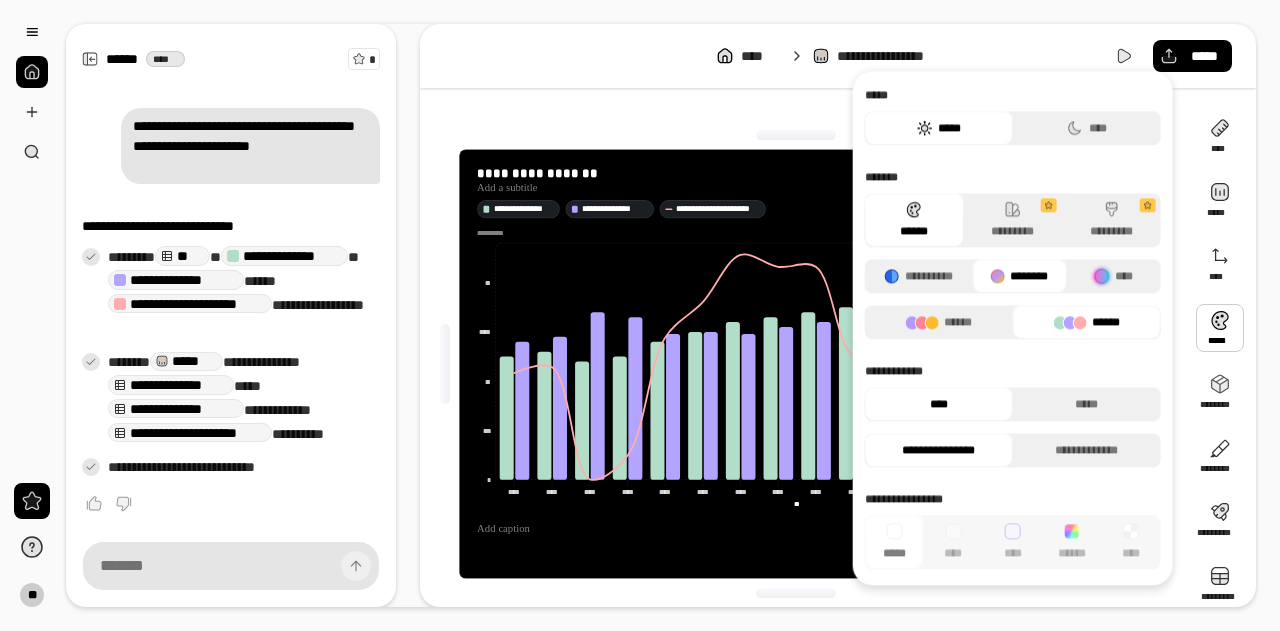 click on "**********" at bounding box center (1013, 392) 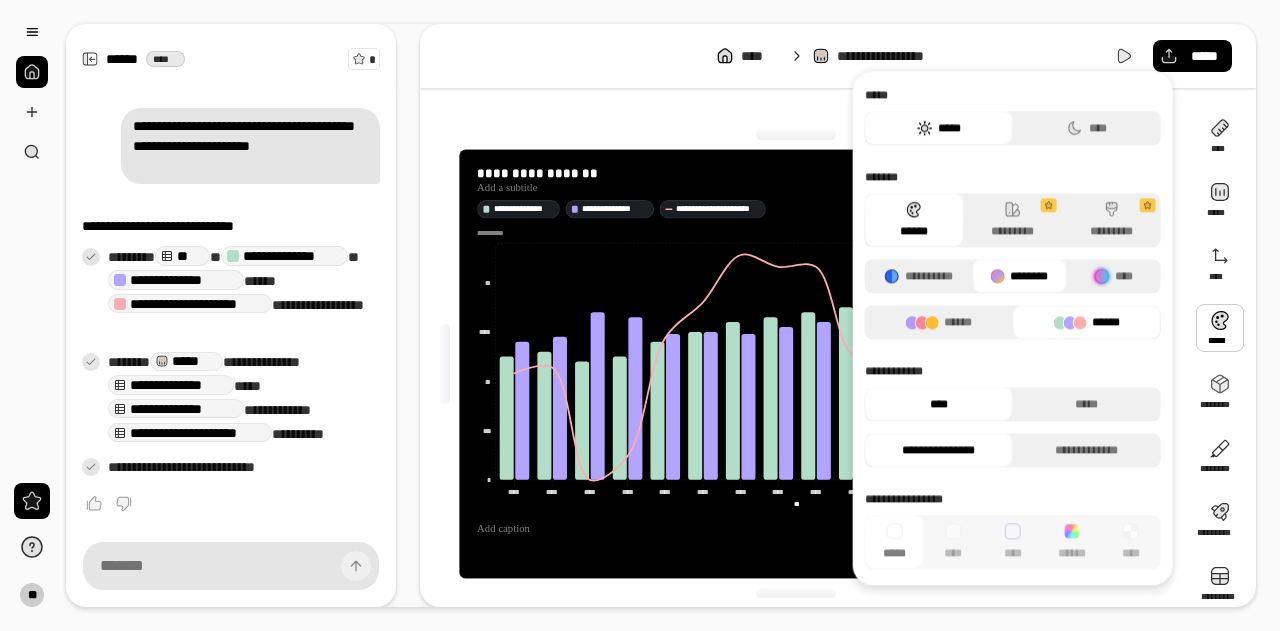 click on "**********" at bounding box center [1013, 371] 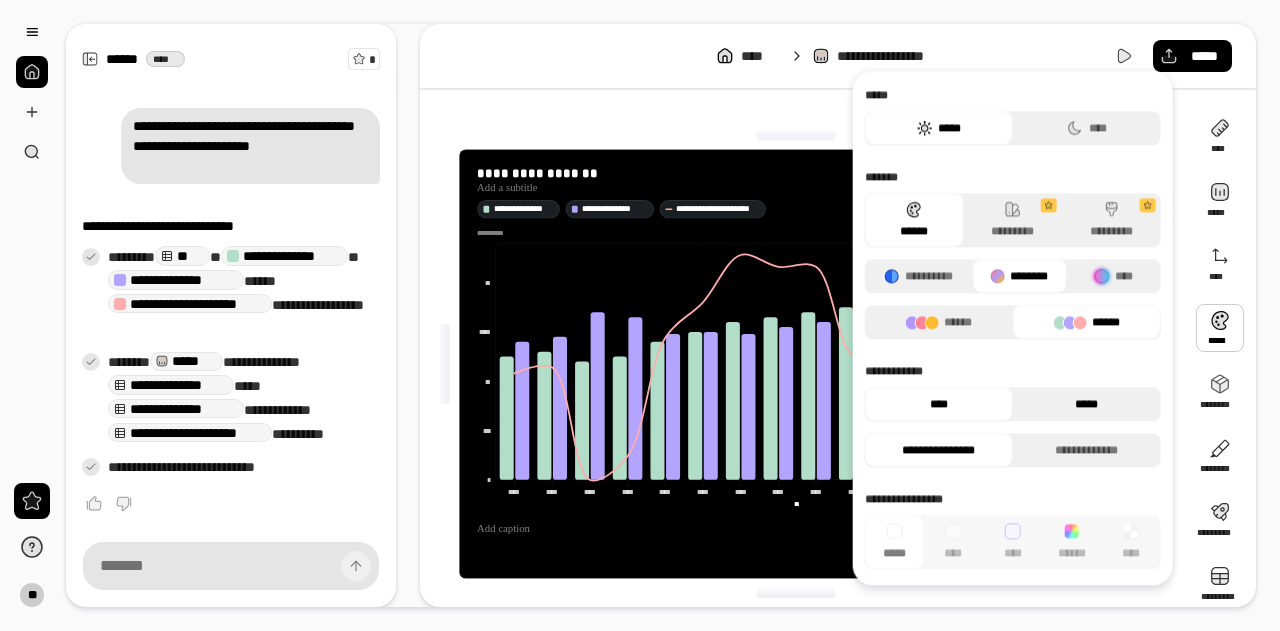 click on "*****" at bounding box center [1087, 404] 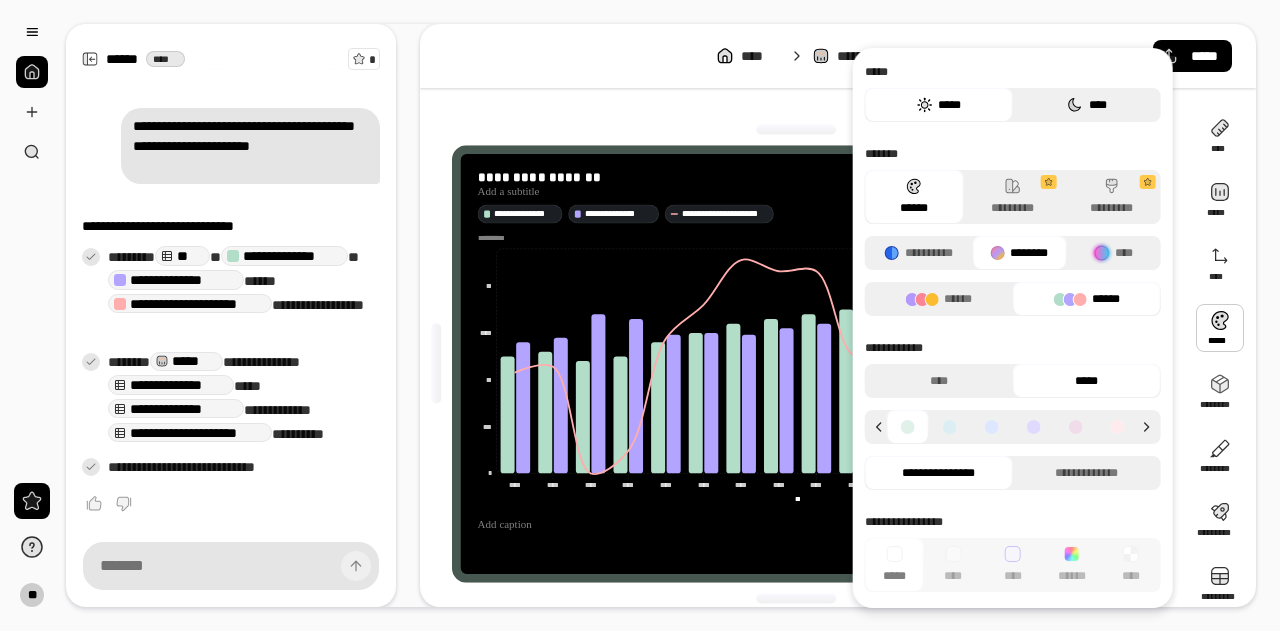 click on "****" at bounding box center [1087, 105] 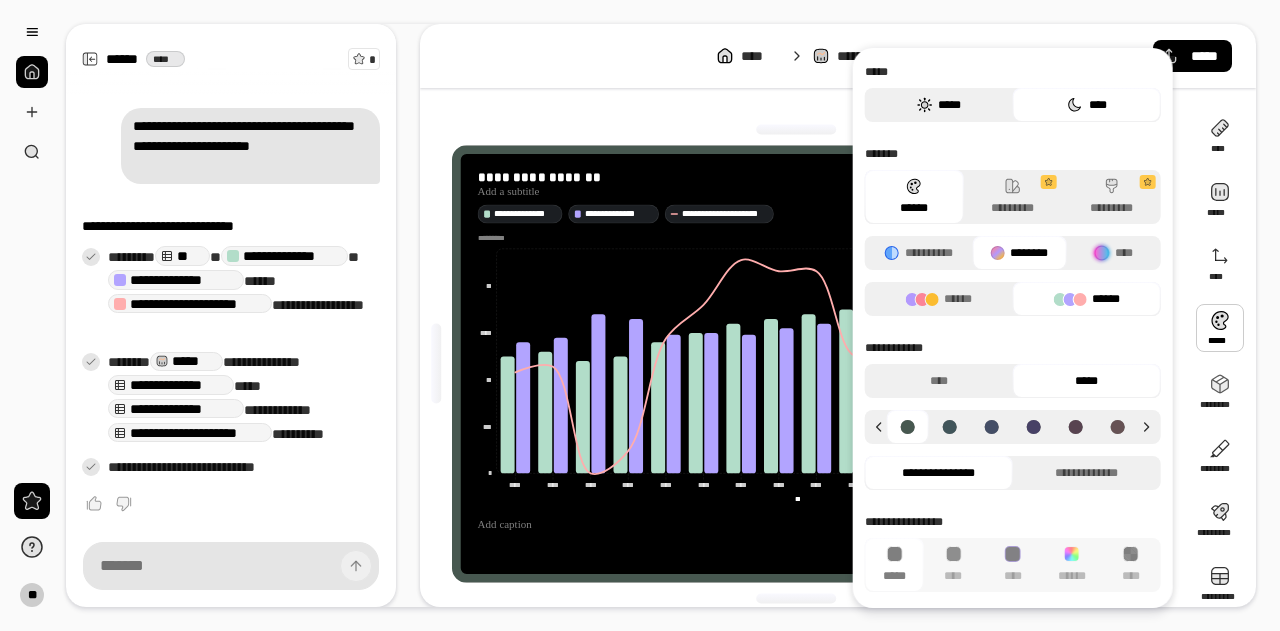 click on "*****" at bounding box center [939, 105] 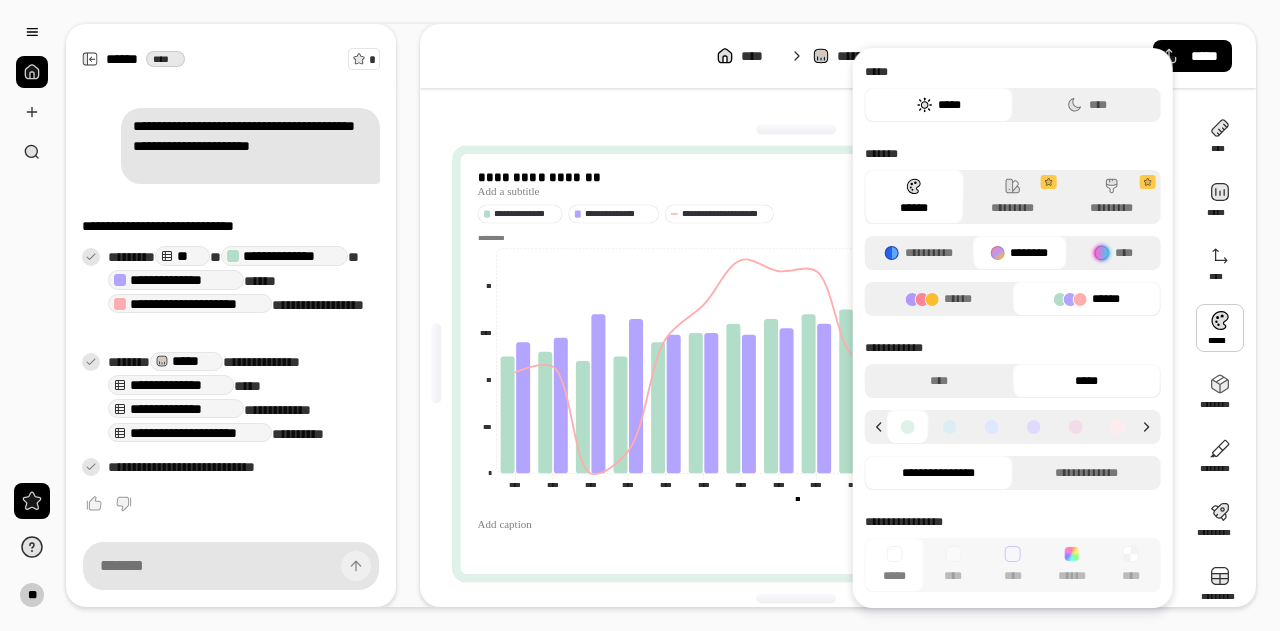 click at bounding box center [796, 130] 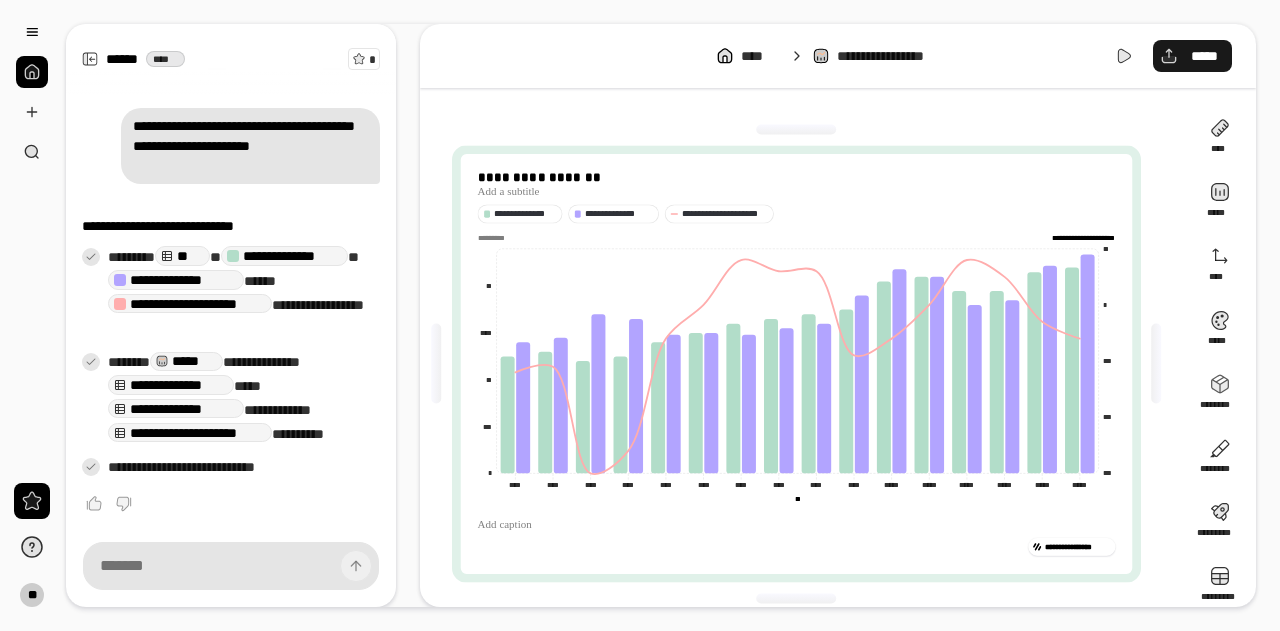 drag, startPoint x: 726, startPoint y: 544, endPoint x: 1191, endPoint y: 51, distance: 677.6976 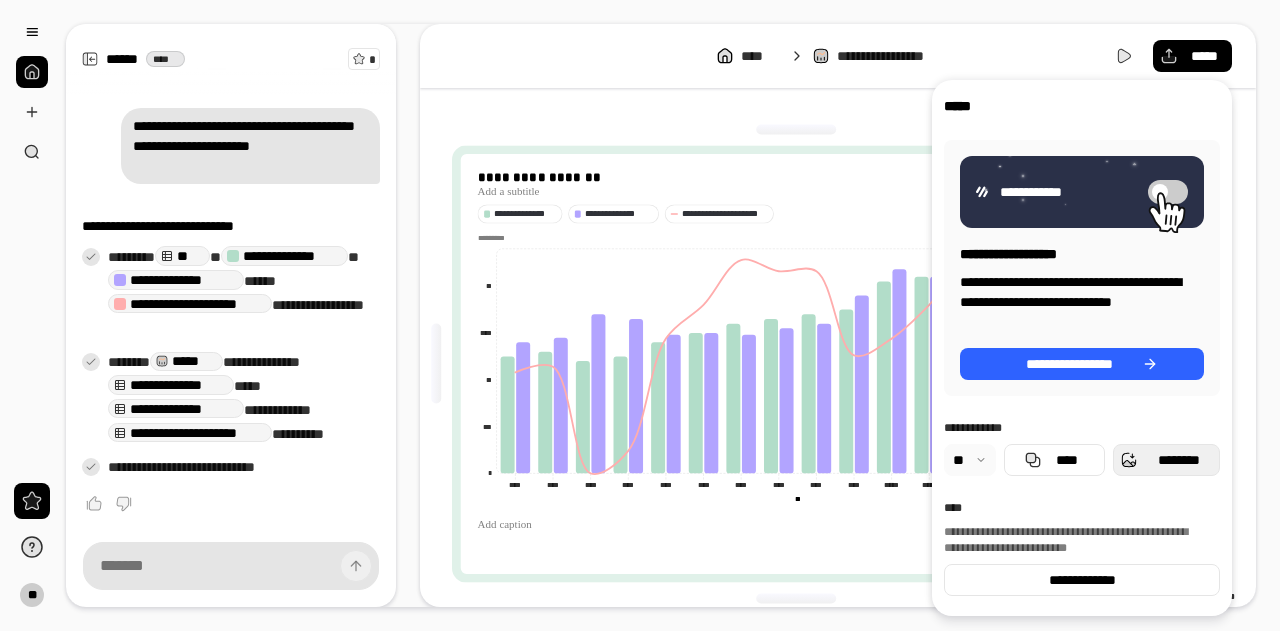 click on "********" at bounding box center [1166, 460] 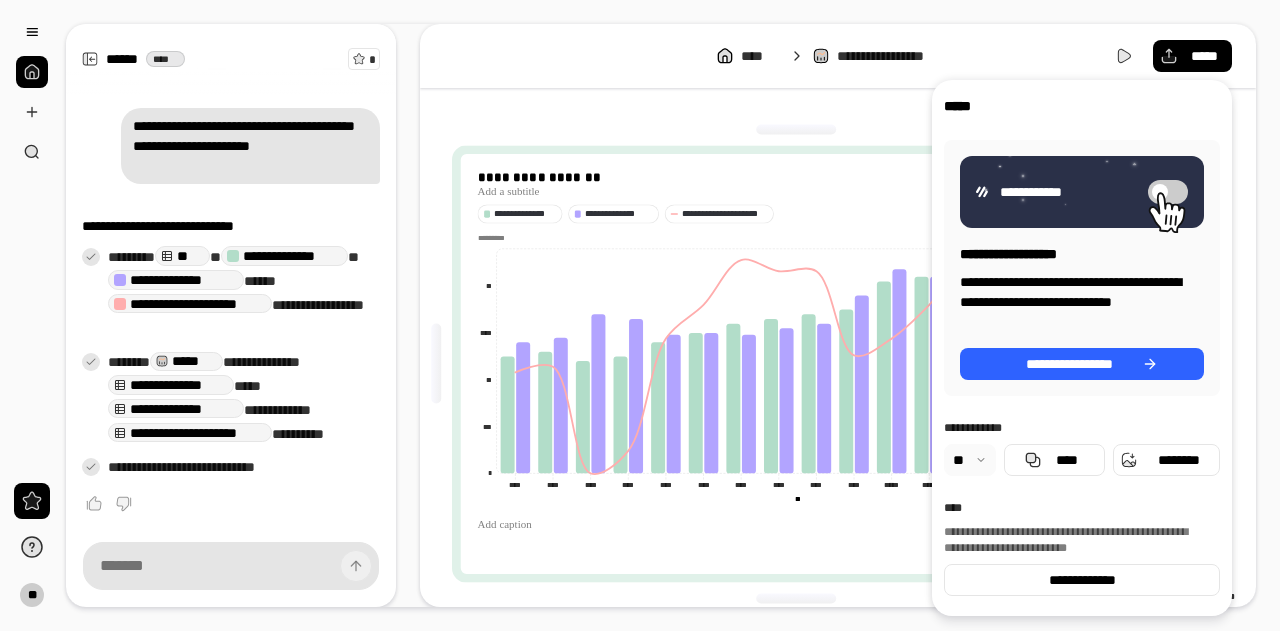 click at bounding box center [796, 130] 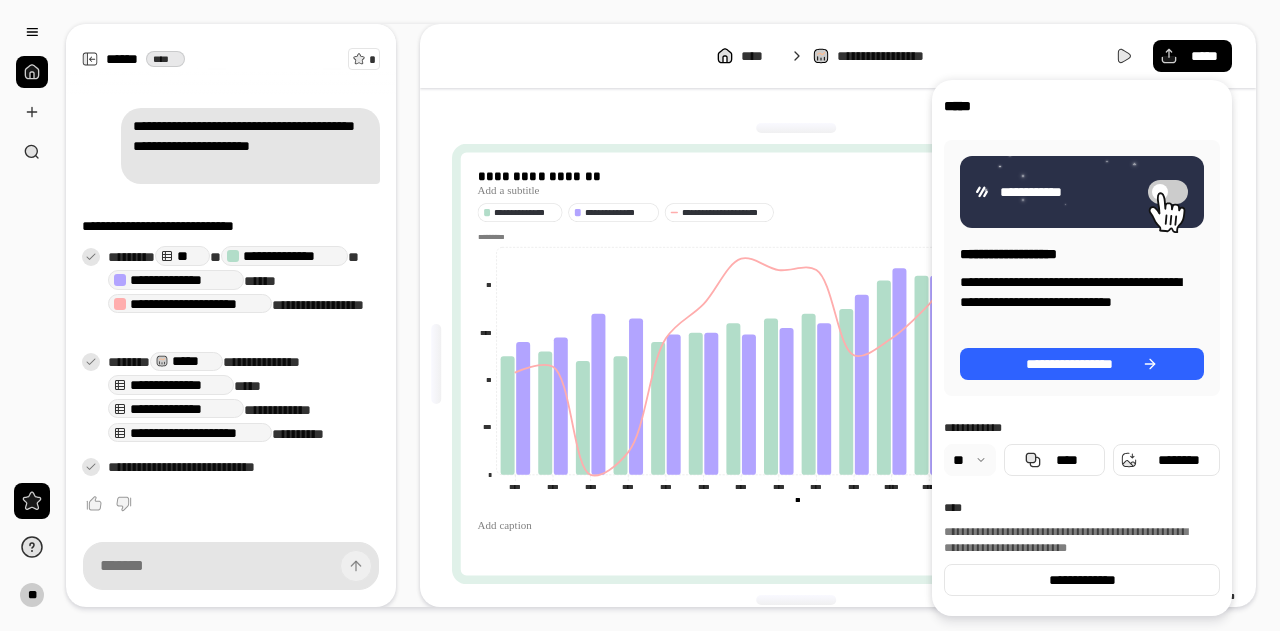 click on "**********" at bounding box center (1082, 425) 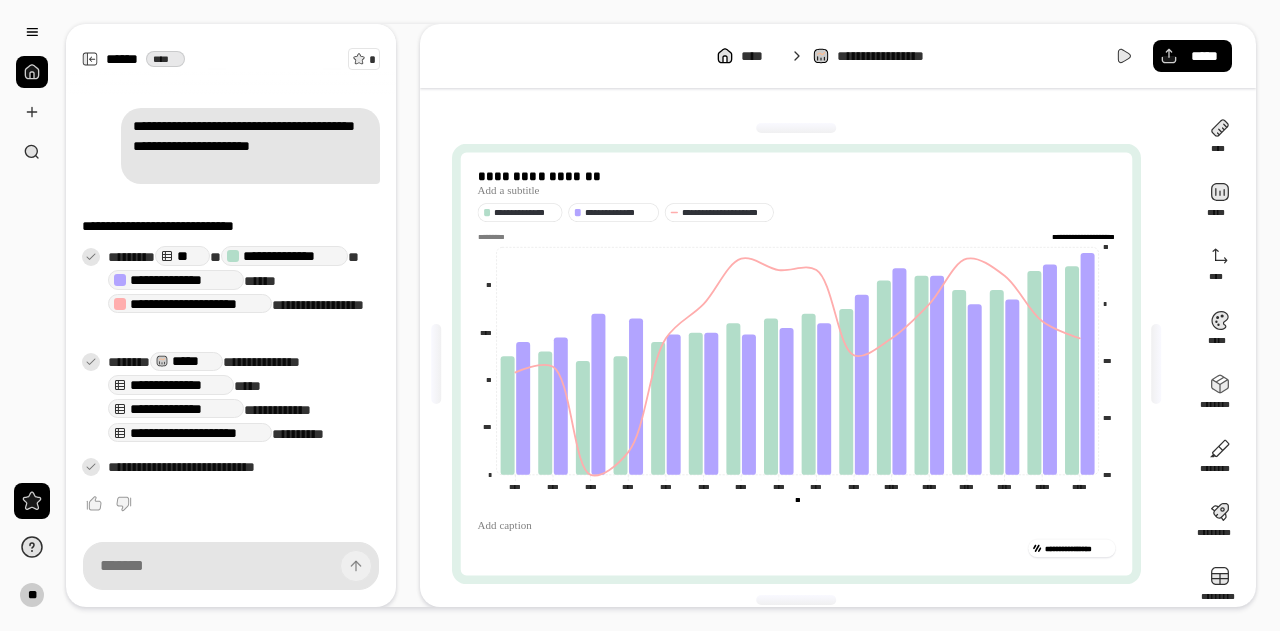click on "**********" at bounding box center [838, 56] 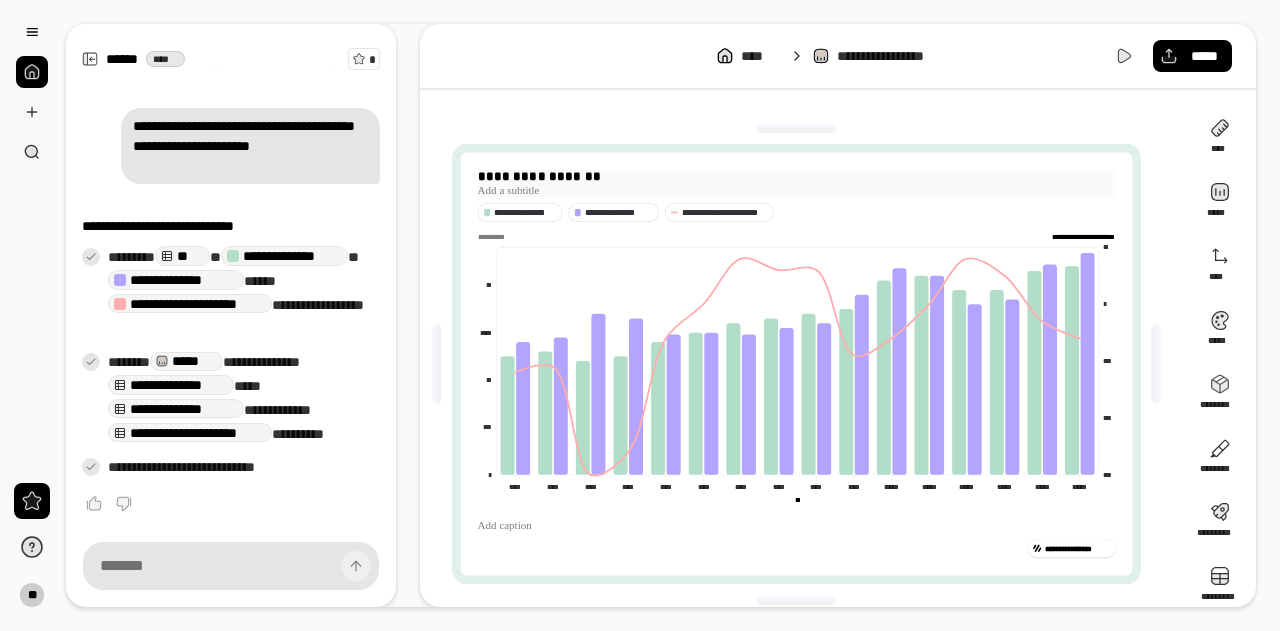 click on "**********" at bounding box center (796, 176) 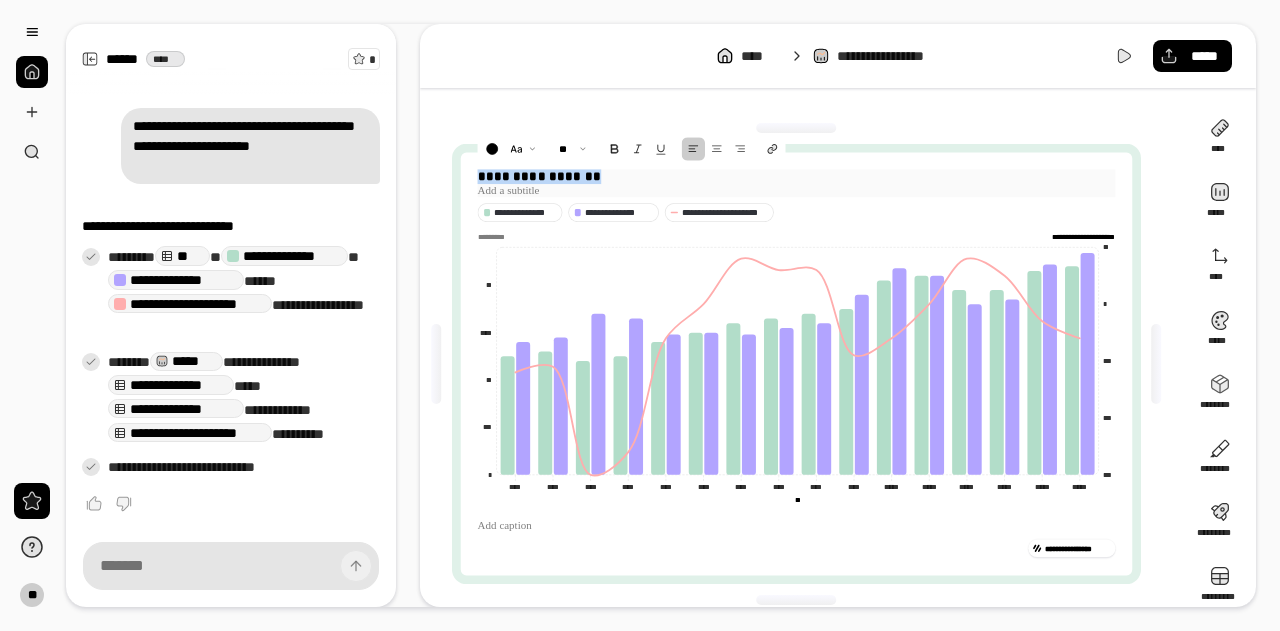 drag, startPoint x: 594, startPoint y: 177, endPoint x: 479, endPoint y: 173, distance: 115.06954 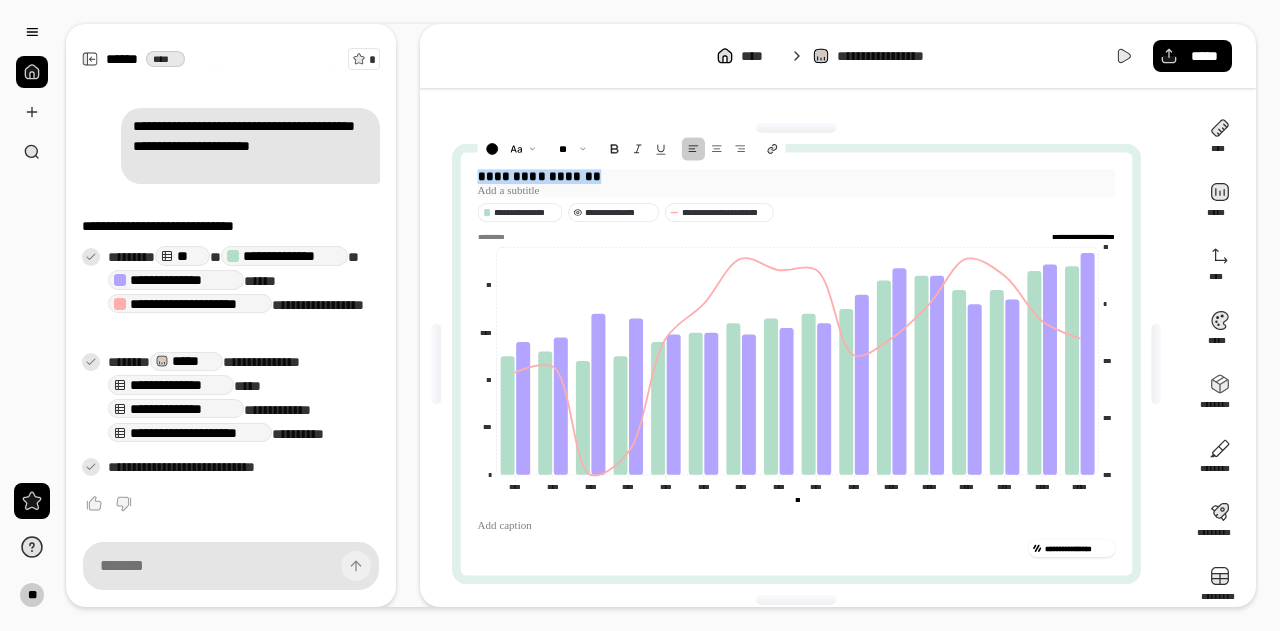 click on "**********" at bounding box center [796, 176] 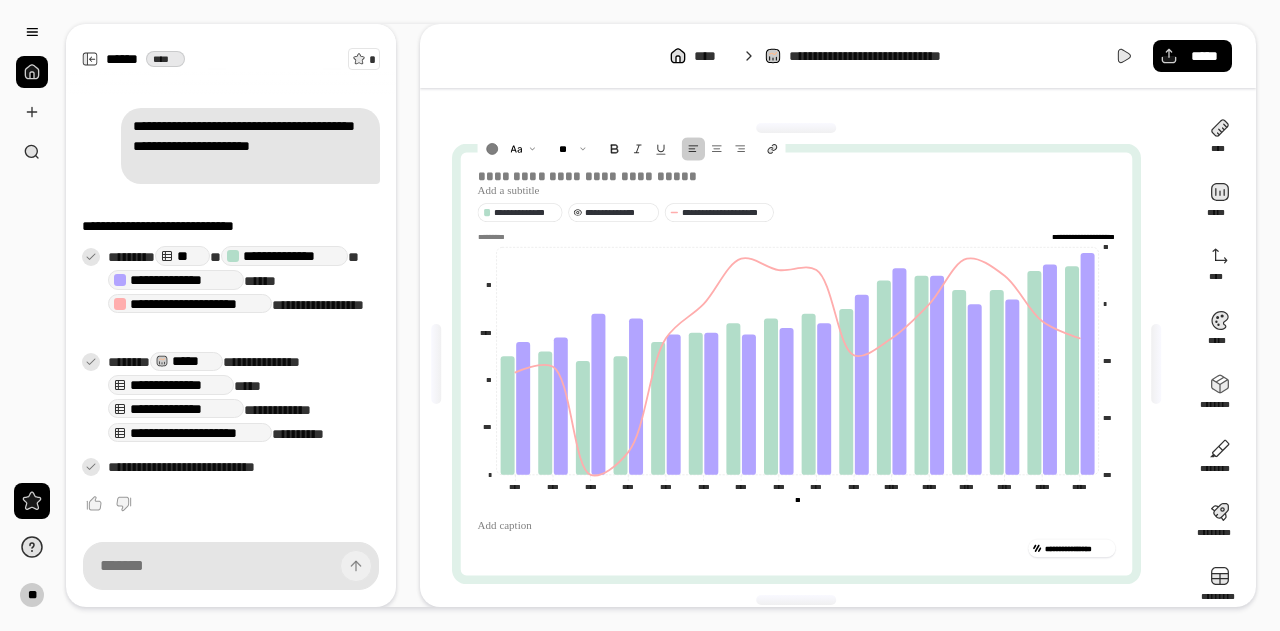 click on "**********" at bounding box center (619, 212) 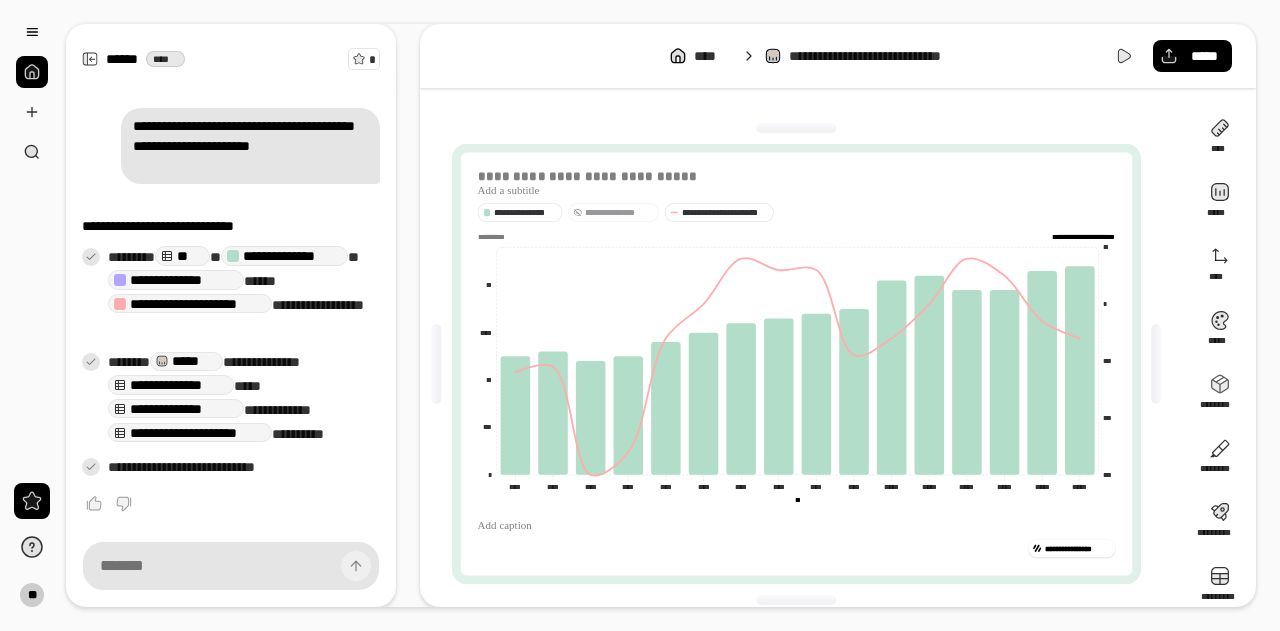click on "**********" at bounding box center [619, 212] 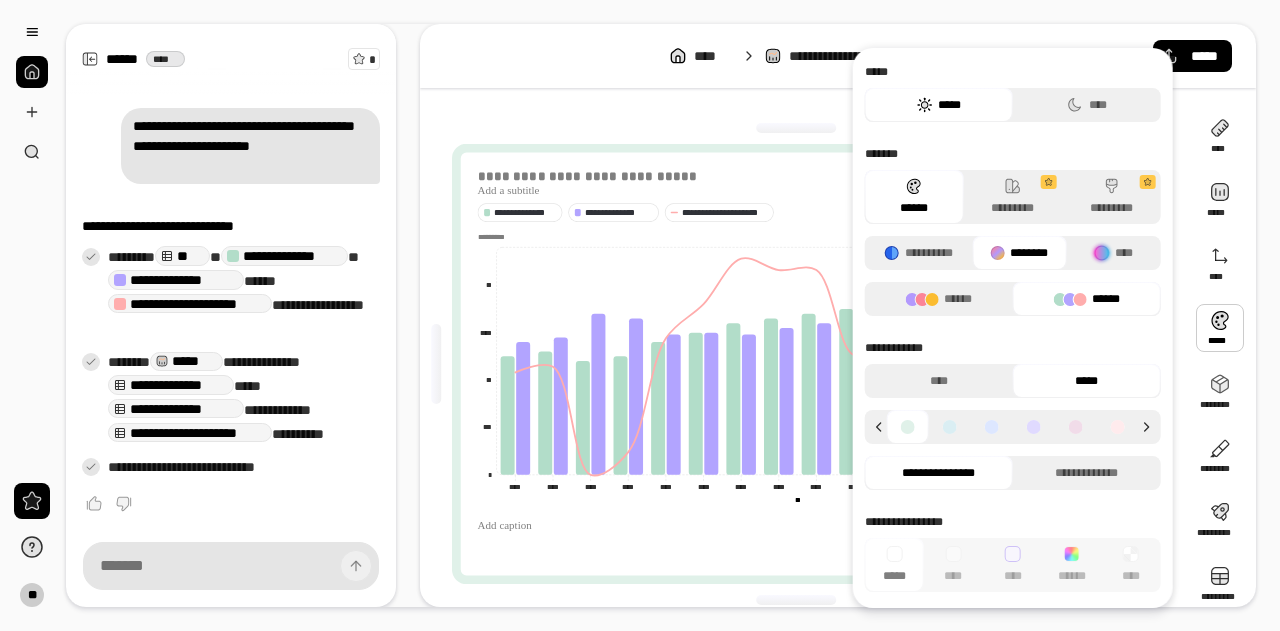 click at bounding box center [1220, 328] 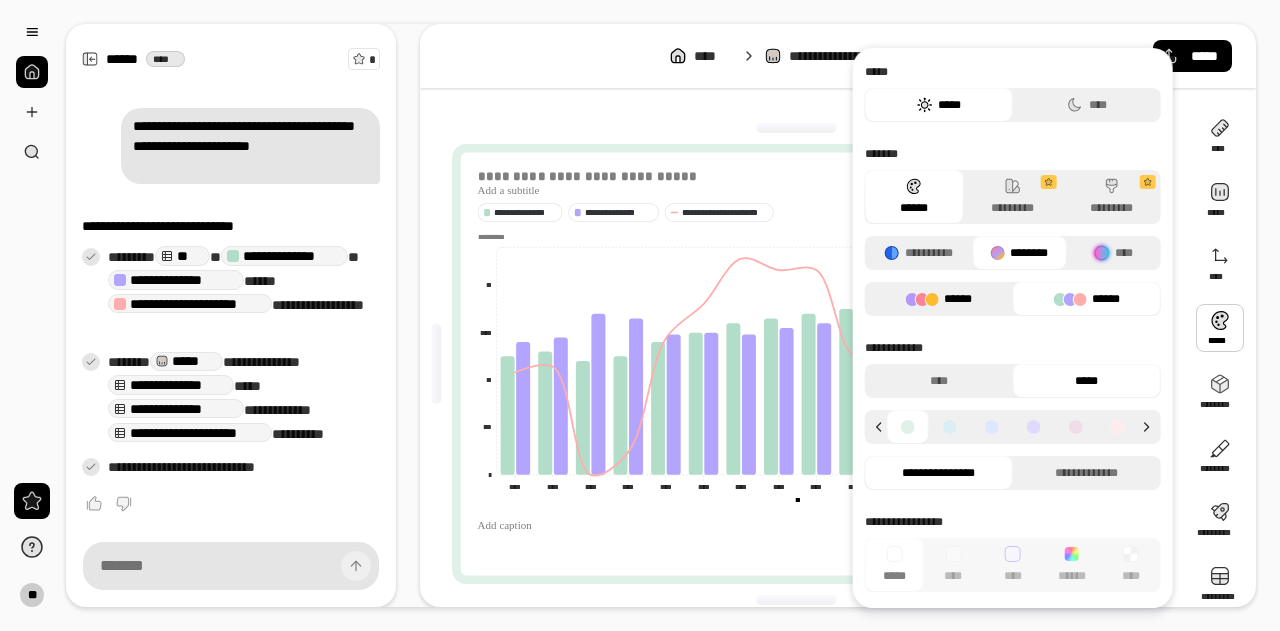 click on "******" at bounding box center (939, 299) 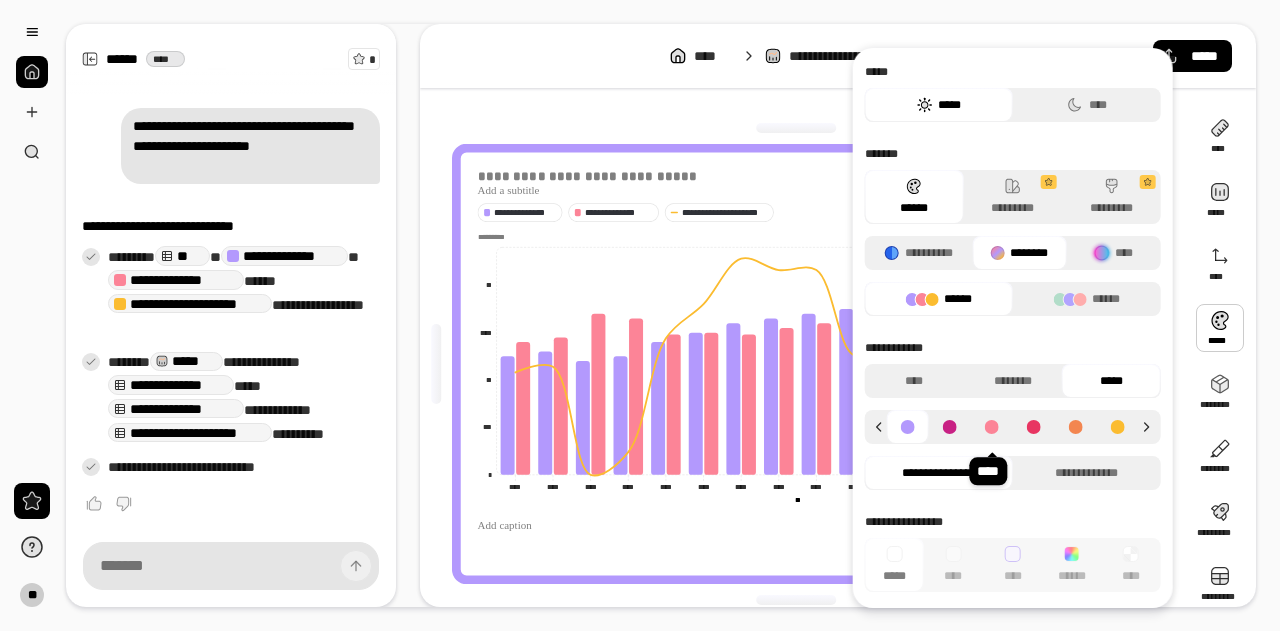 click at bounding box center (1034, 427) 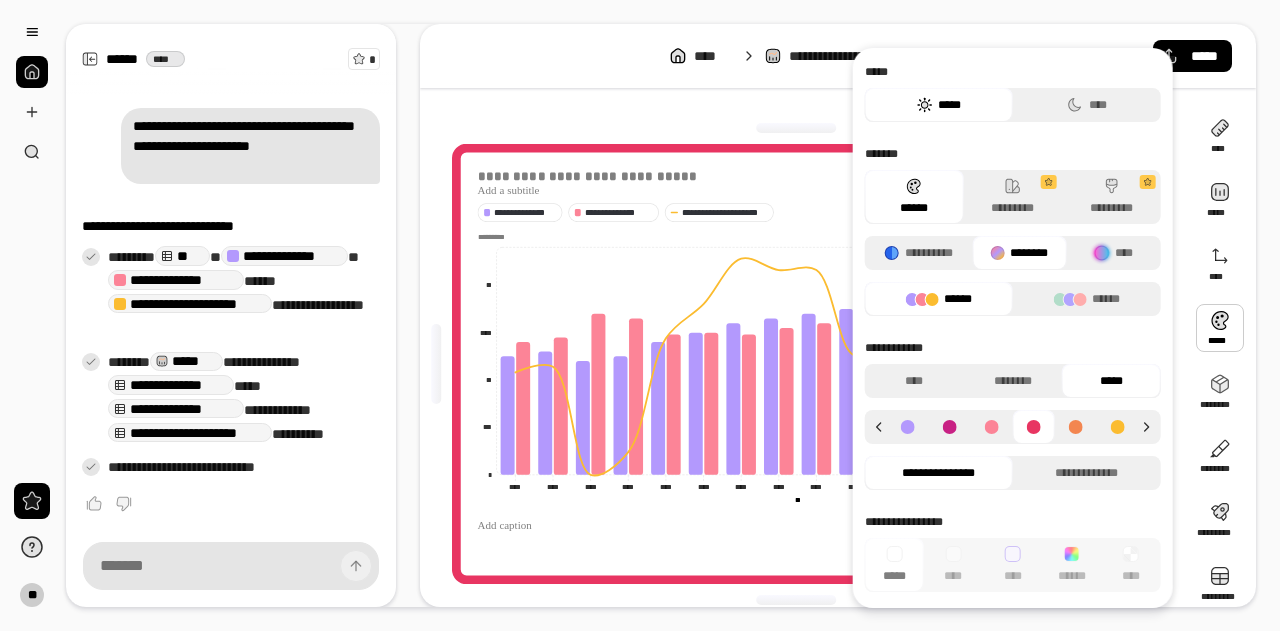 click at bounding box center [1118, 427] 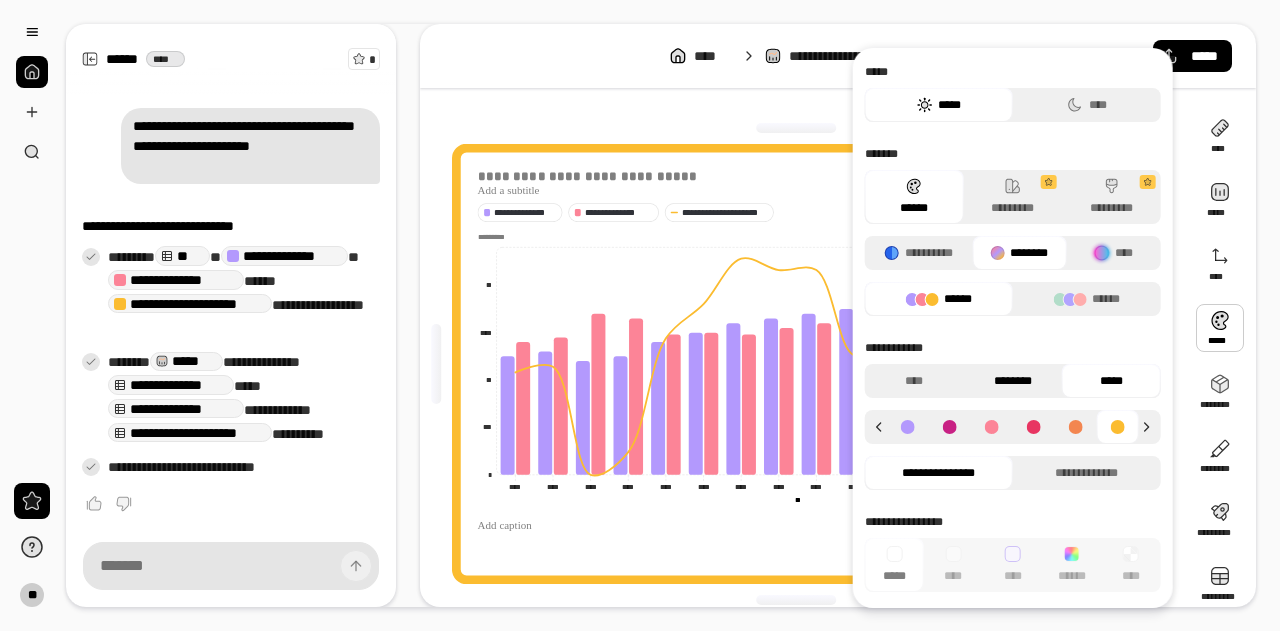 click on "********" at bounding box center (1012, 381) 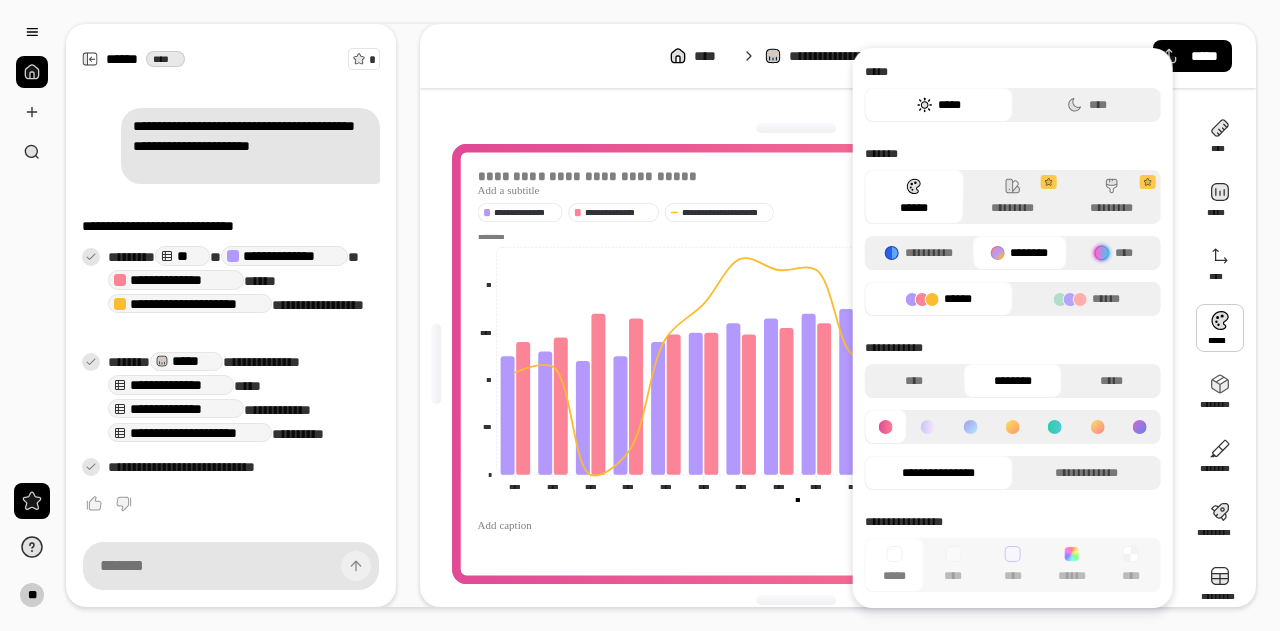 click at bounding box center [1097, 427] 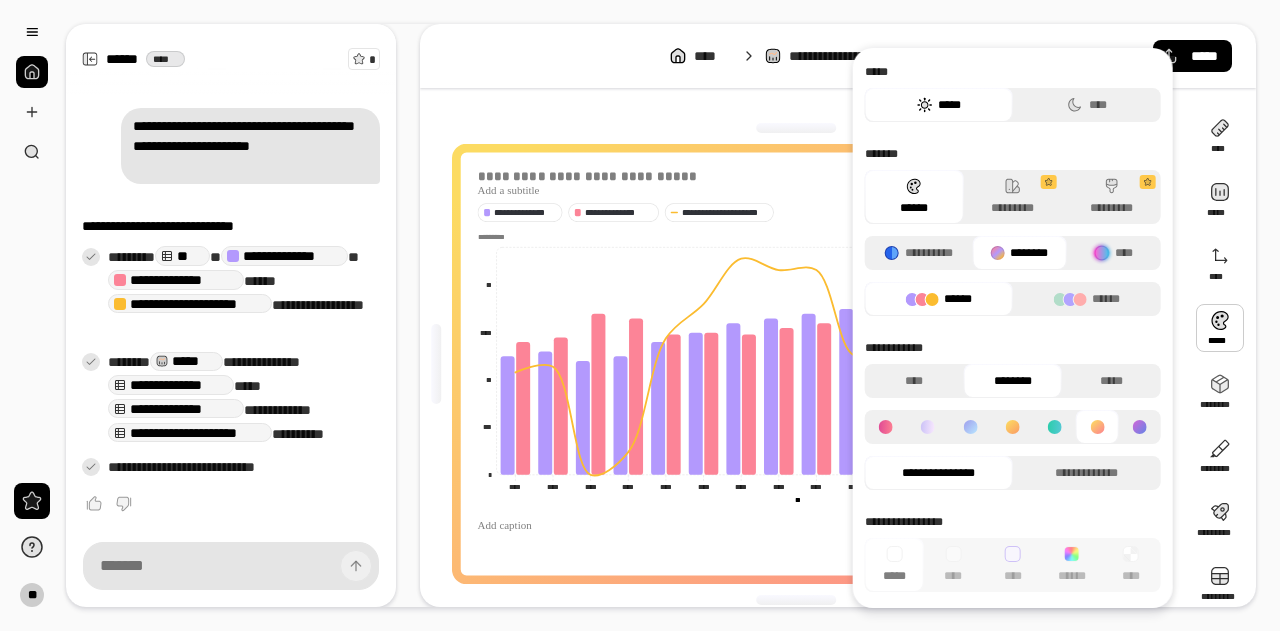 click at bounding box center (1055, 427) 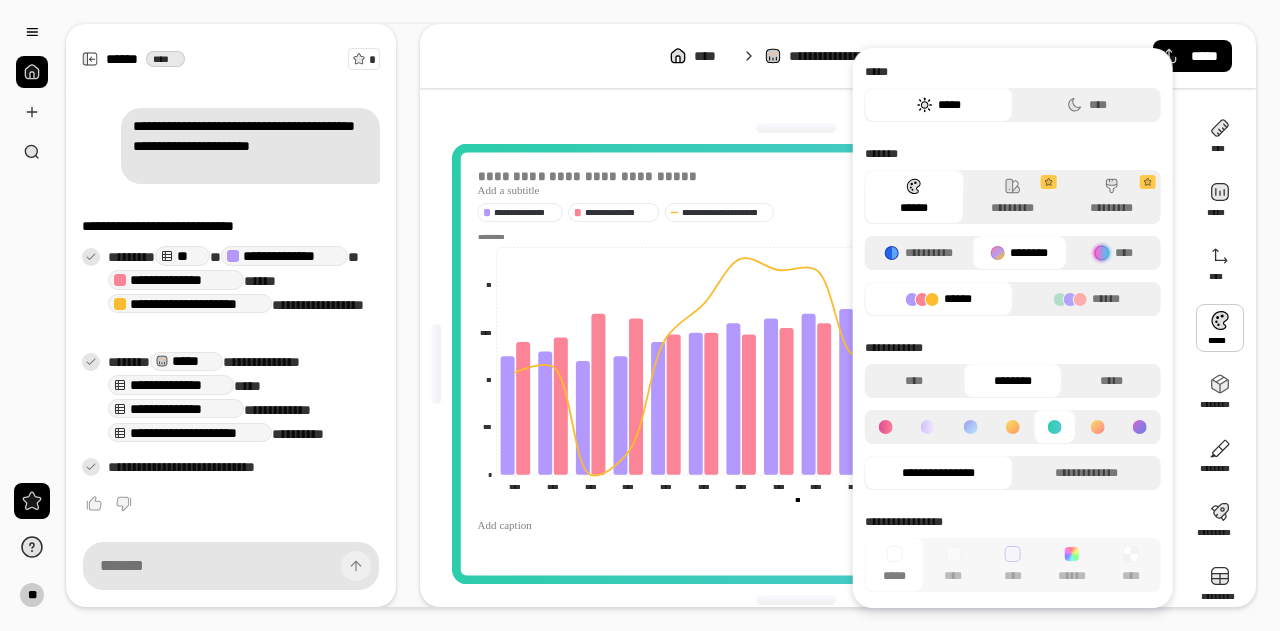 click at bounding box center [1013, 427] 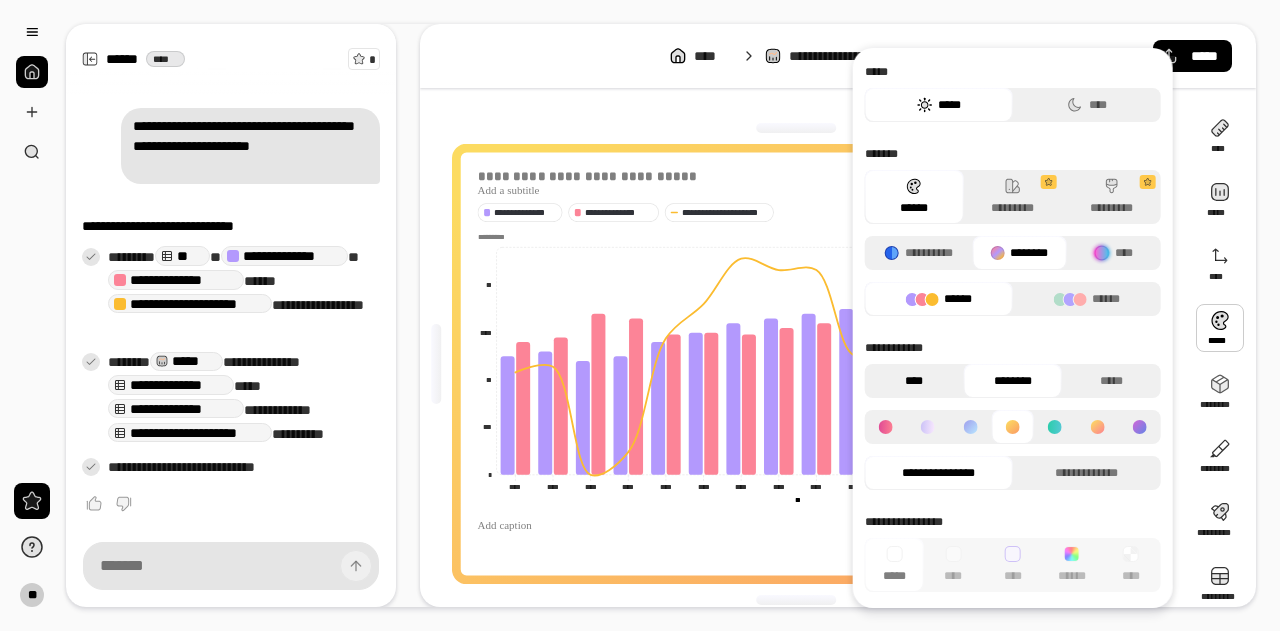 click on "****" at bounding box center (914, 381) 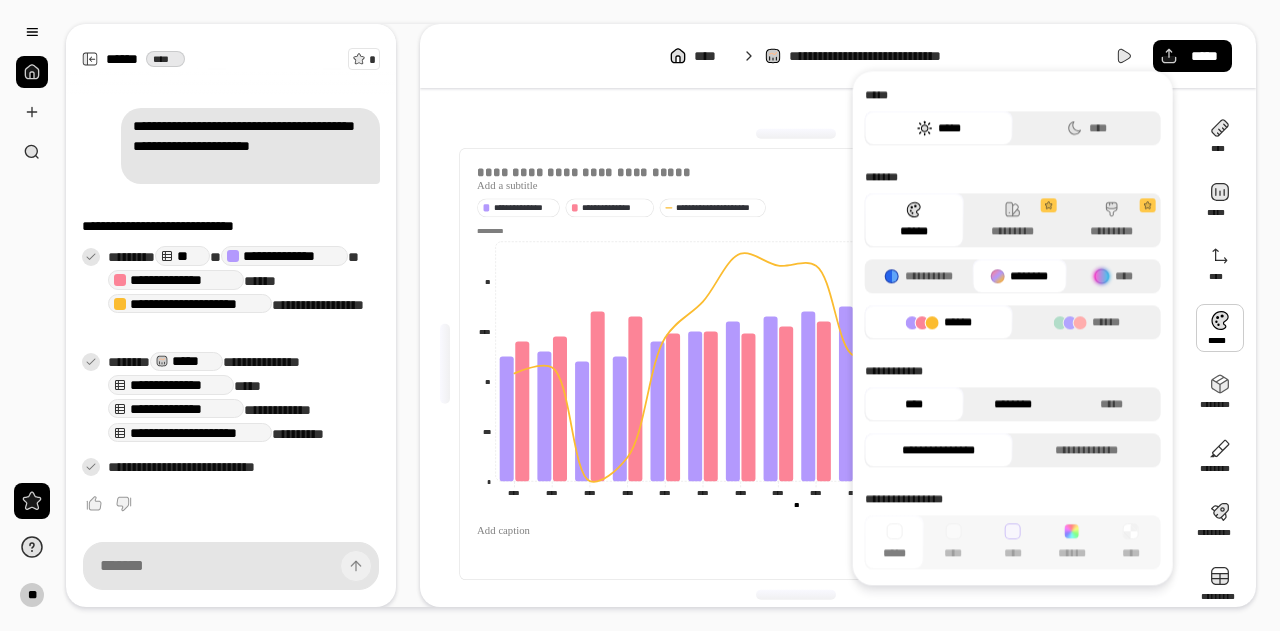 click on "********" at bounding box center (1012, 404) 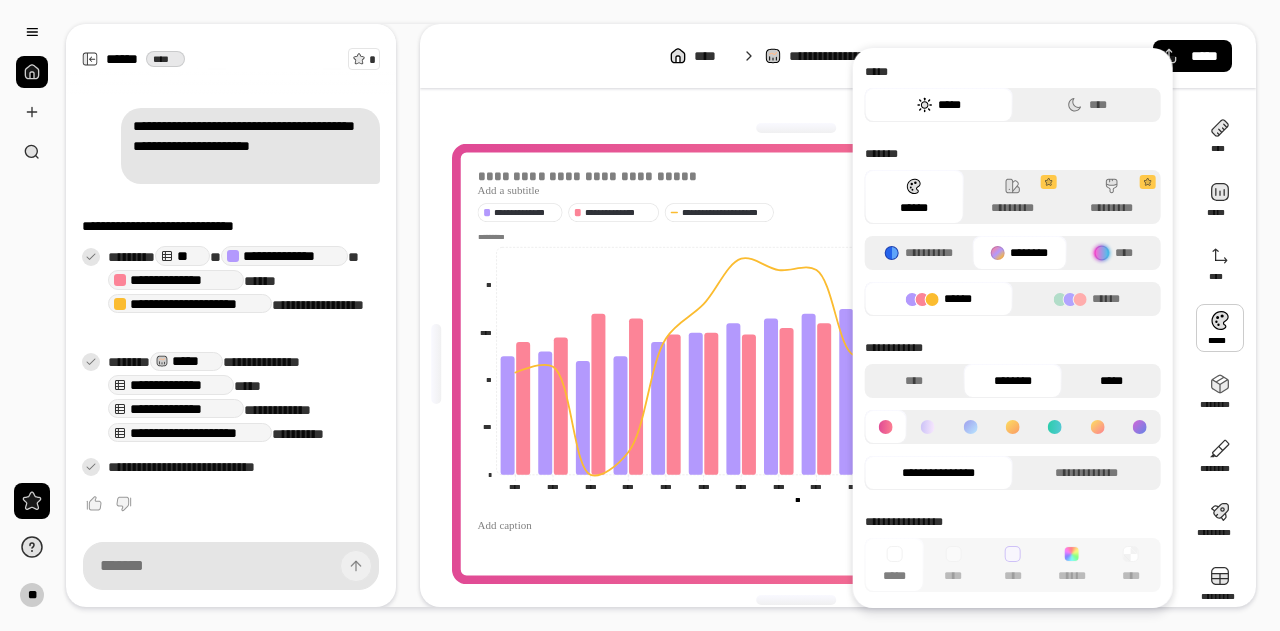 click on "*****" at bounding box center [1111, 381] 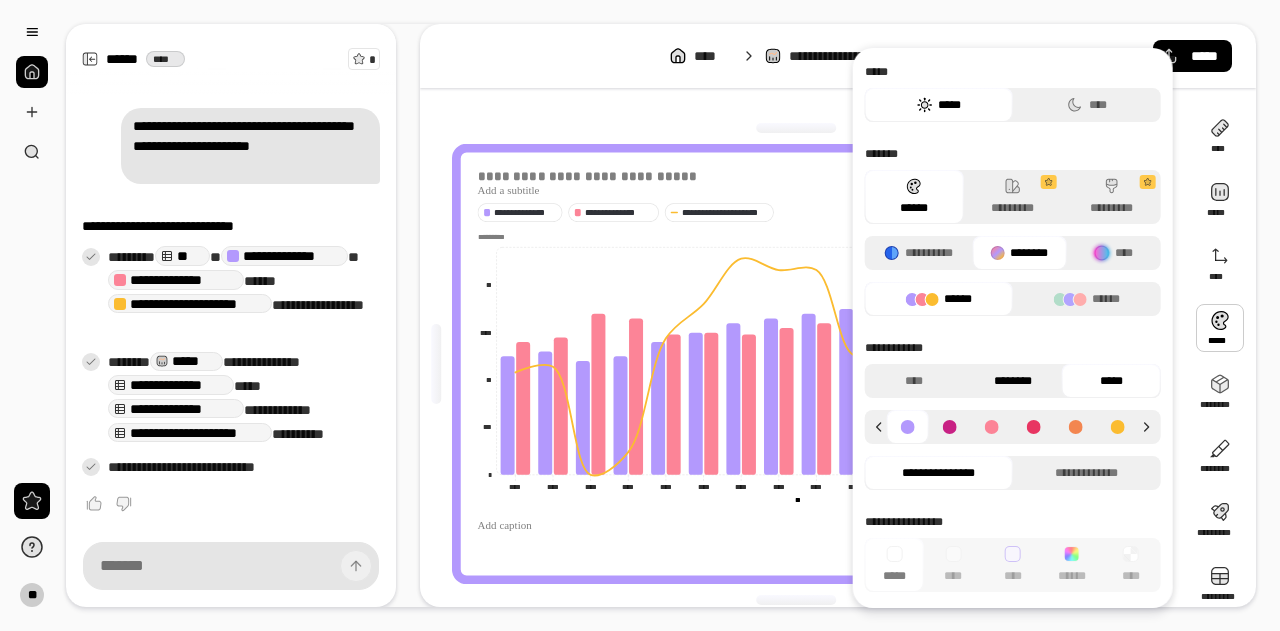 click on "********" at bounding box center [1012, 381] 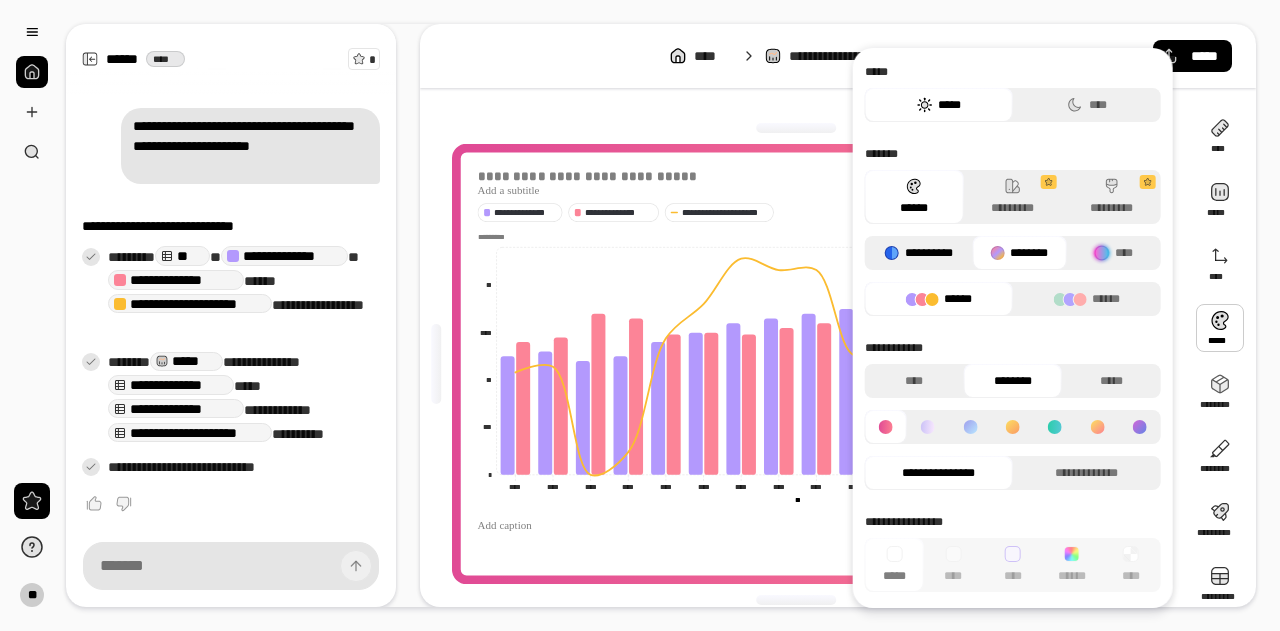 click on "**********" at bounding box center [919, 253] 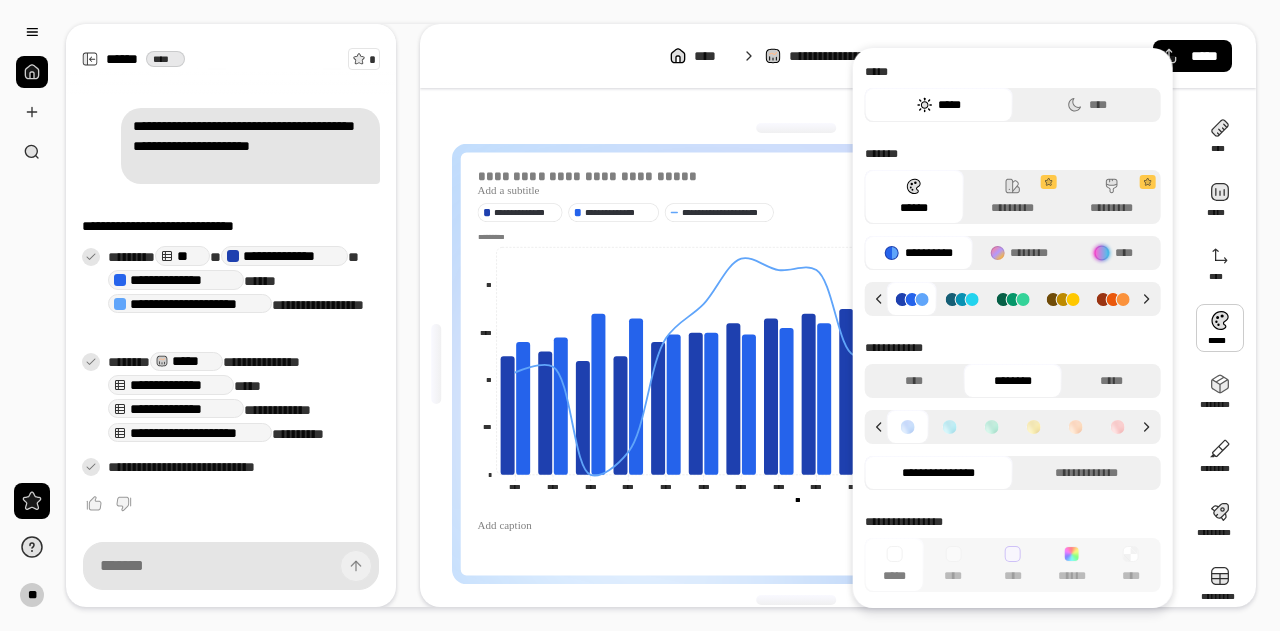 click 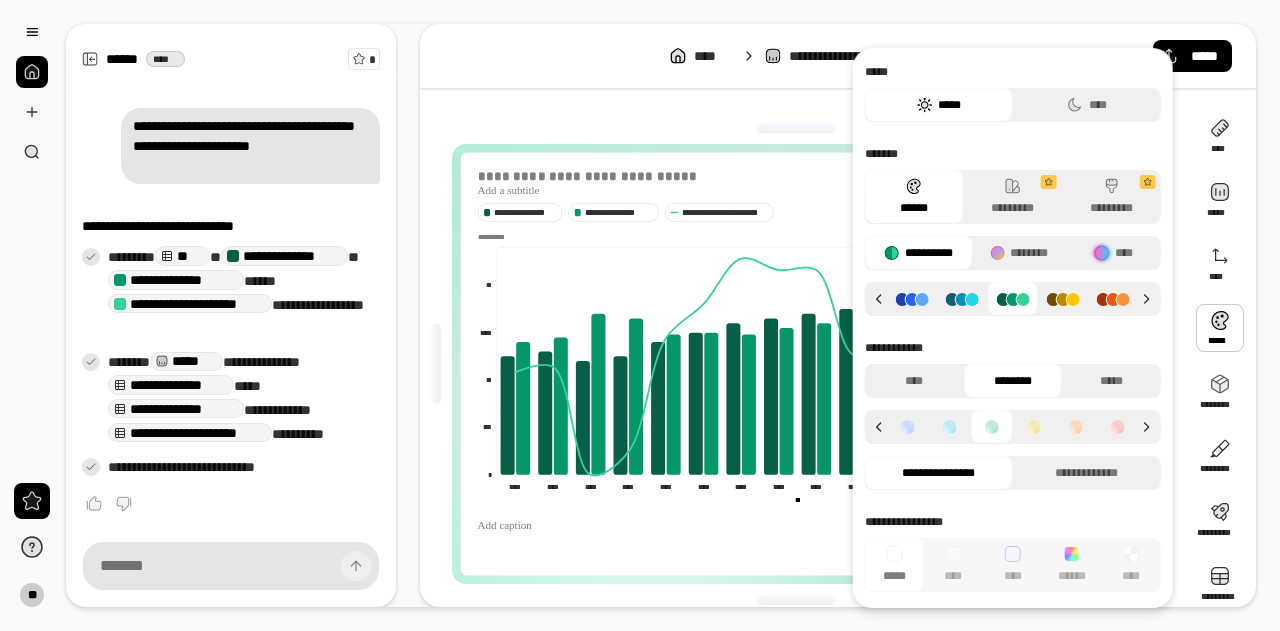 click at bounding box center (1063, 299) 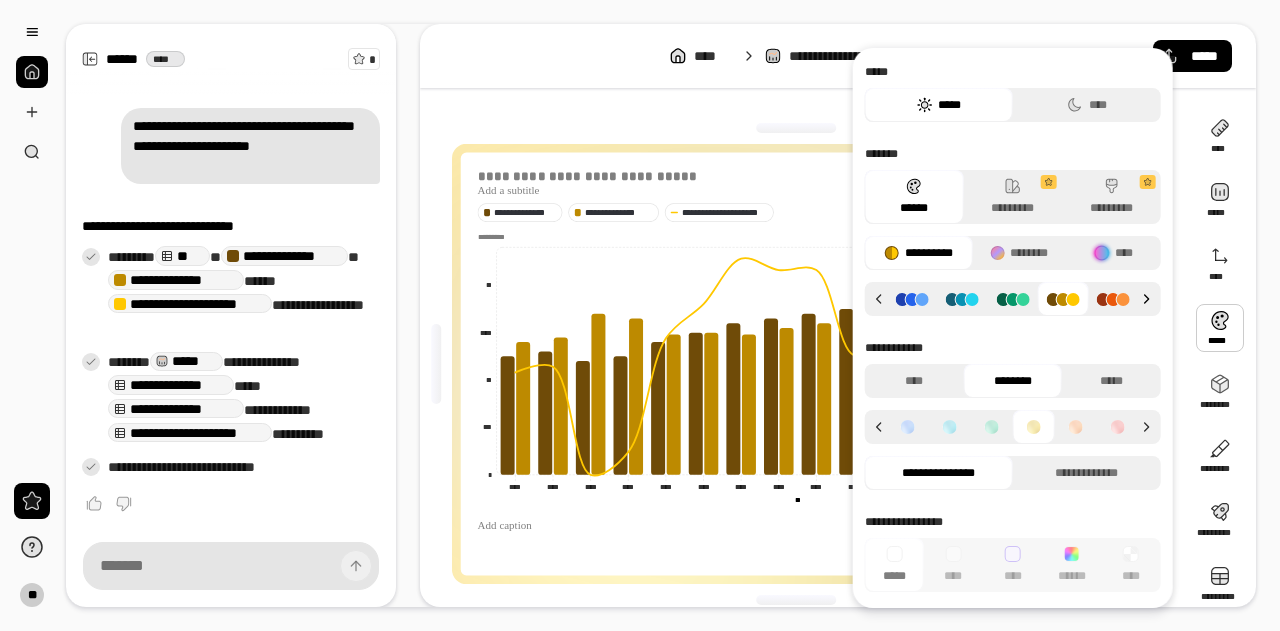 click 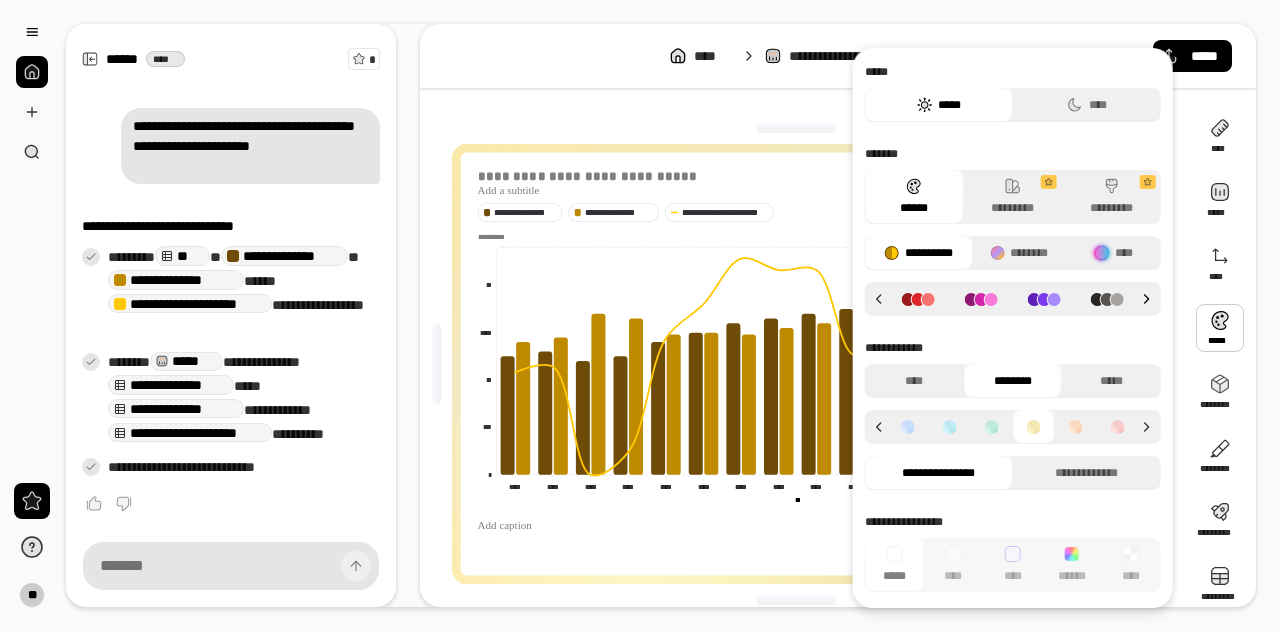 click 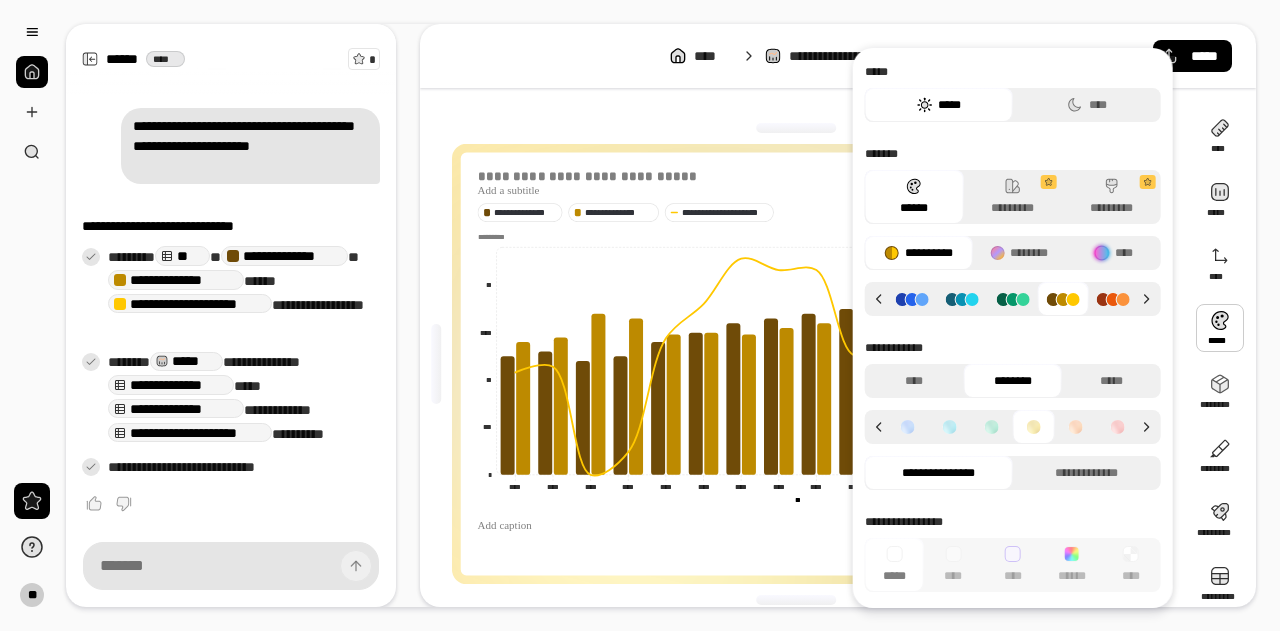 click 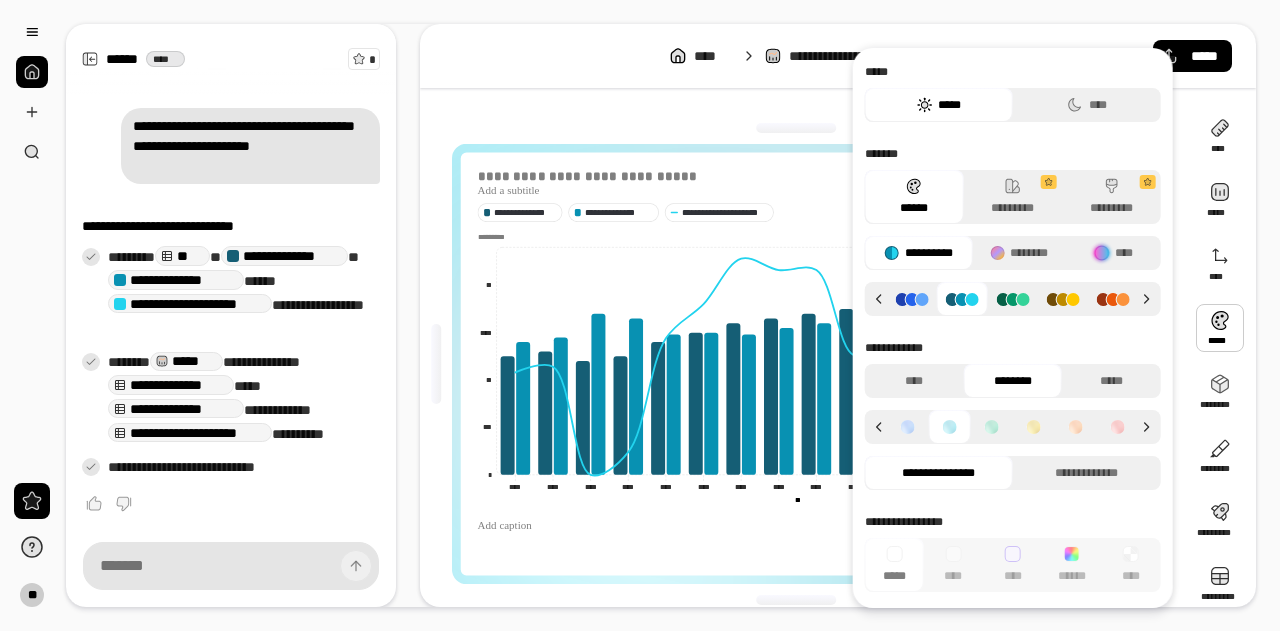 click at bounding box center [992, 427] 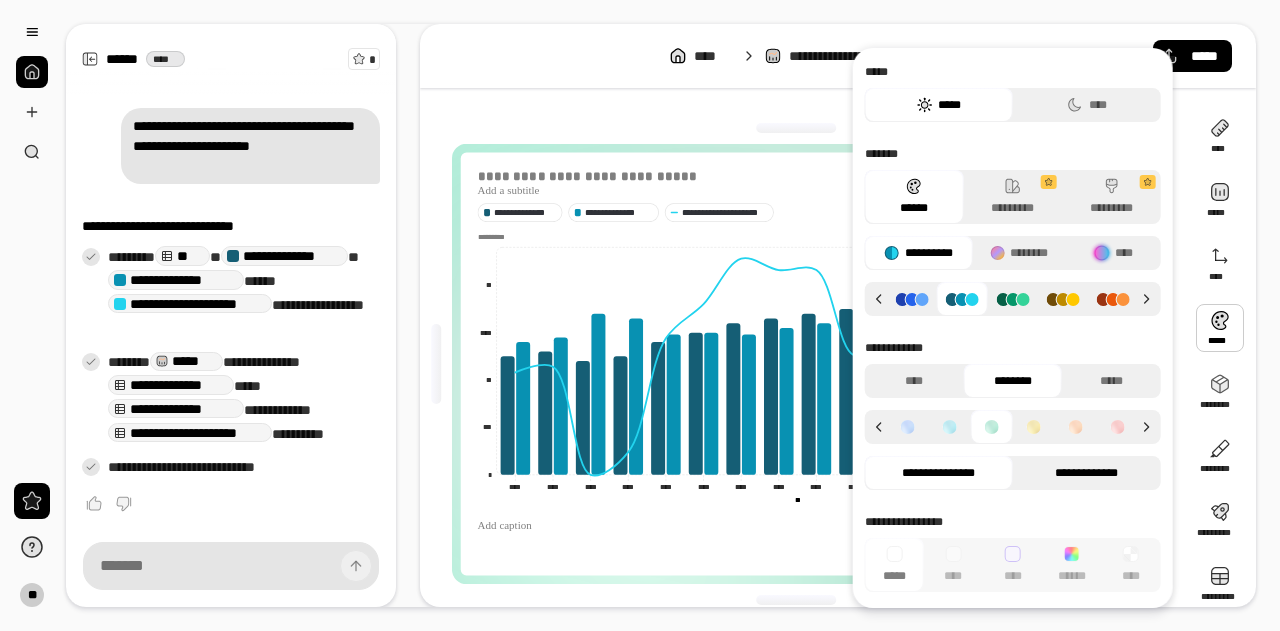 click on "**********" at bounding box center [1087, 473] 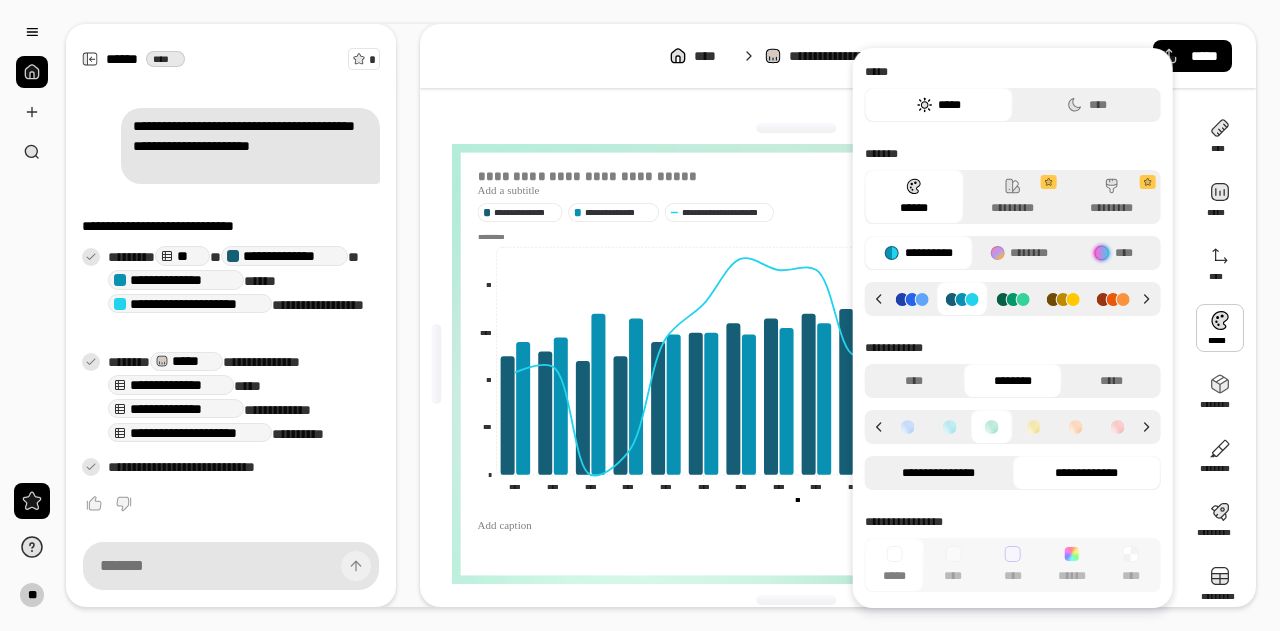 click on "**********" at bounding box center (939, 473) 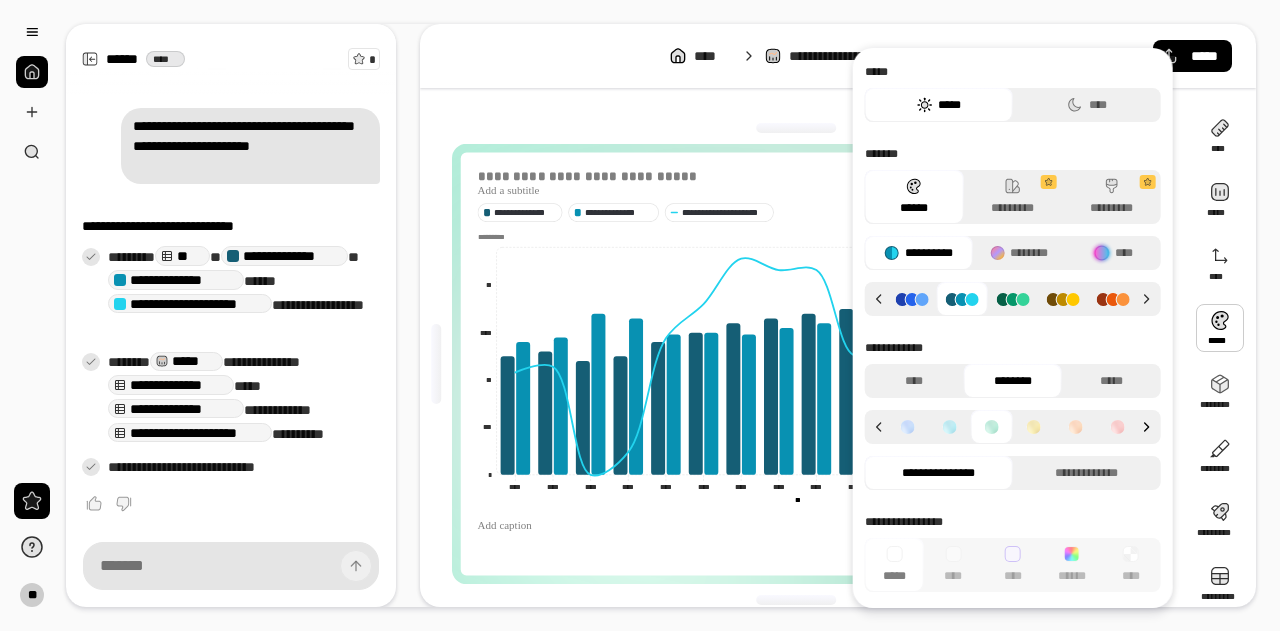 click 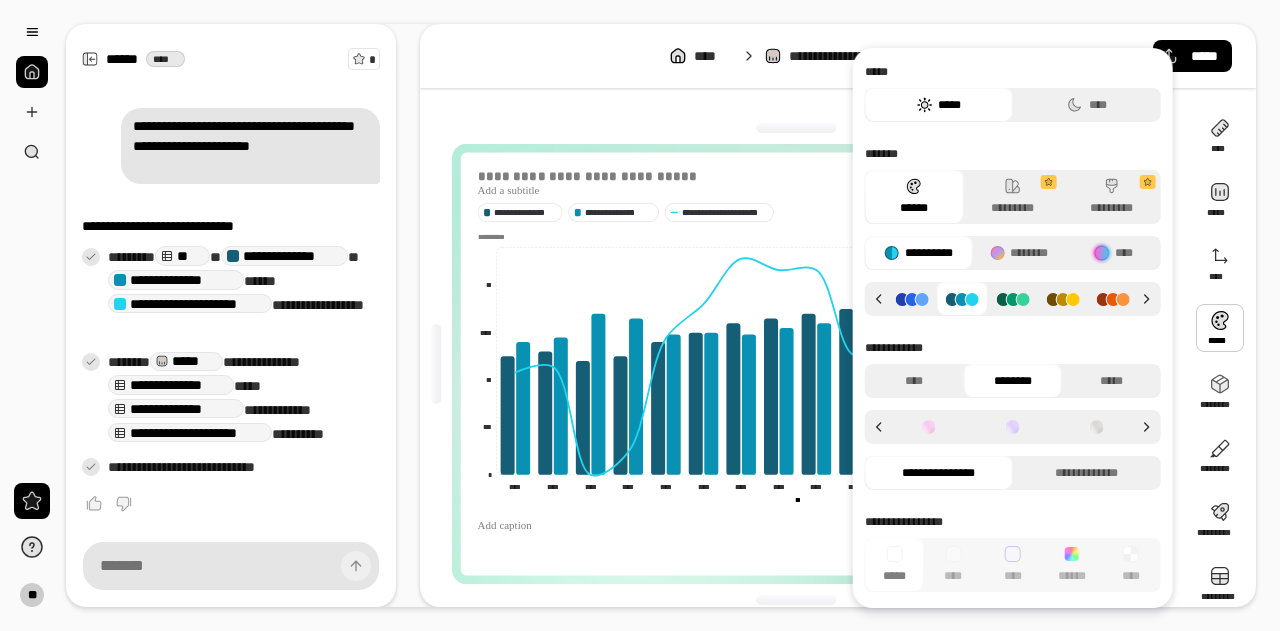 click at bounding box center [1097, 427] 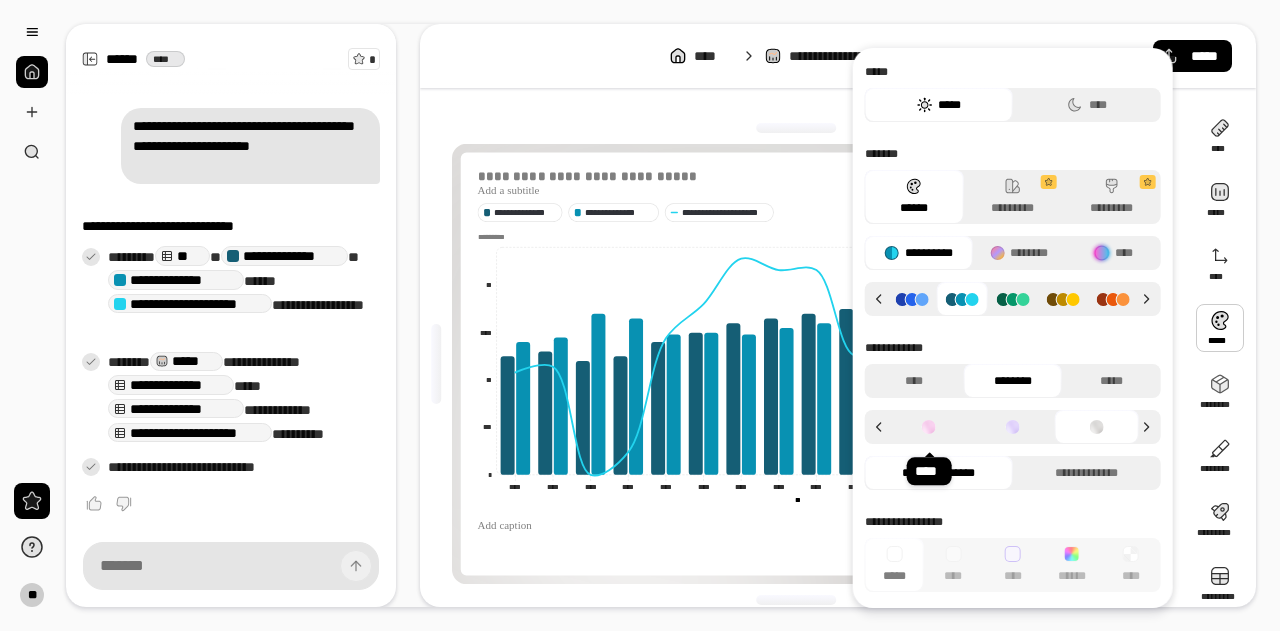 click at bounding box center [929, 427] 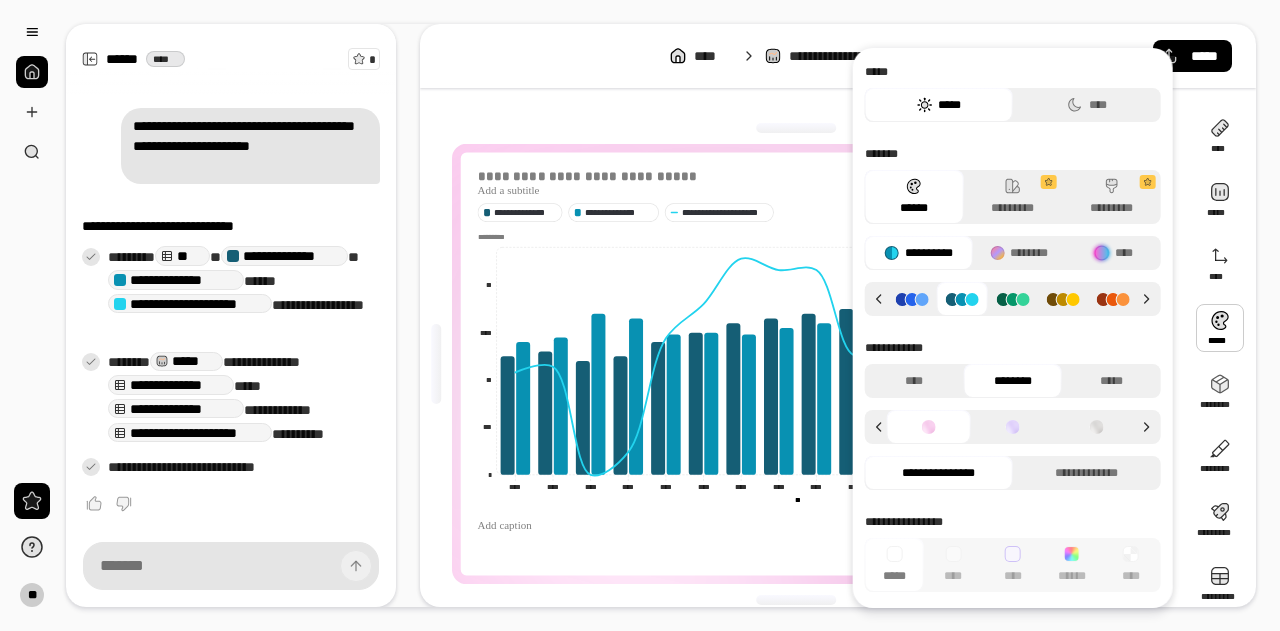 click at bounding box center [929, 427] 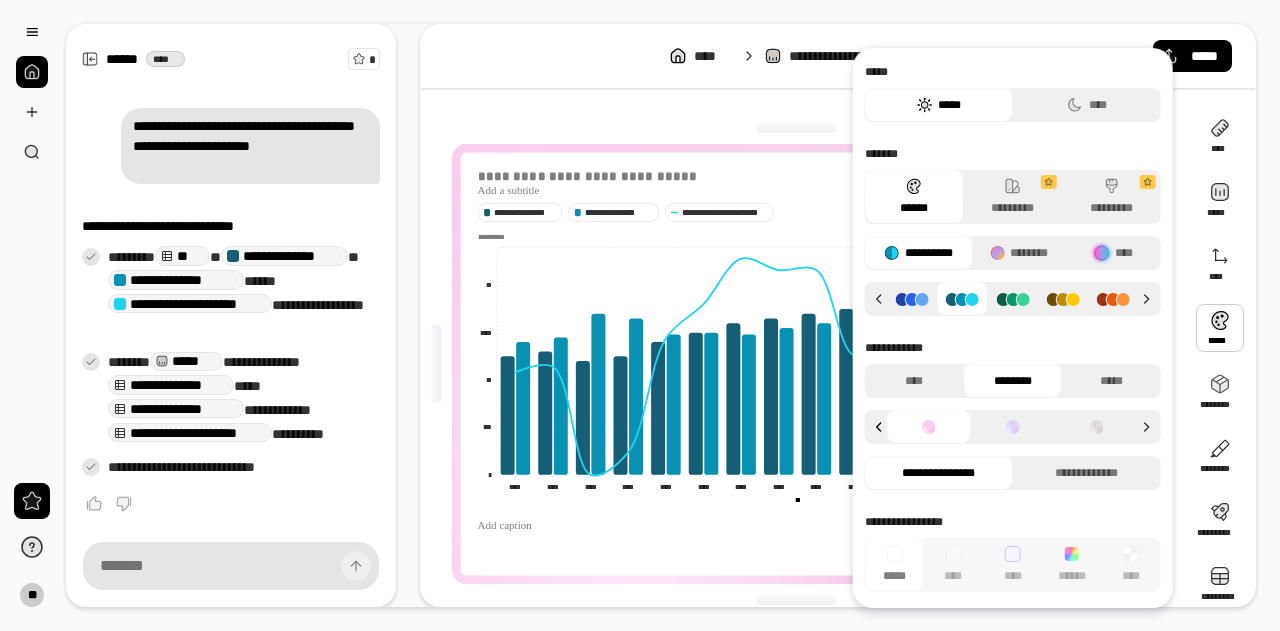 click 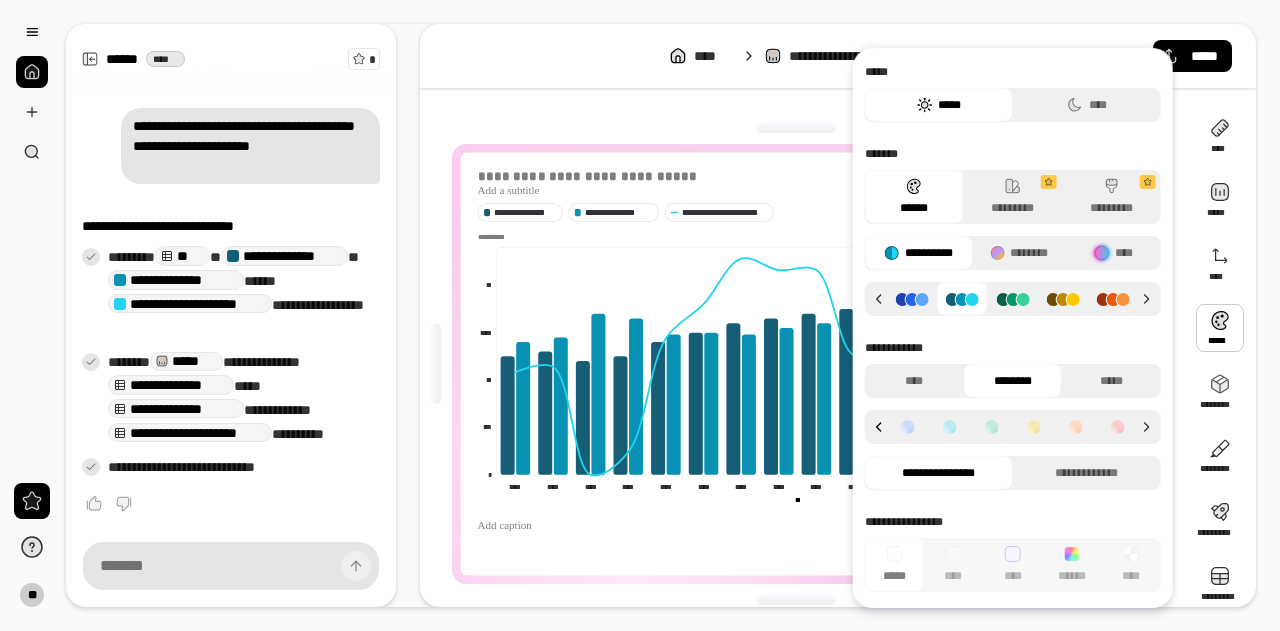 click 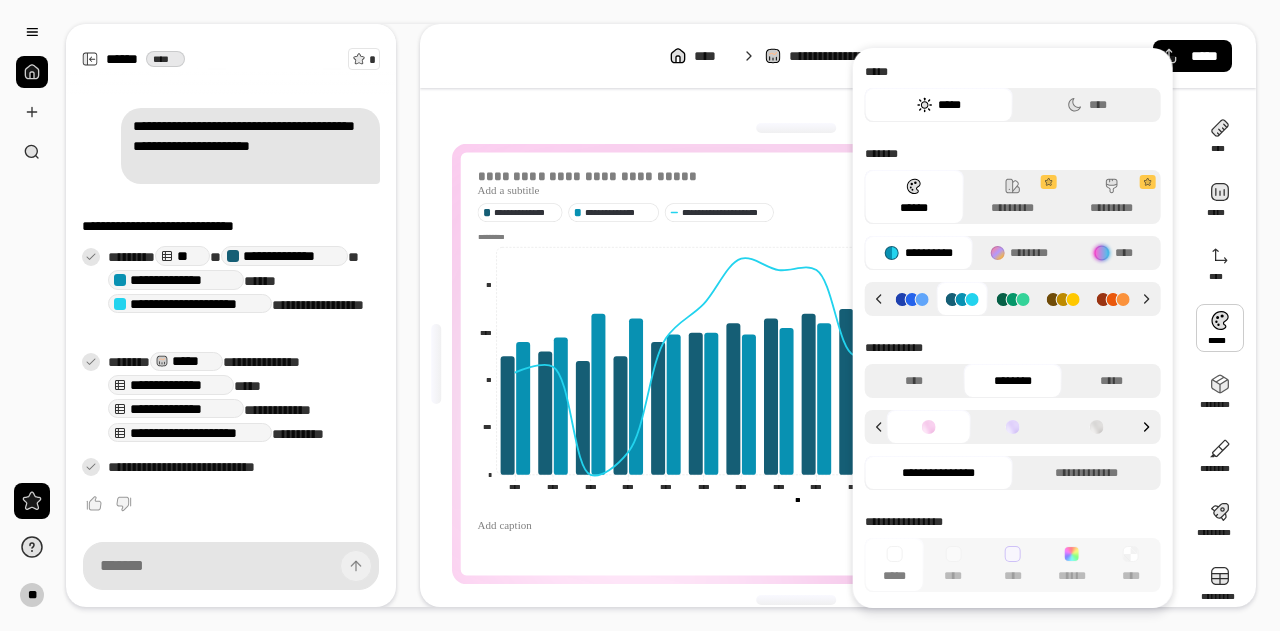 click 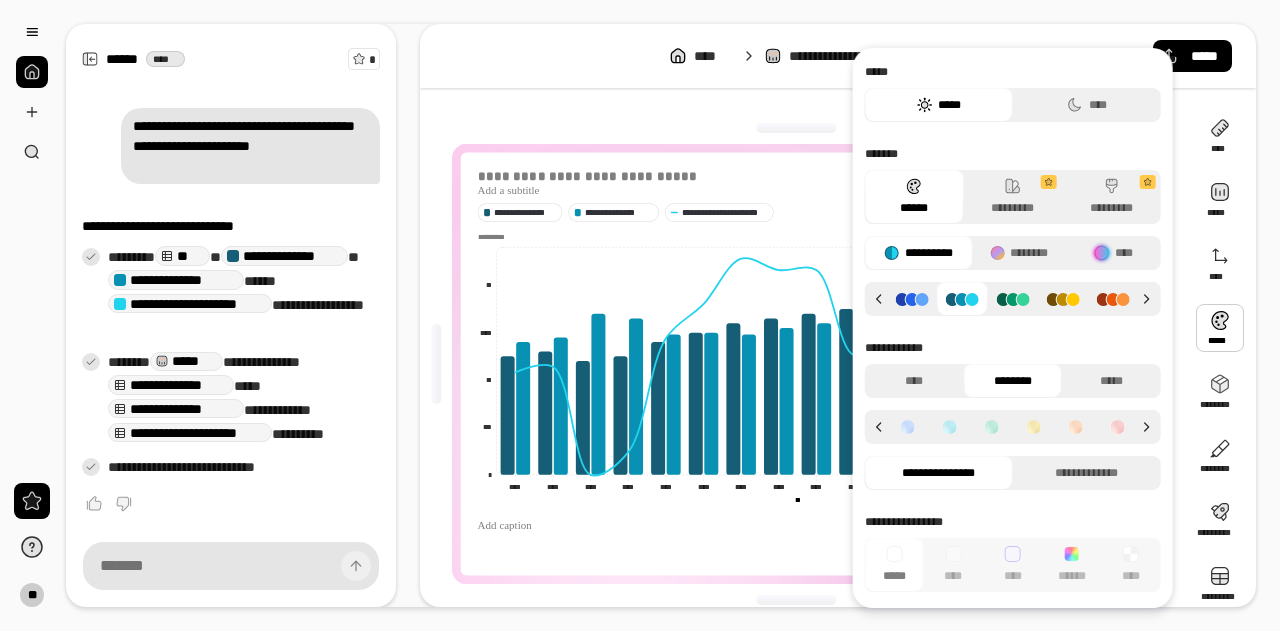click at bounding box center (992, 427) 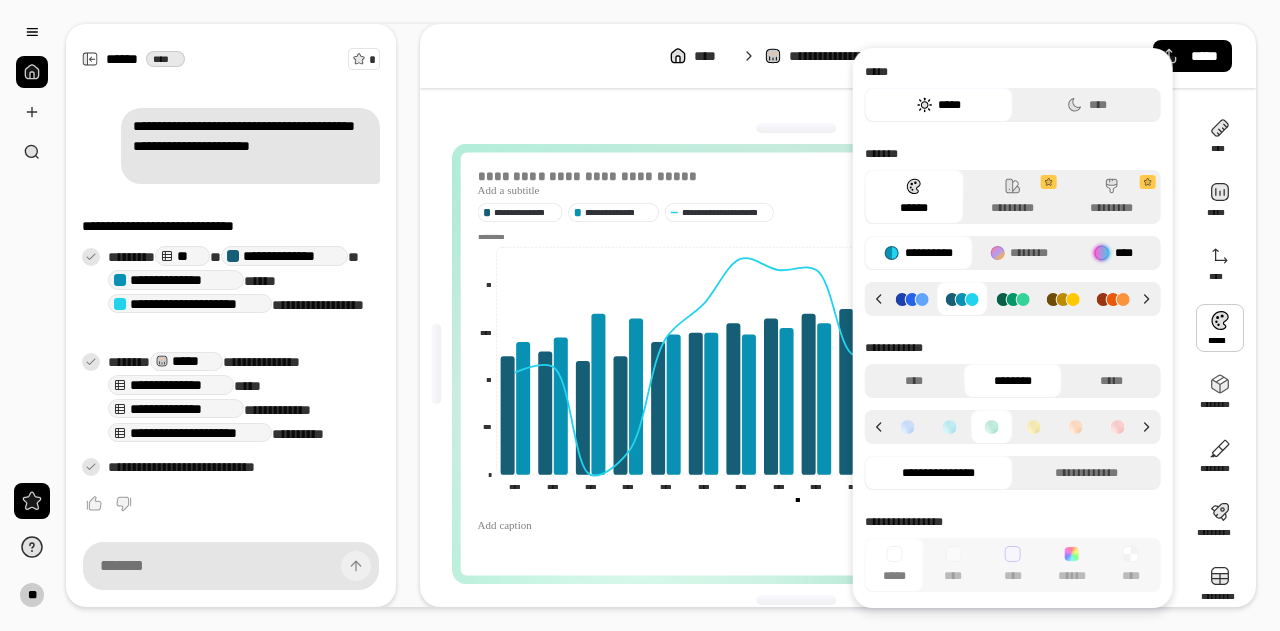 click at bounding box center [1102, 253] 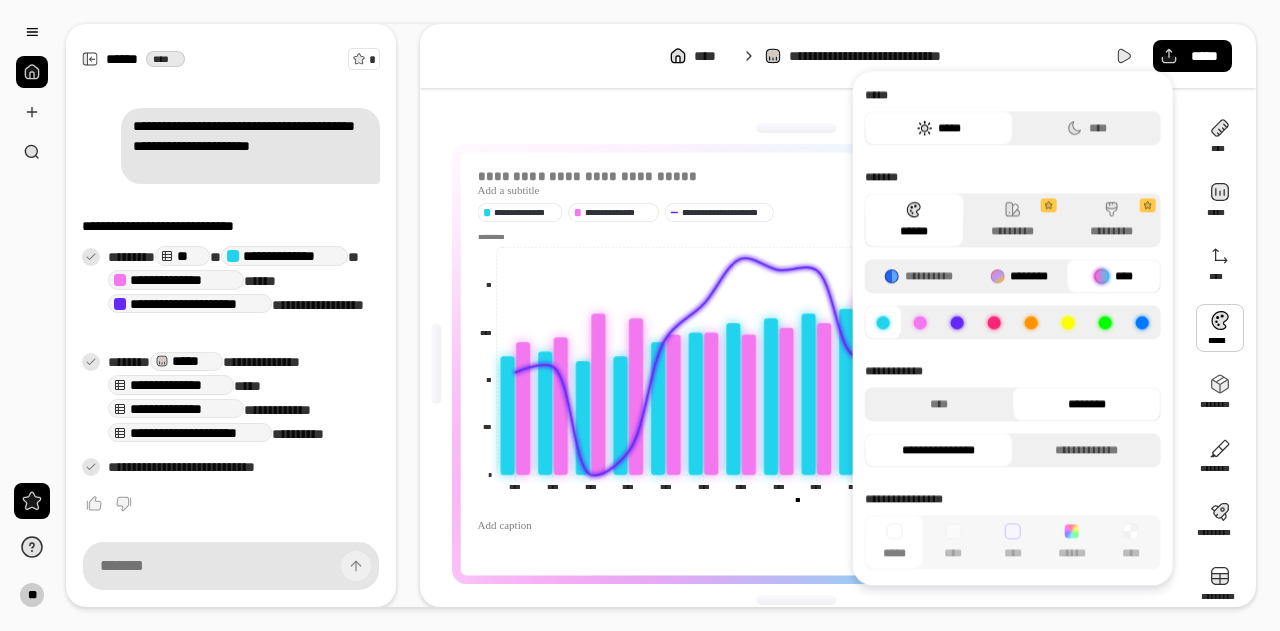 click on "********" at bounding box center (1019, 276) 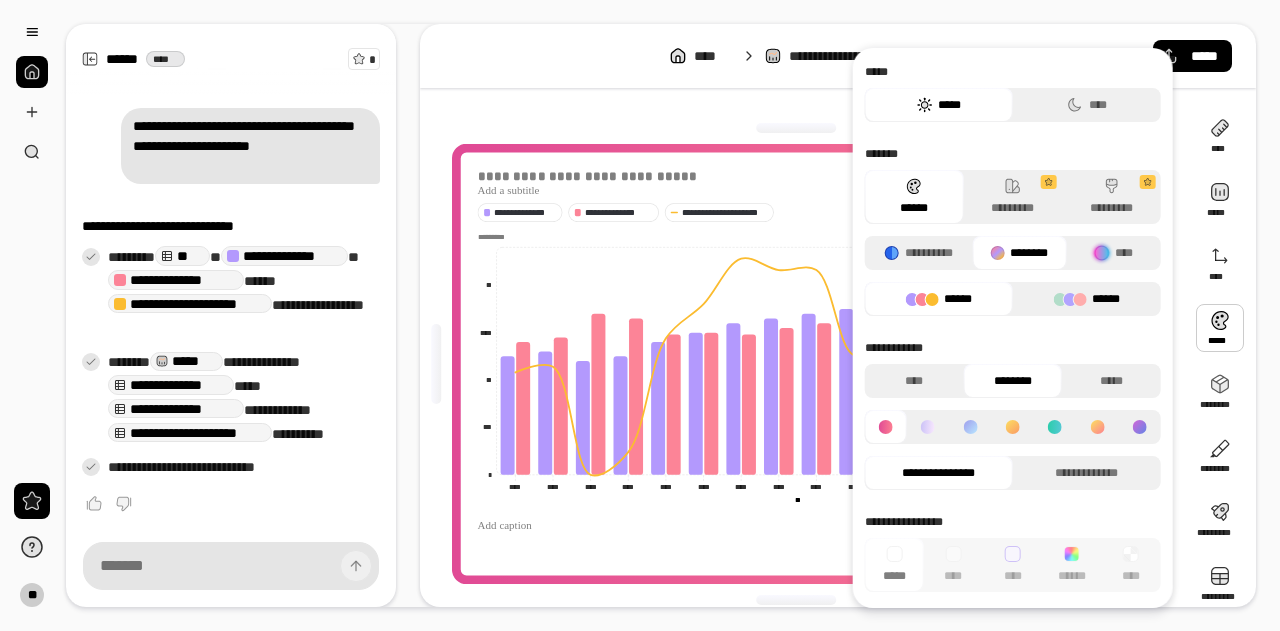 click on "******" at bounding box center (1087, 299) 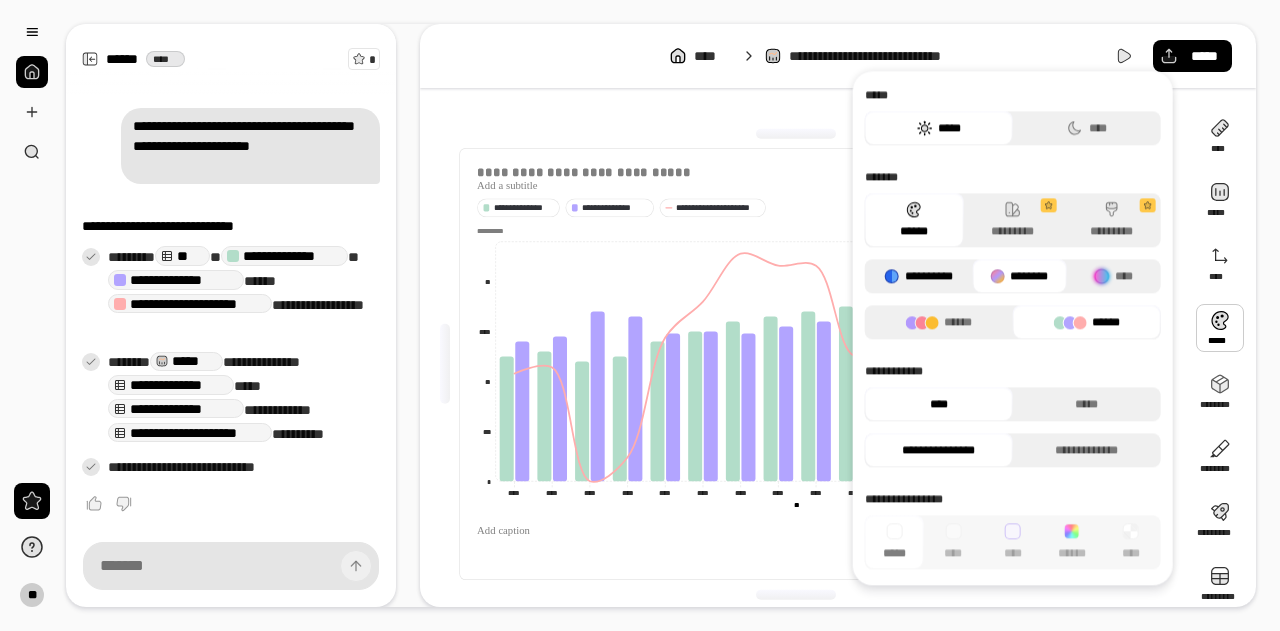 click on "**********" at bounding box center [919, 276] 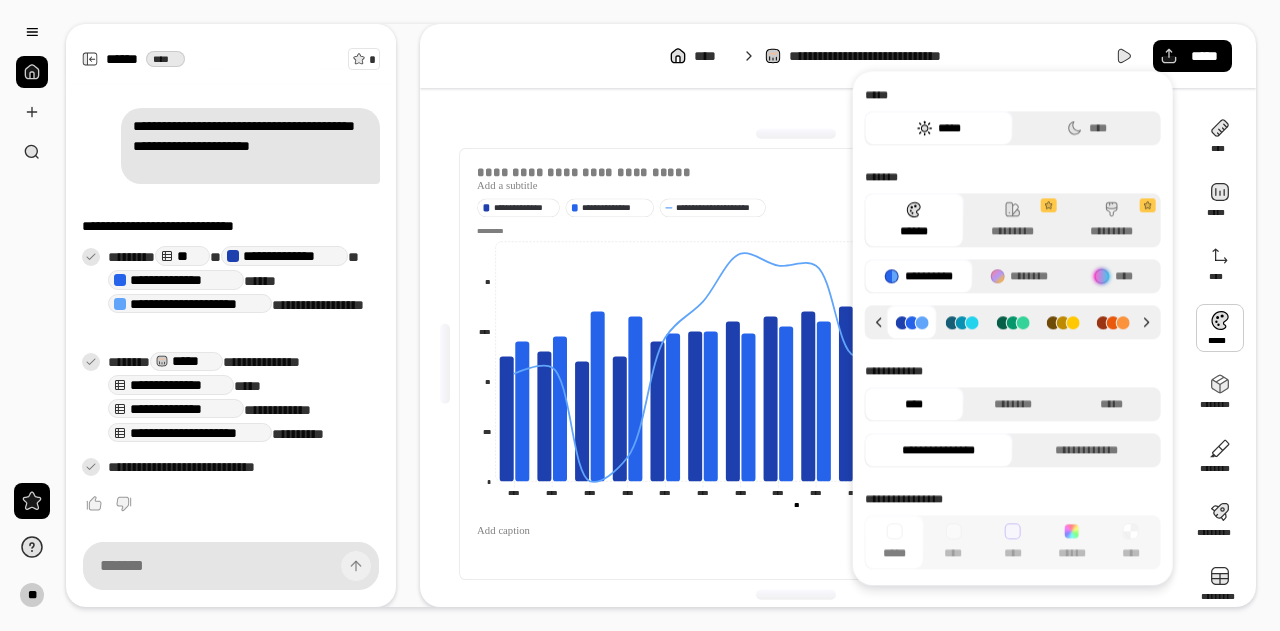 click 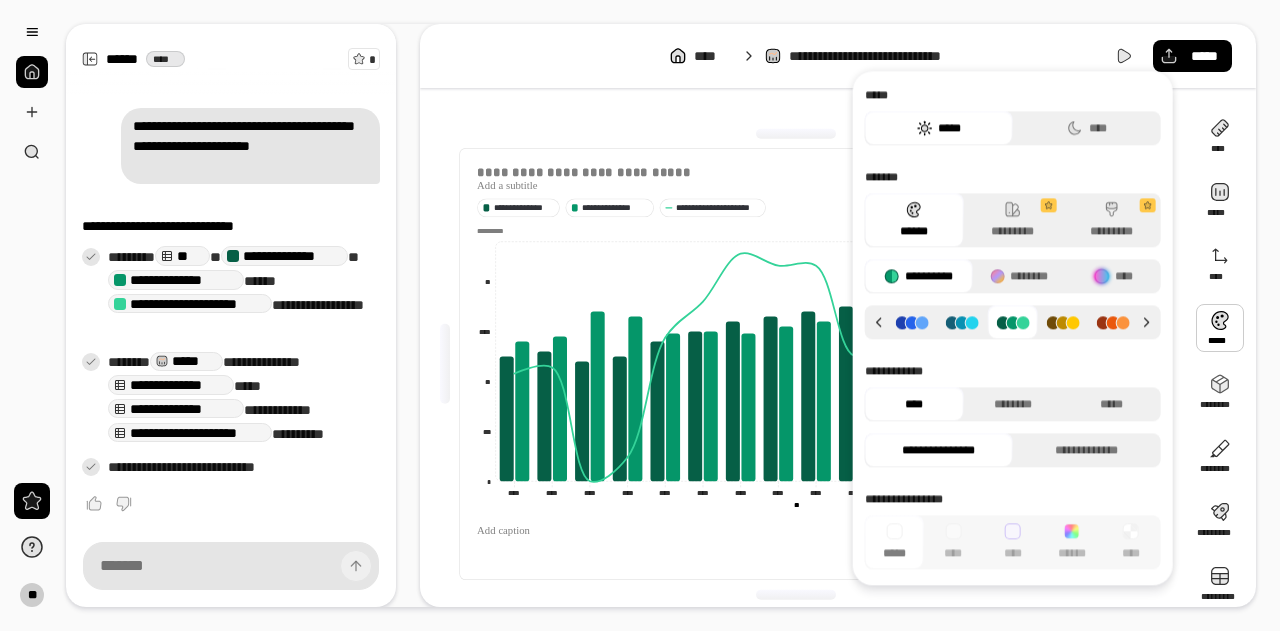 click 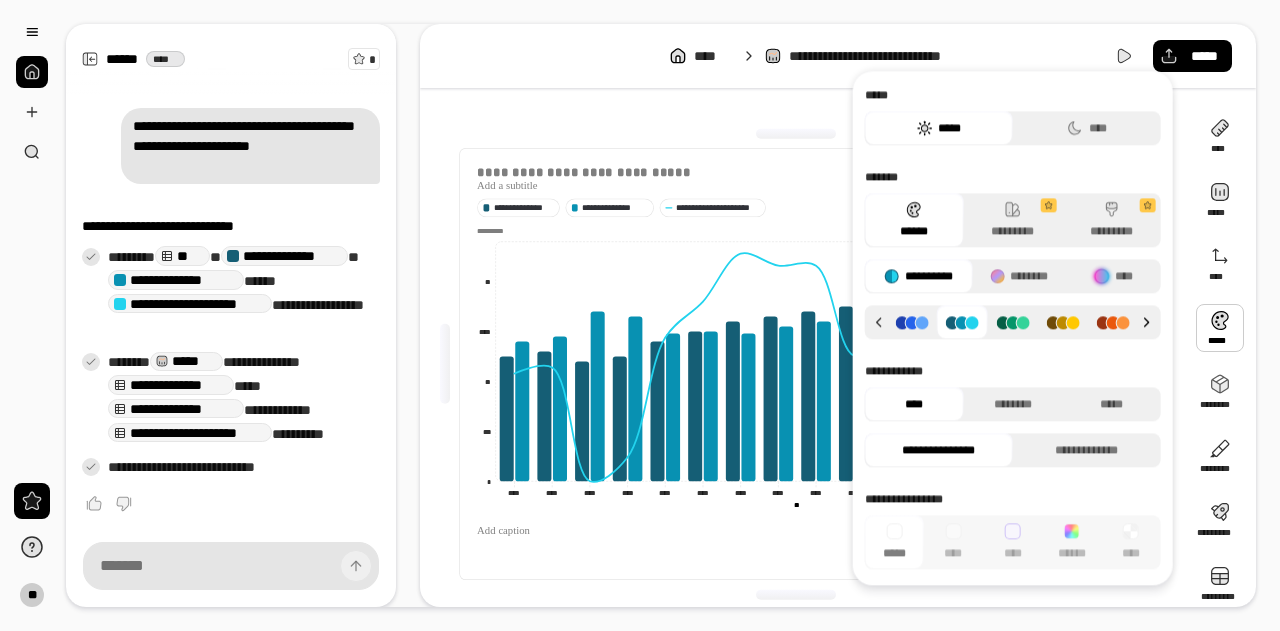 click 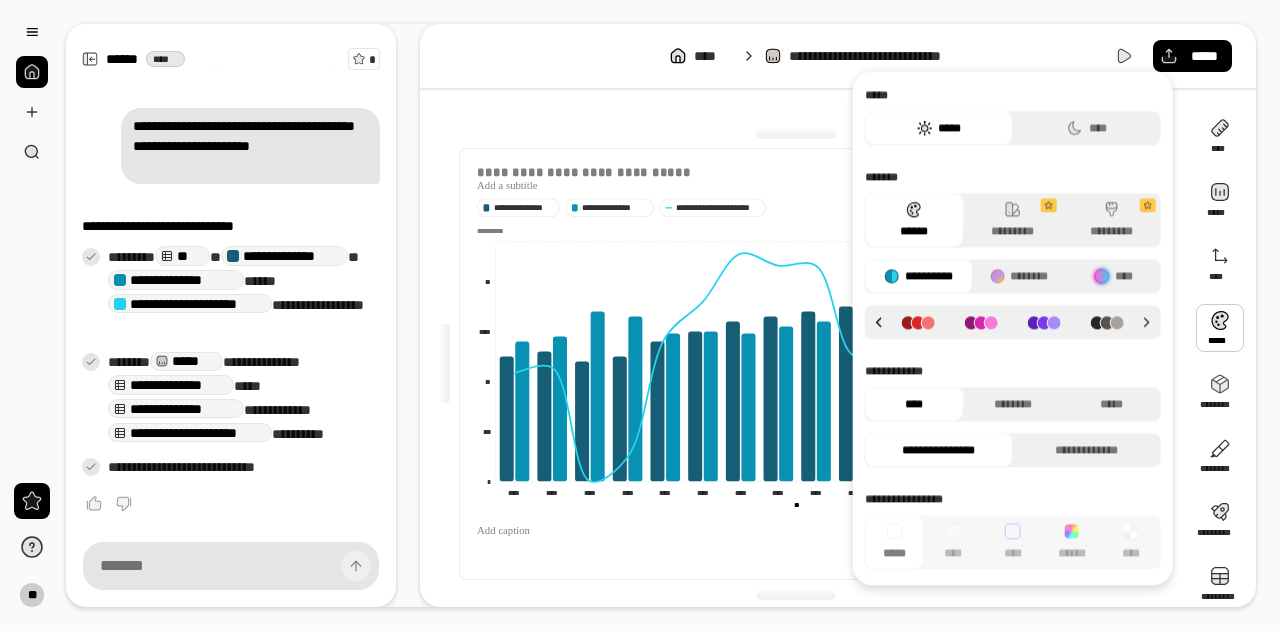 click at bounding box center (876, 322) 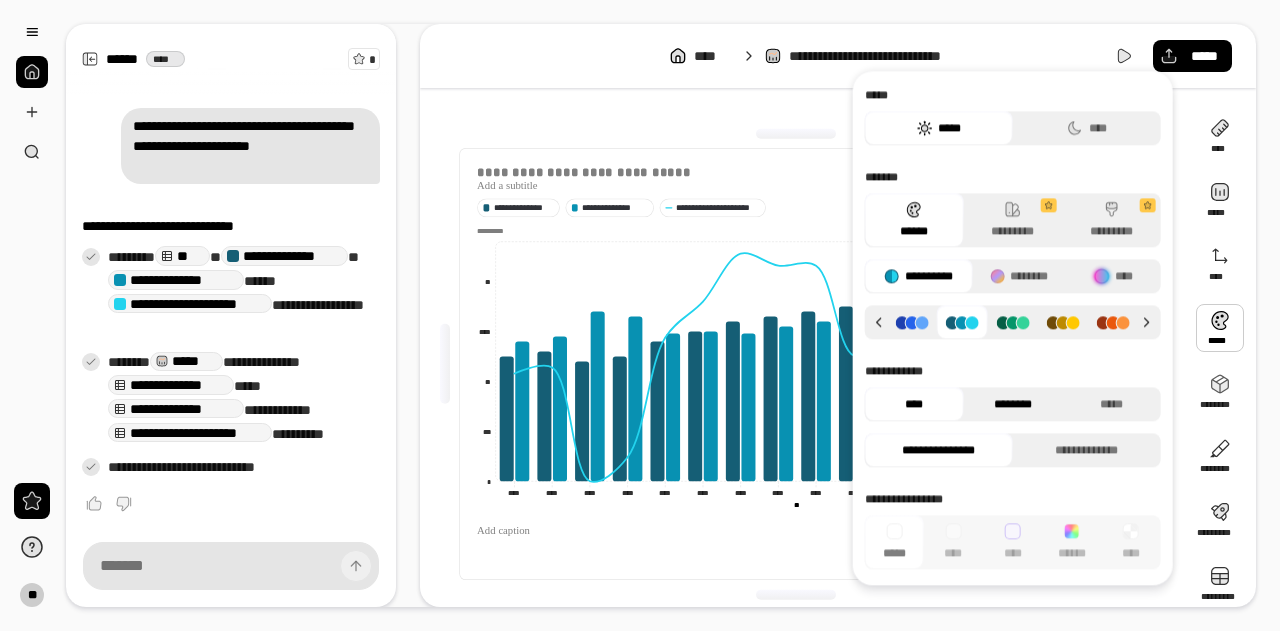 click on "********" at bounding box center (1012, 404) 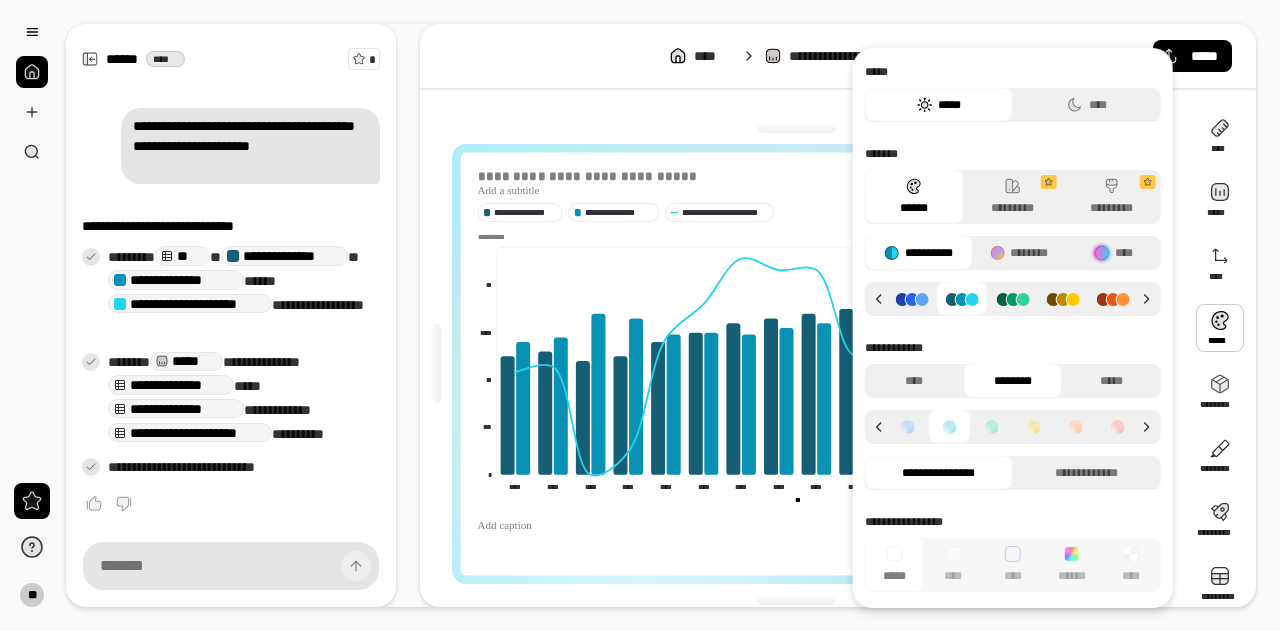 click at bounding box center (992, 427) 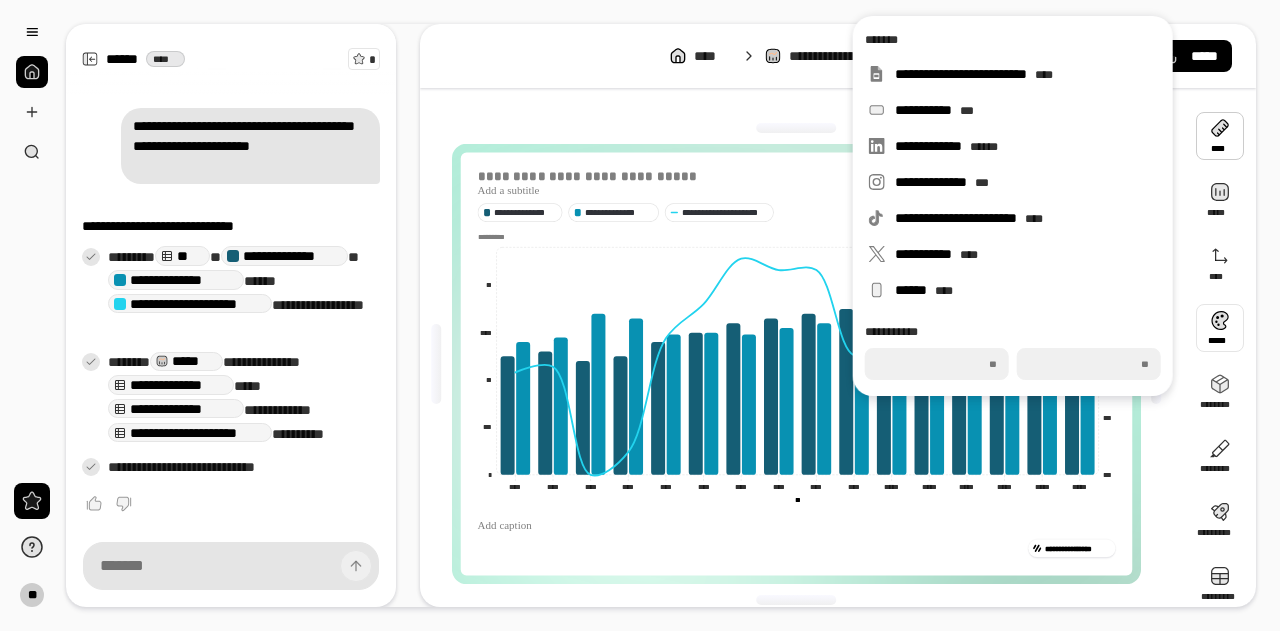 click at bounding box center (796, 128) 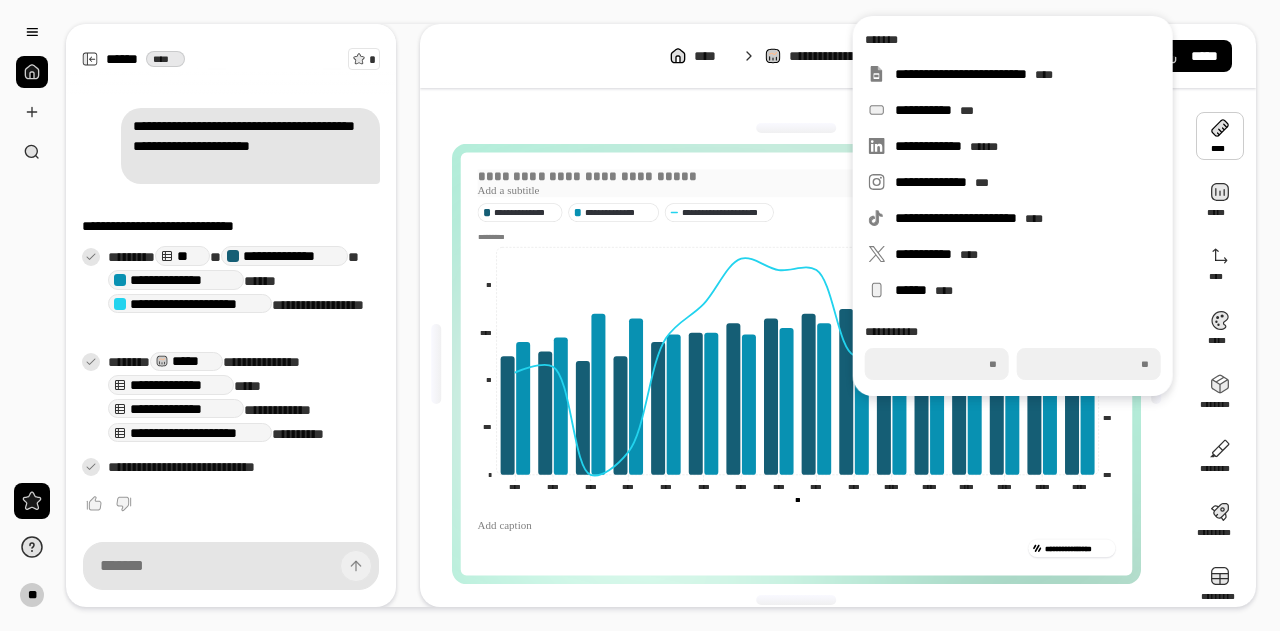 click at bounding box center [796, 190] 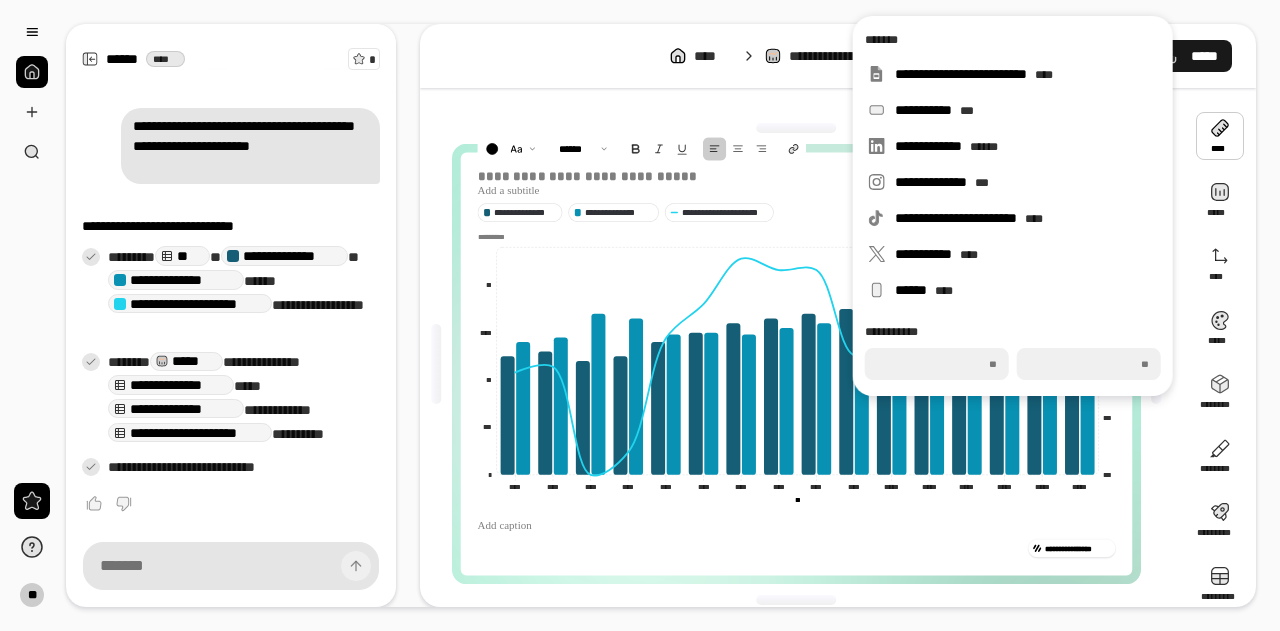 click on "*****" at bounding box center [1204, 56] 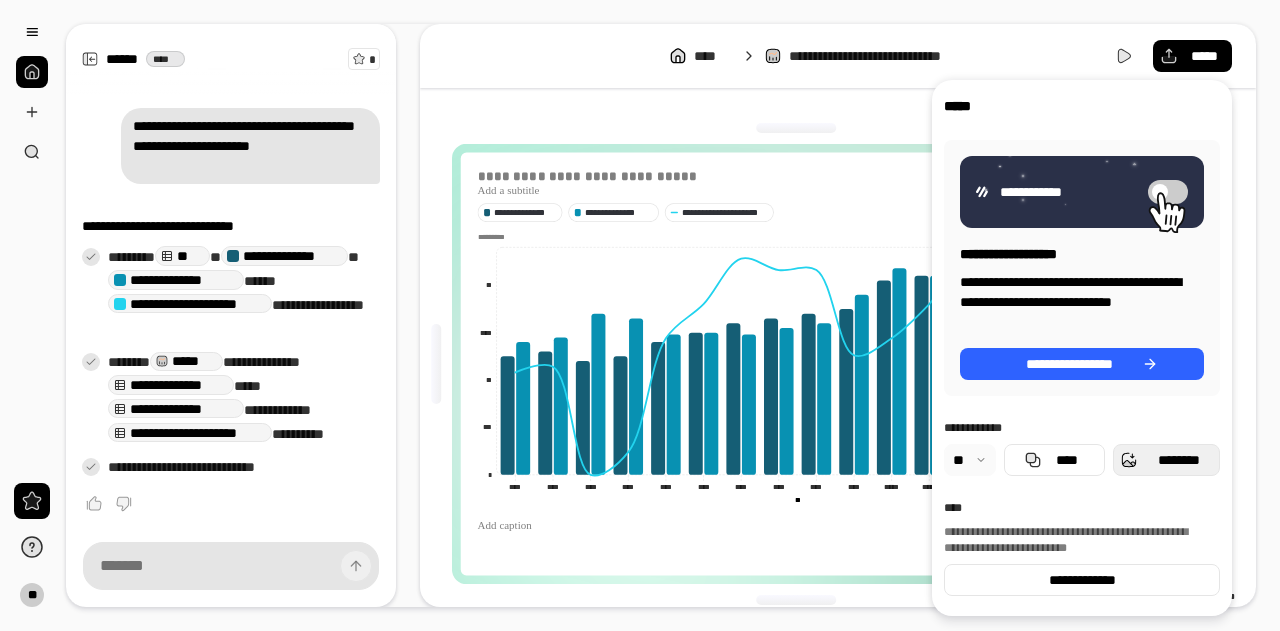 click on "********" at bounding box center [1166, 460] 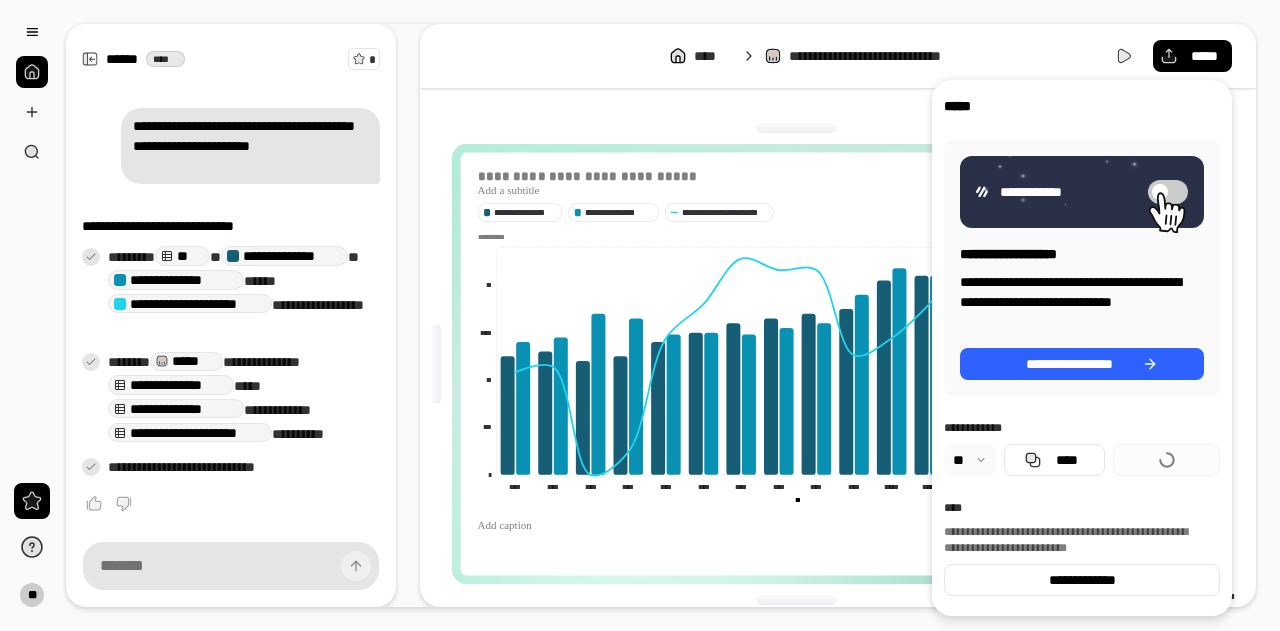 click at bounding box center (796, 128) 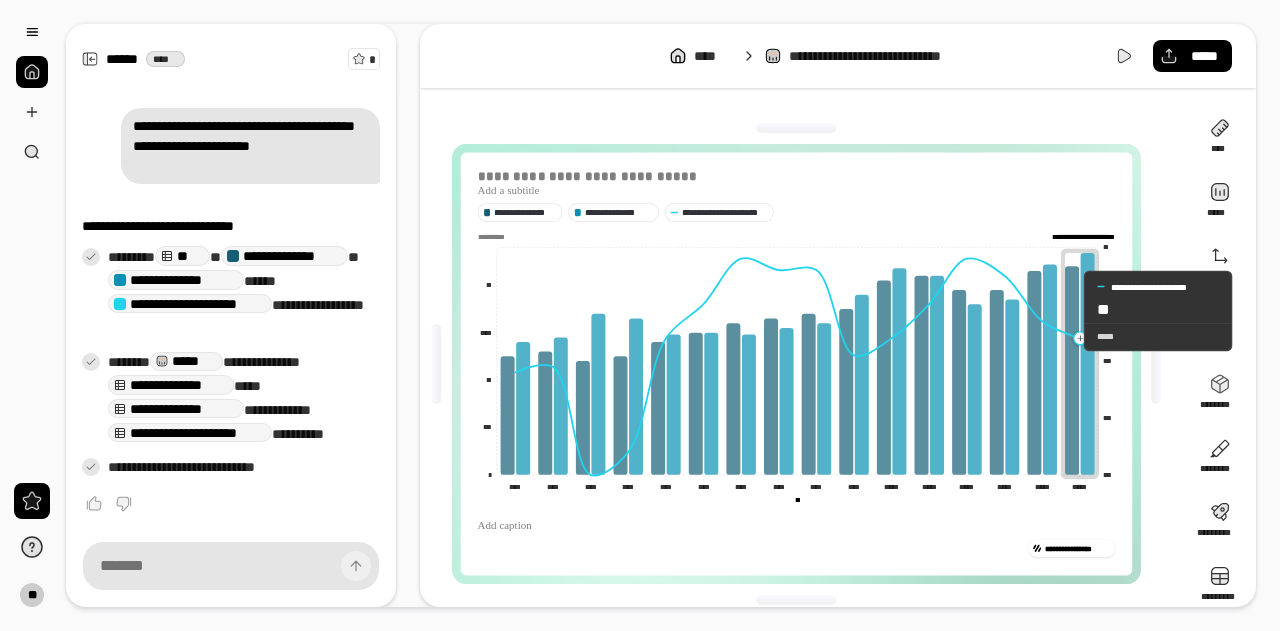 click 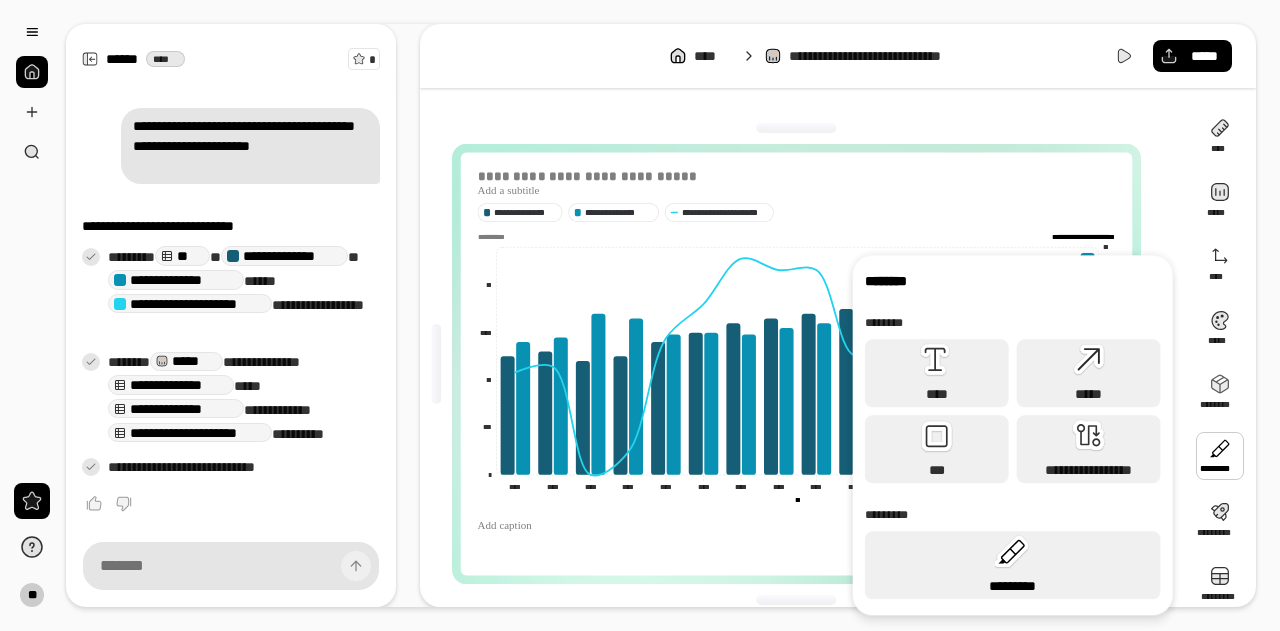 click on "*********" at bounding box center [1013, 565] 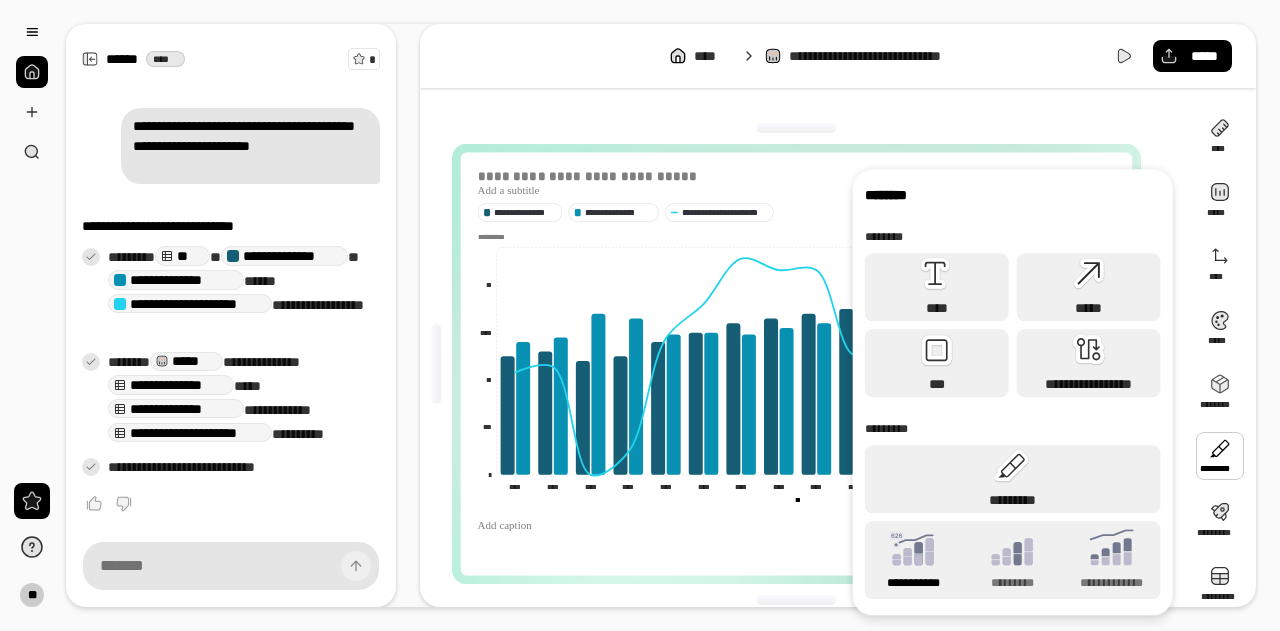 click 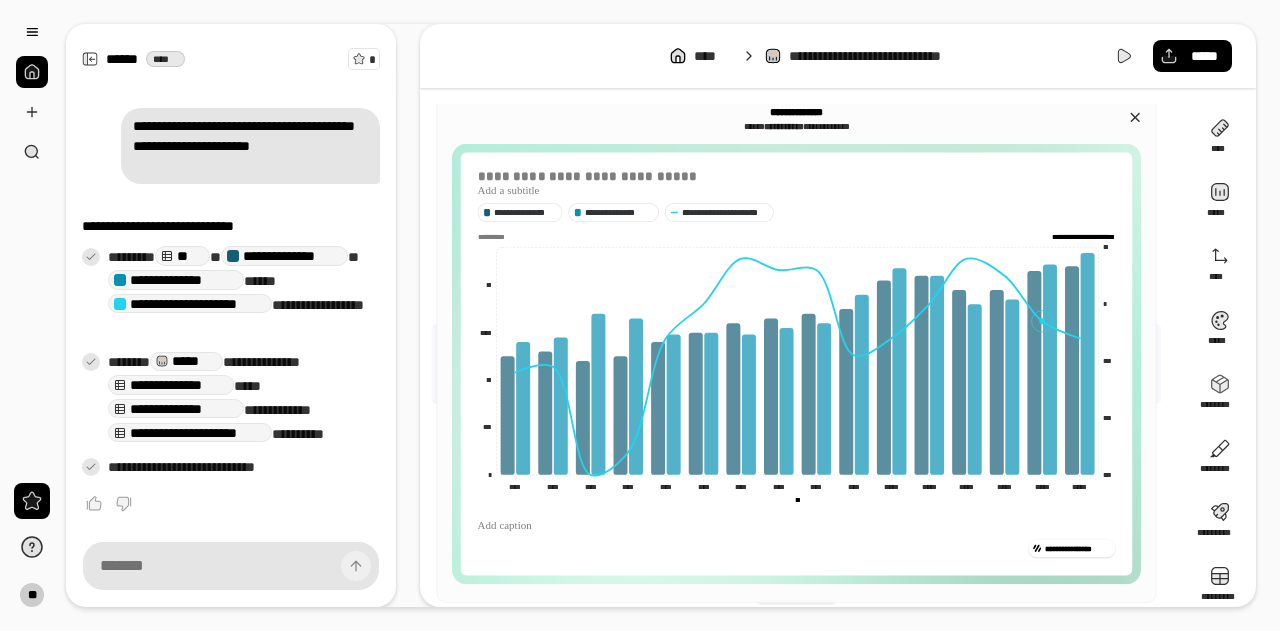 click 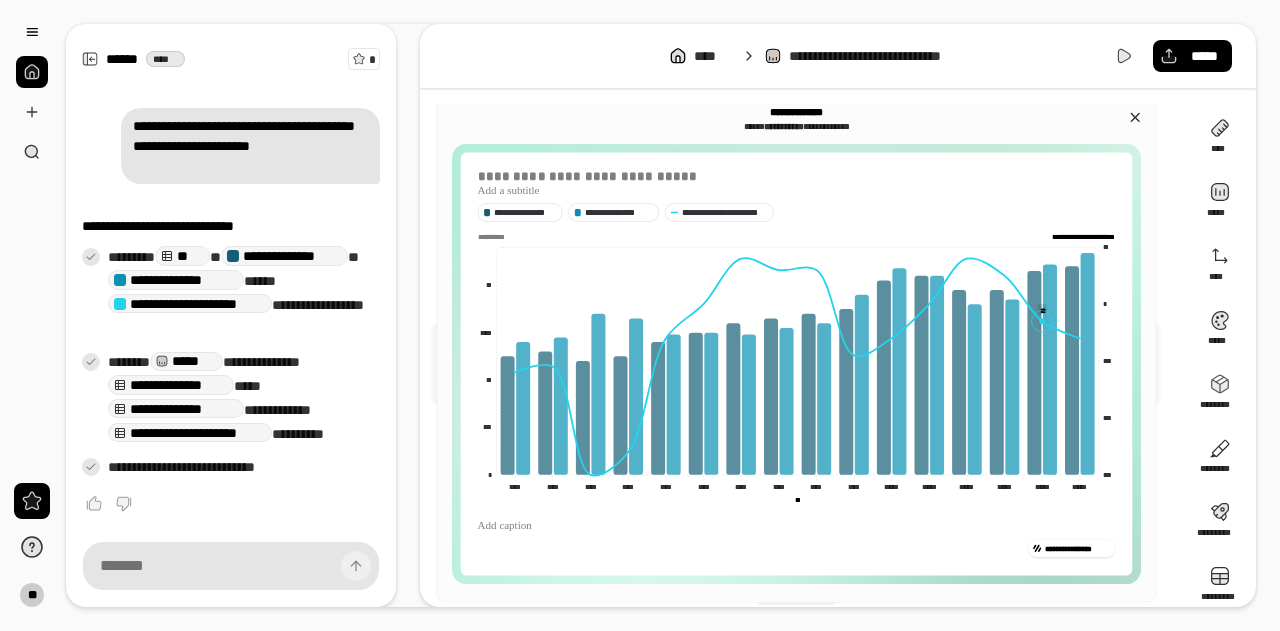 click 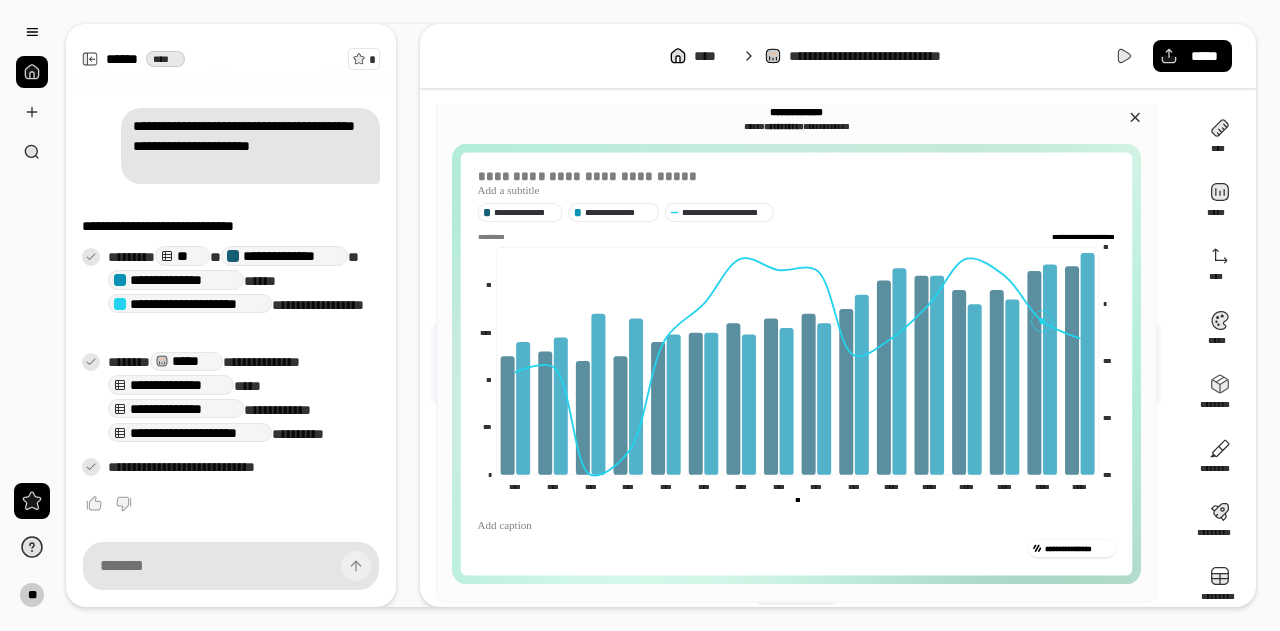 click 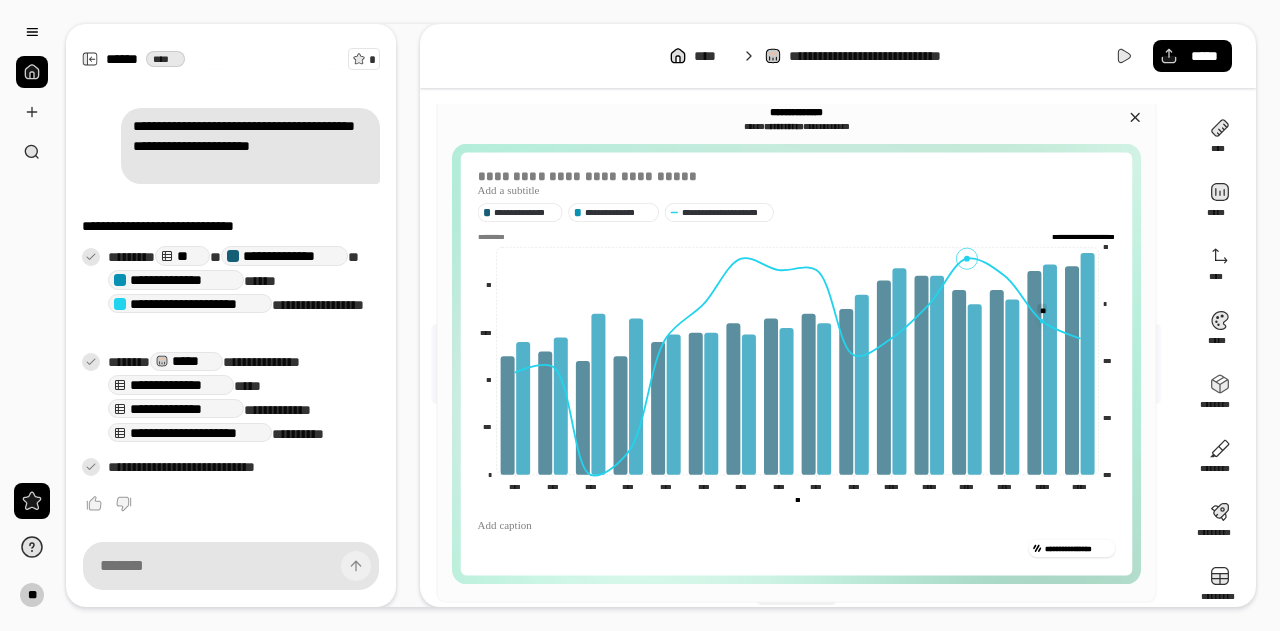 click 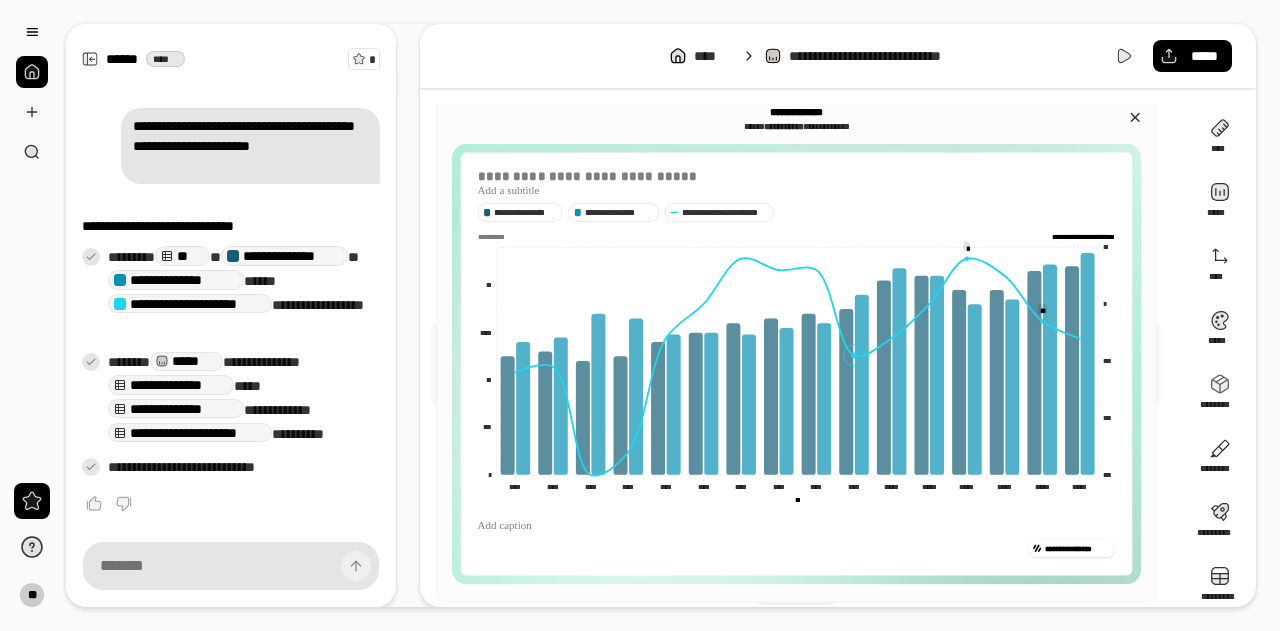 click 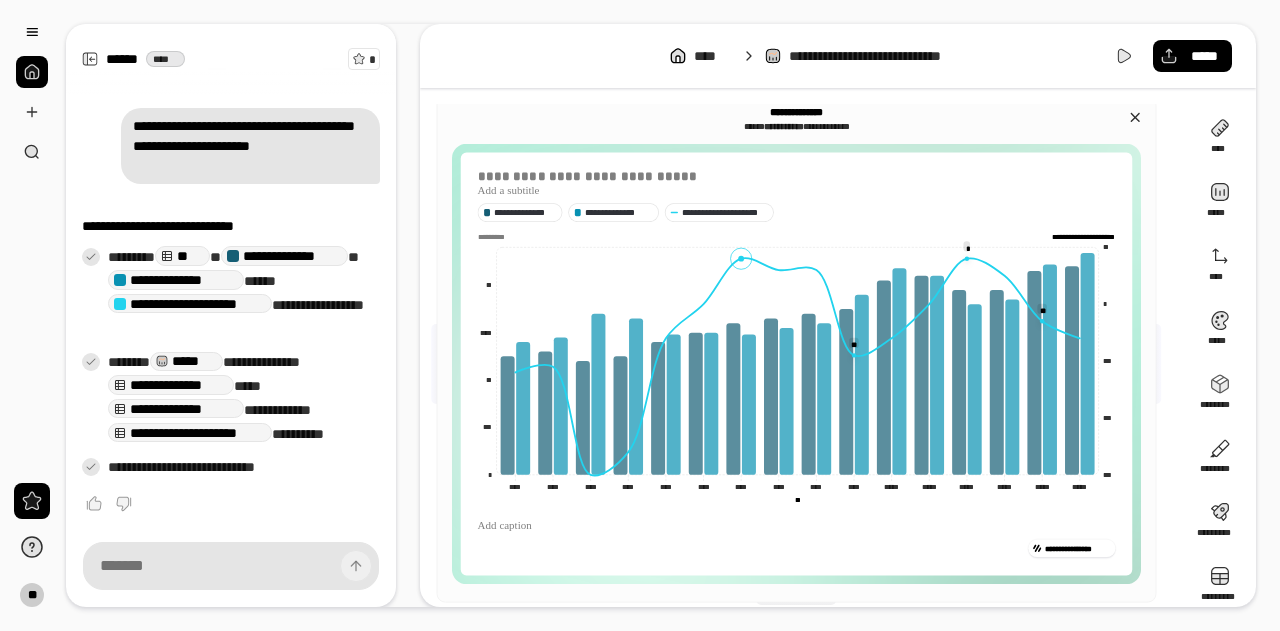 click 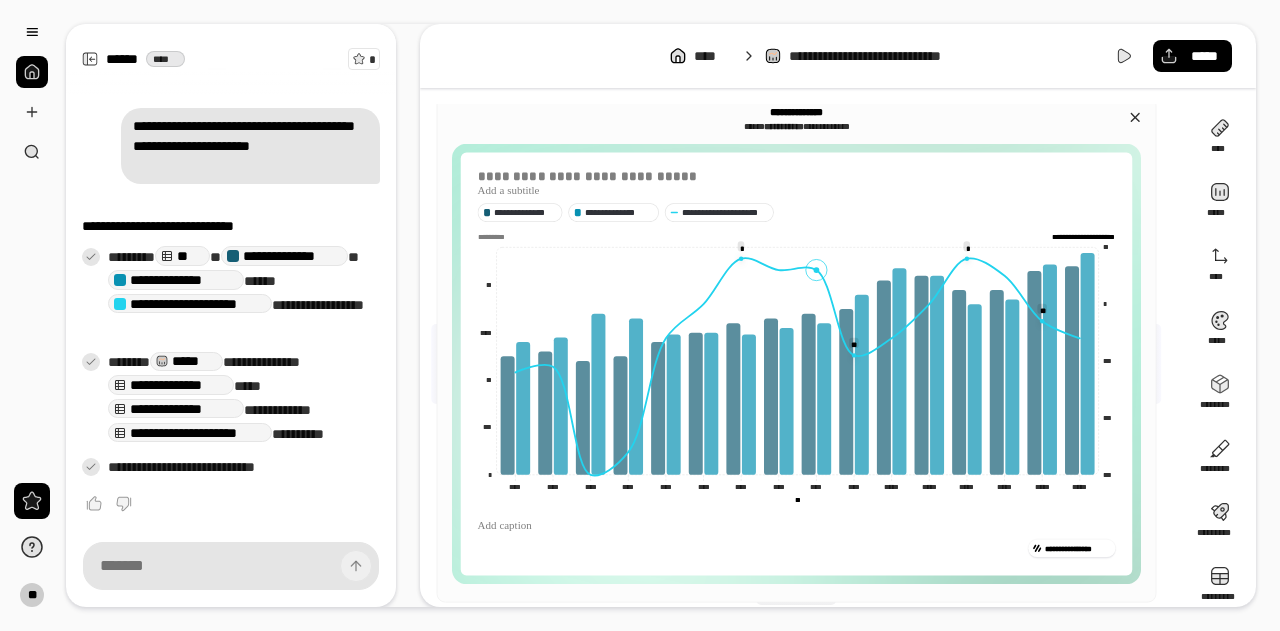 click 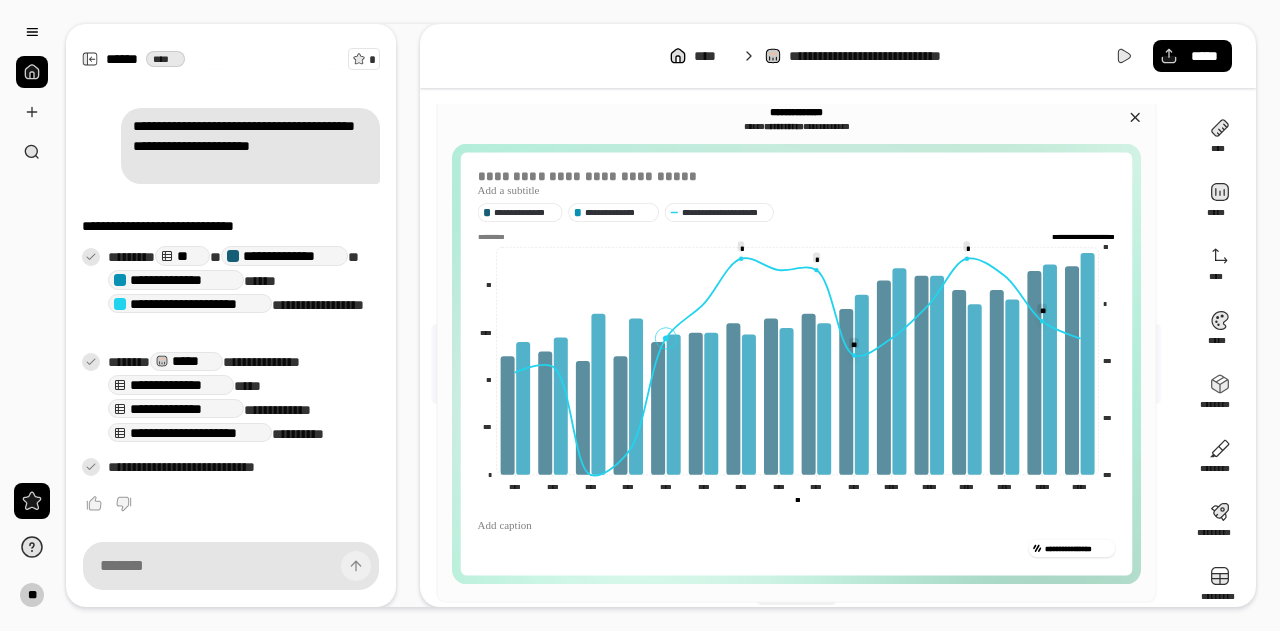 click 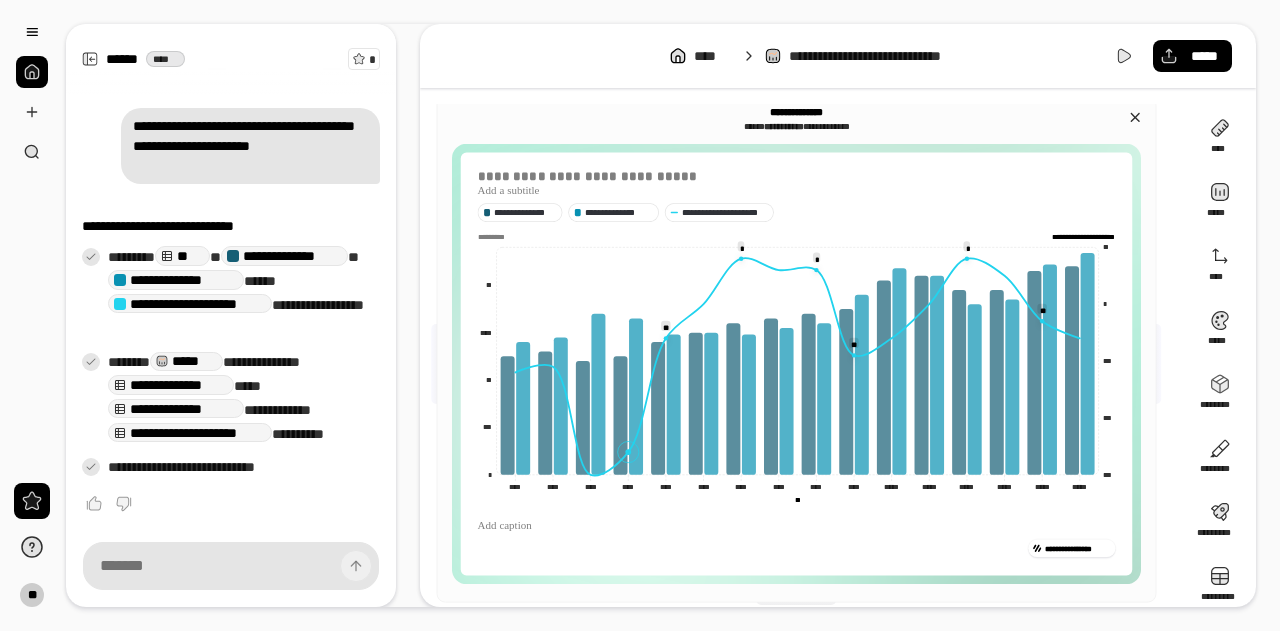 click 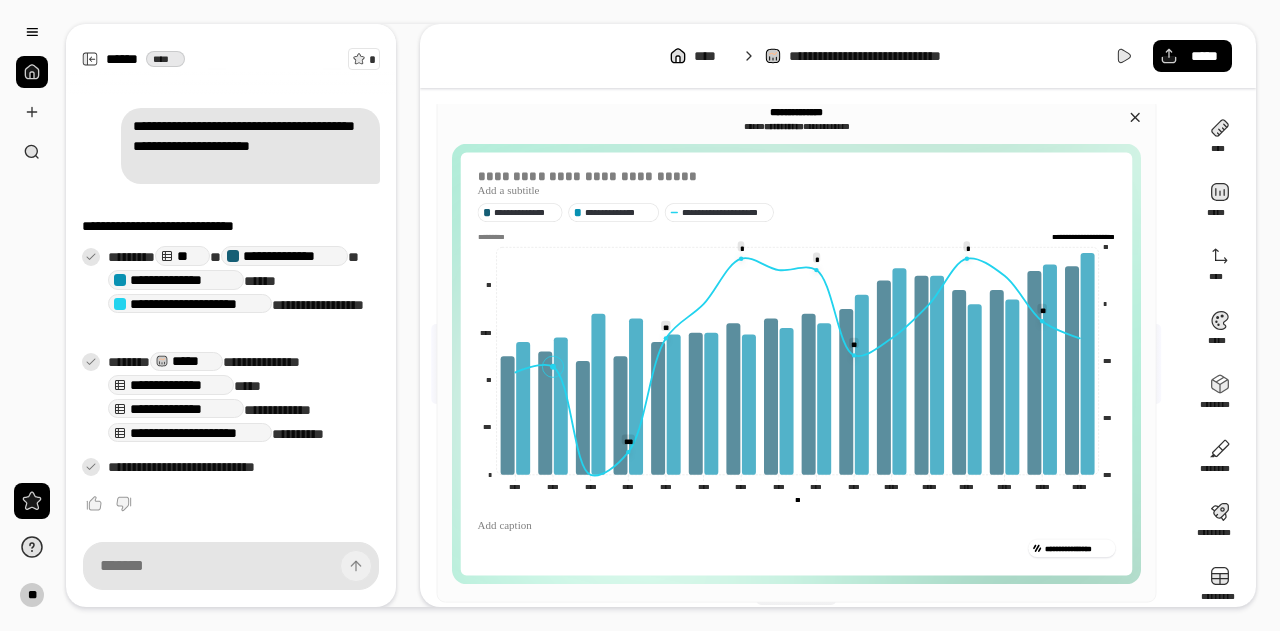 click 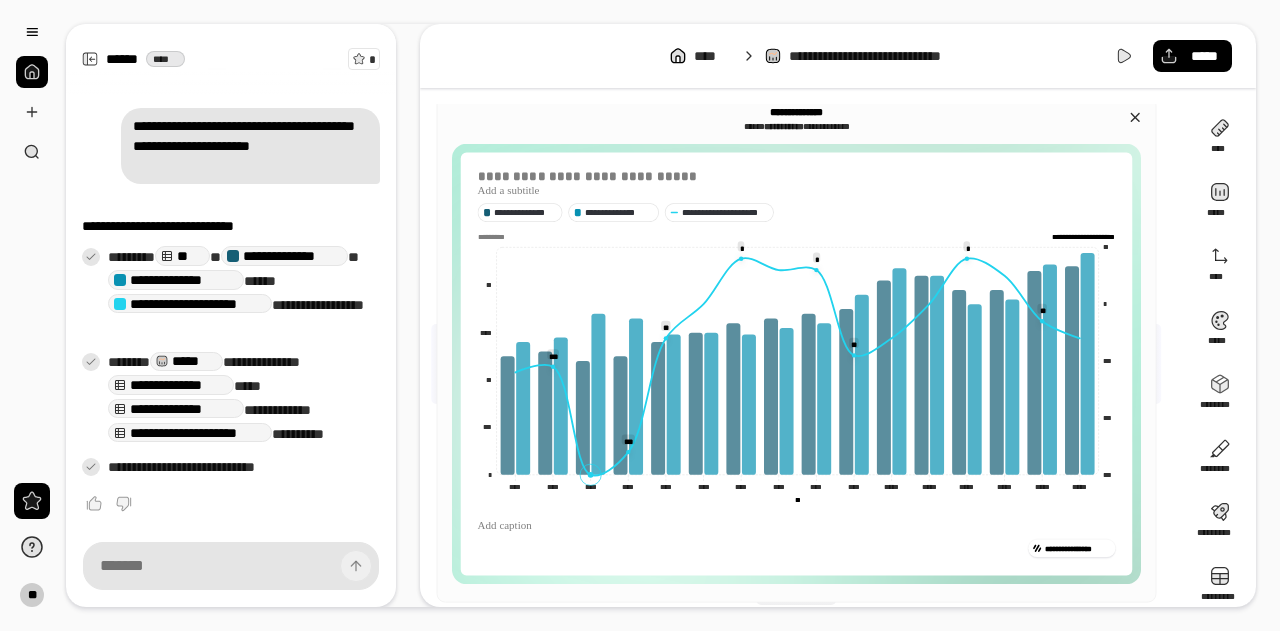 click 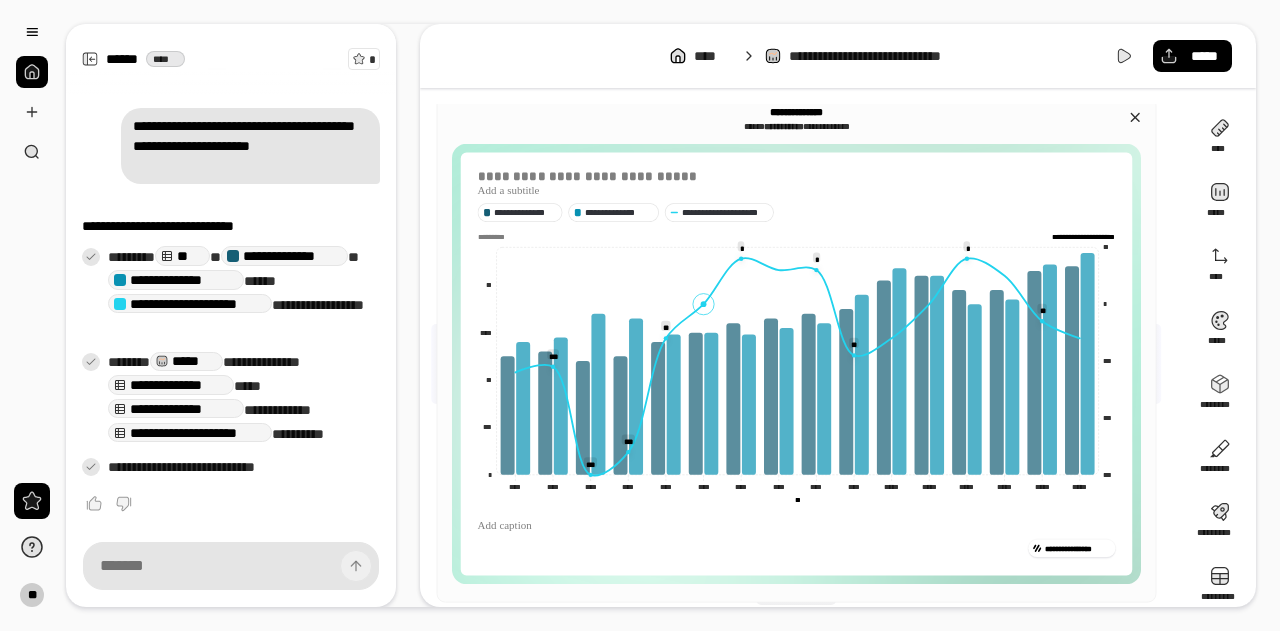 click 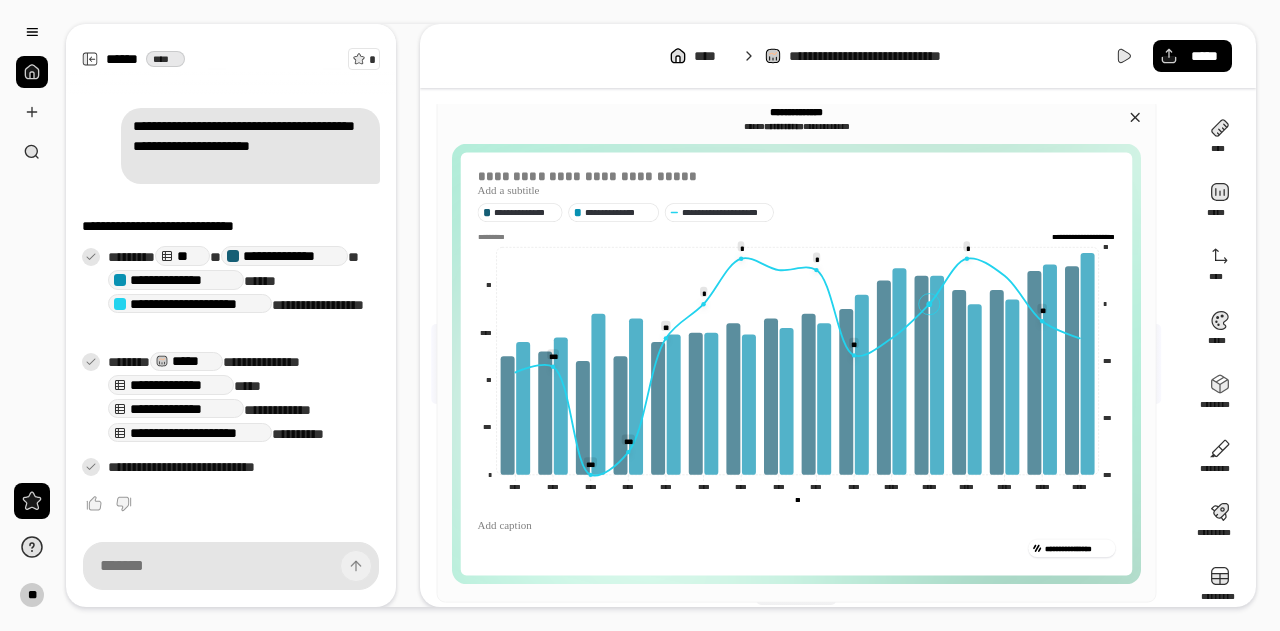click 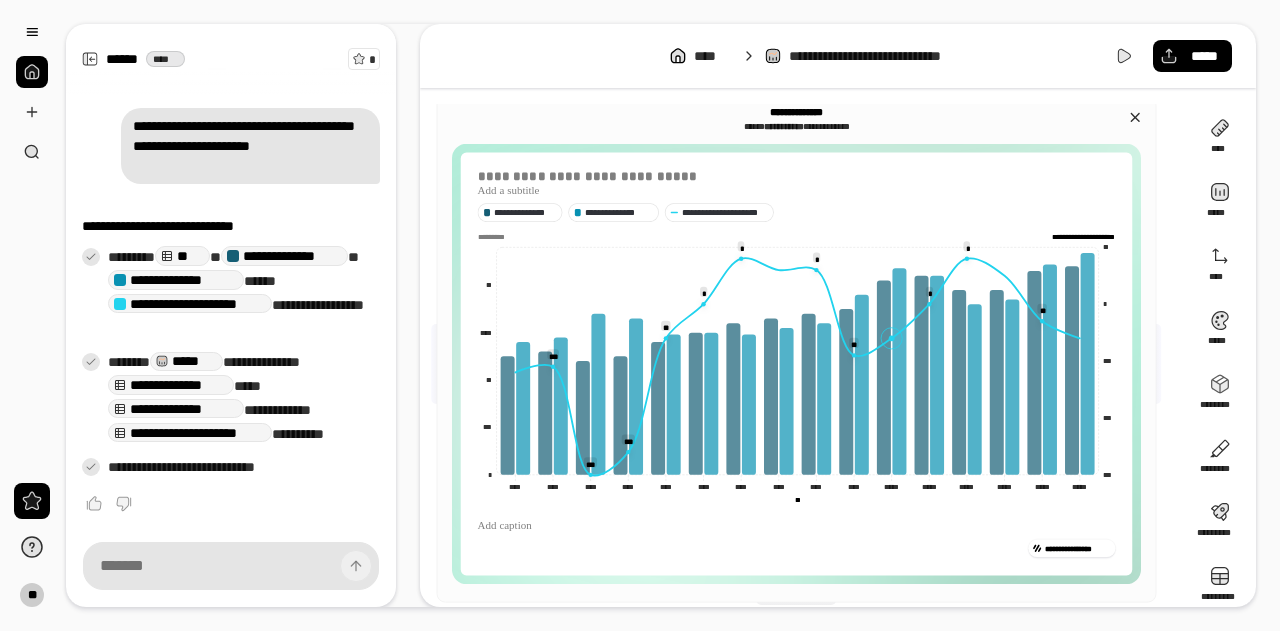 click 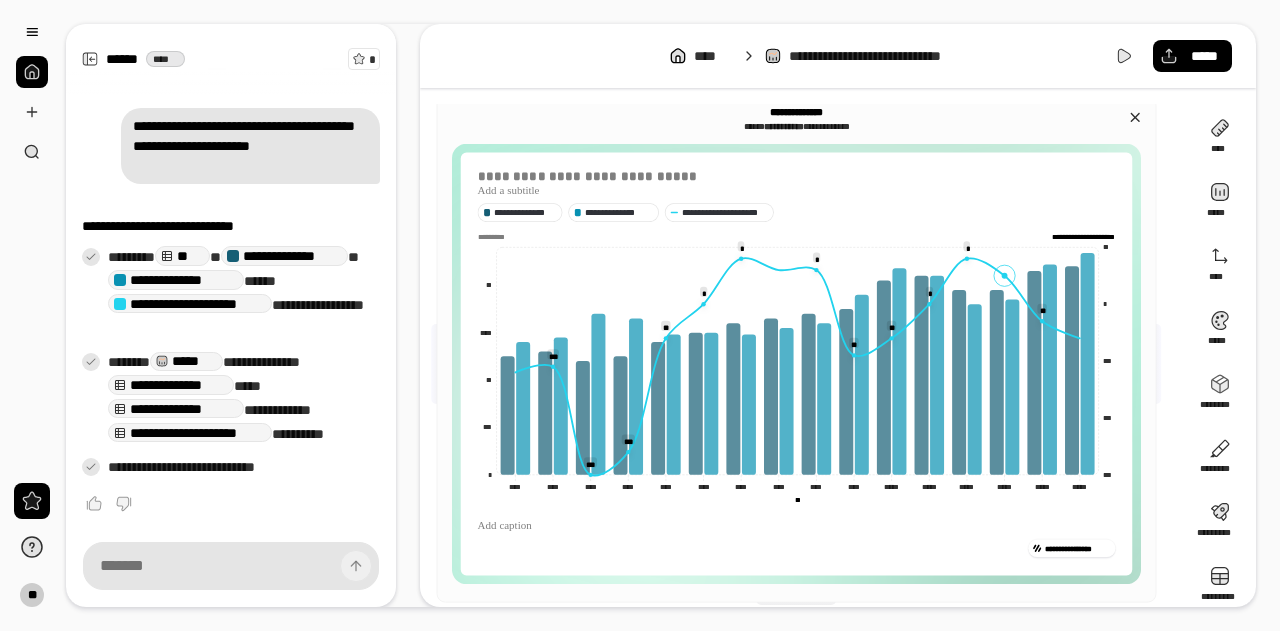 click 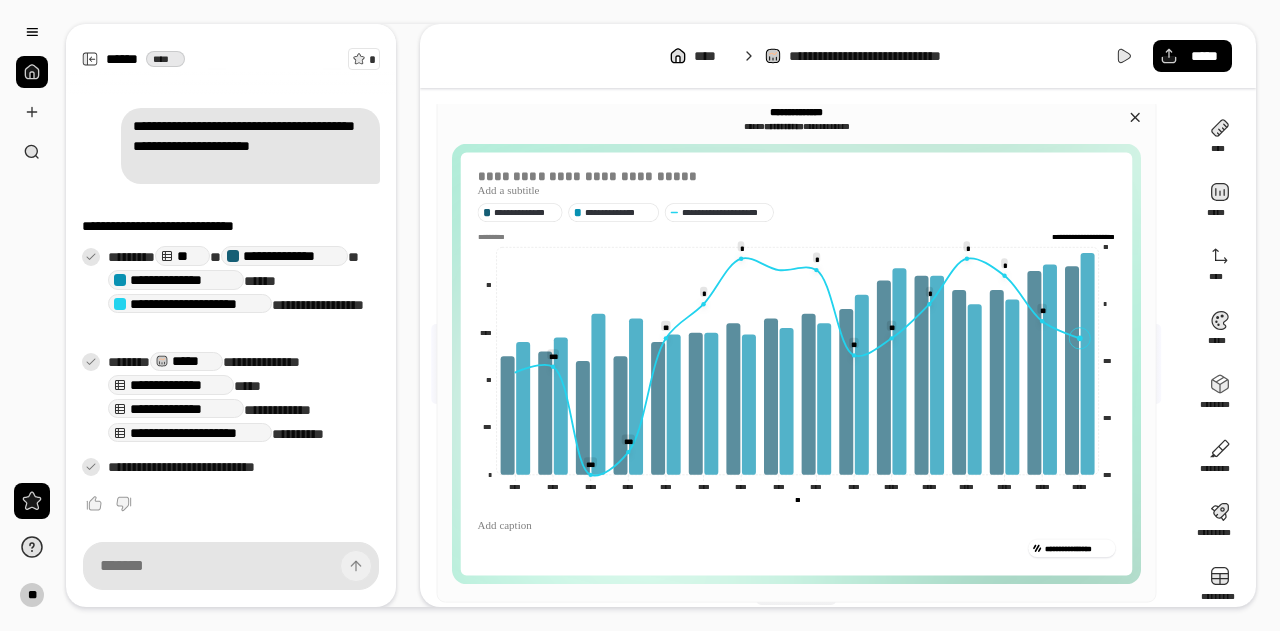 click 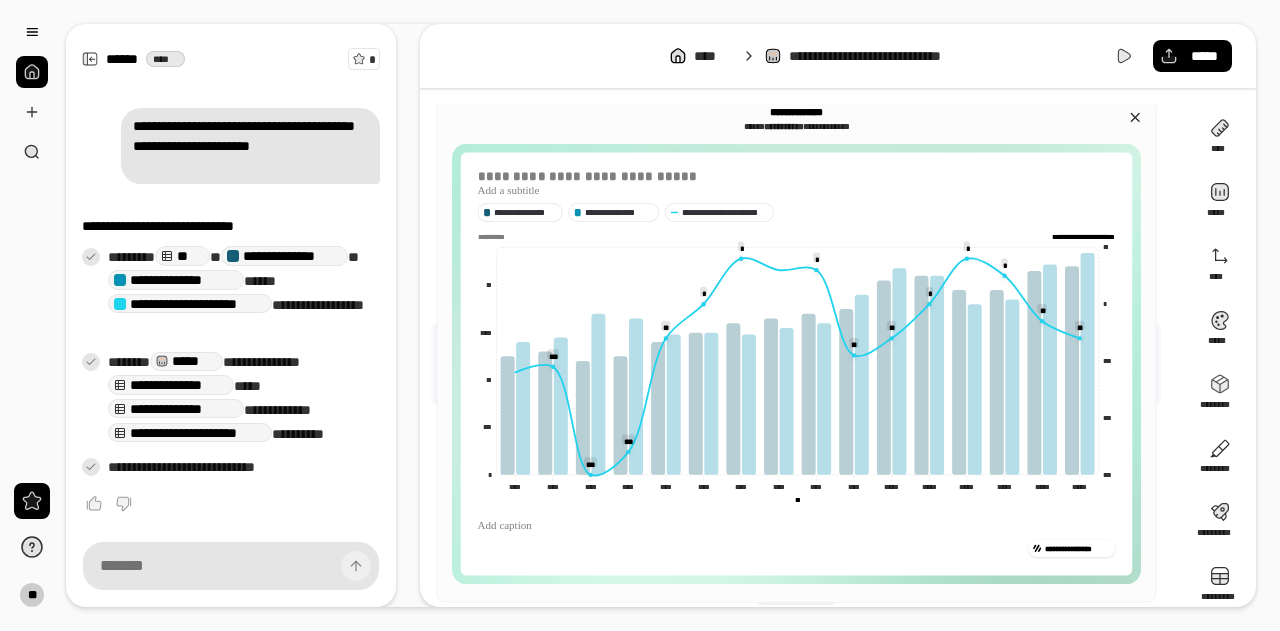 click on "**********" at bounding box center (796, 111) 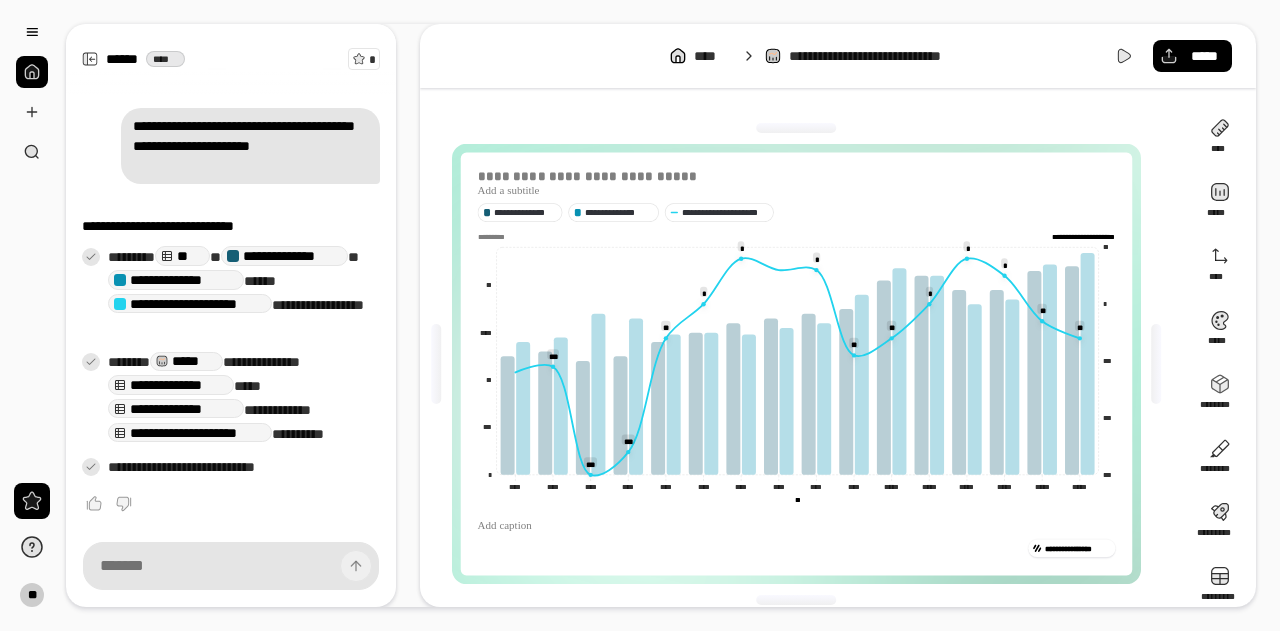click on "**********" at bounding box center (804, 364) 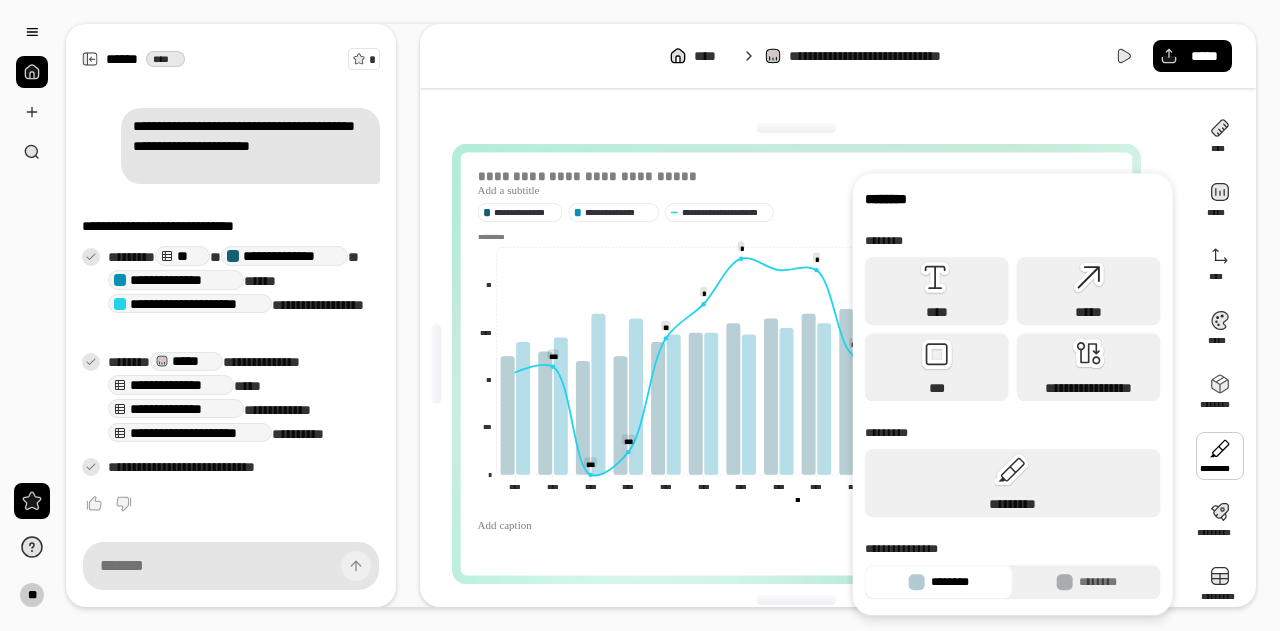 click at bounding box center (1220, 456) 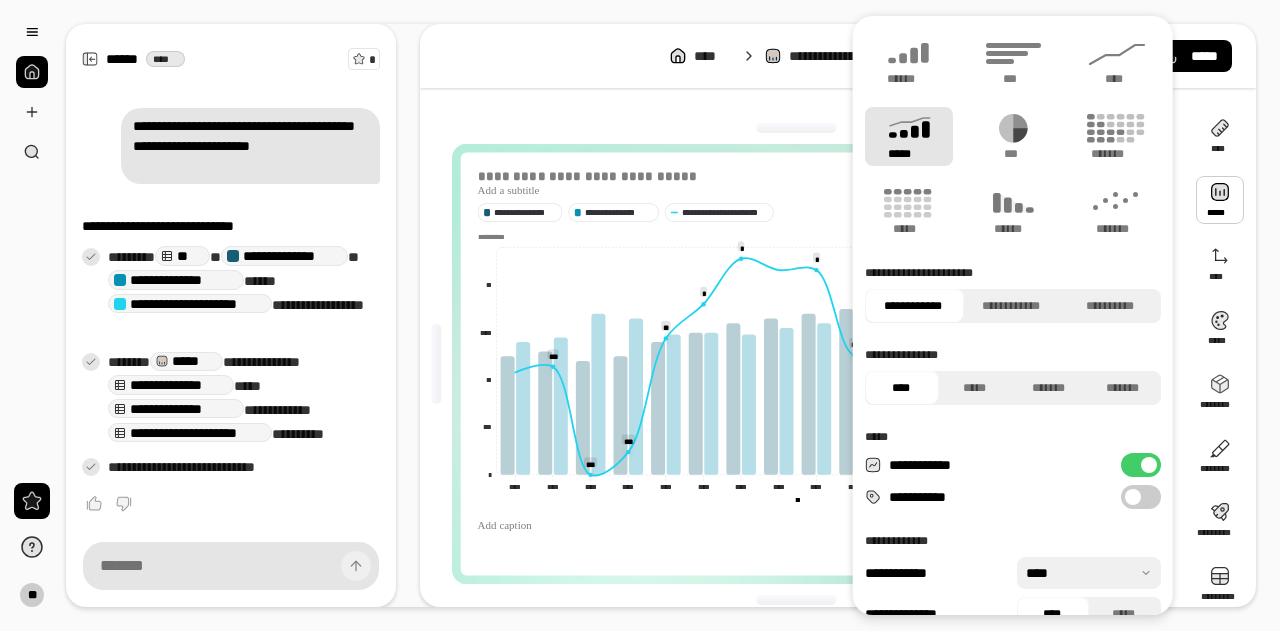 click on "**********" at bounding box center (838, 315) 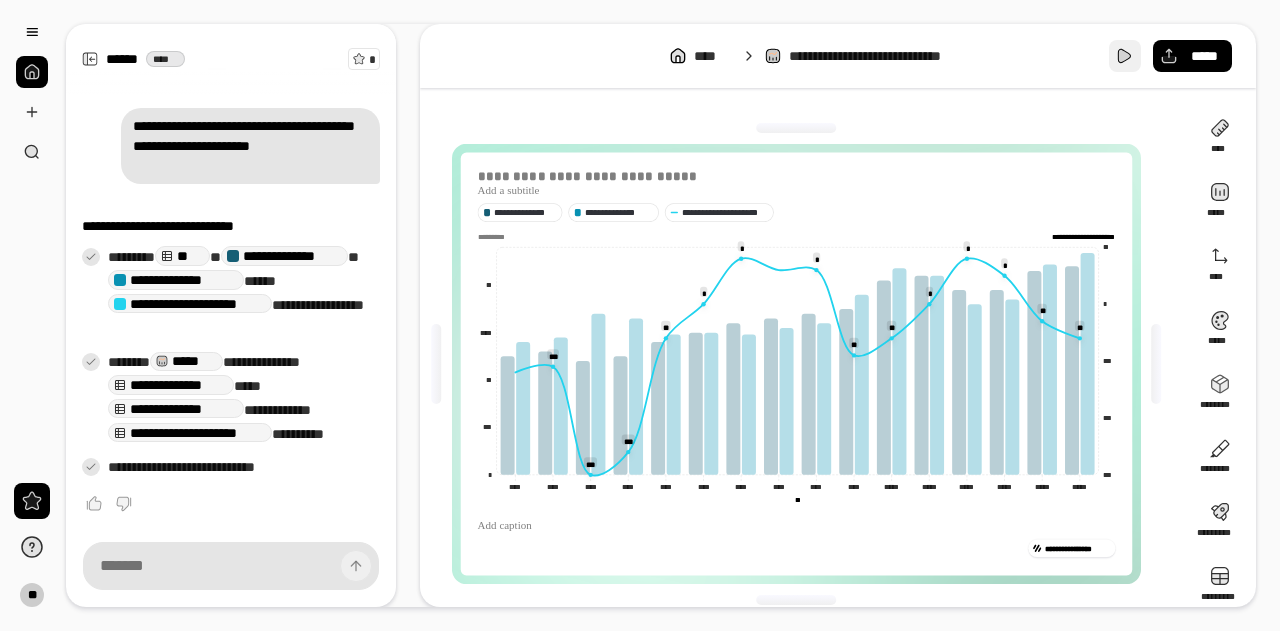 click at bounding box center [1125, 56] 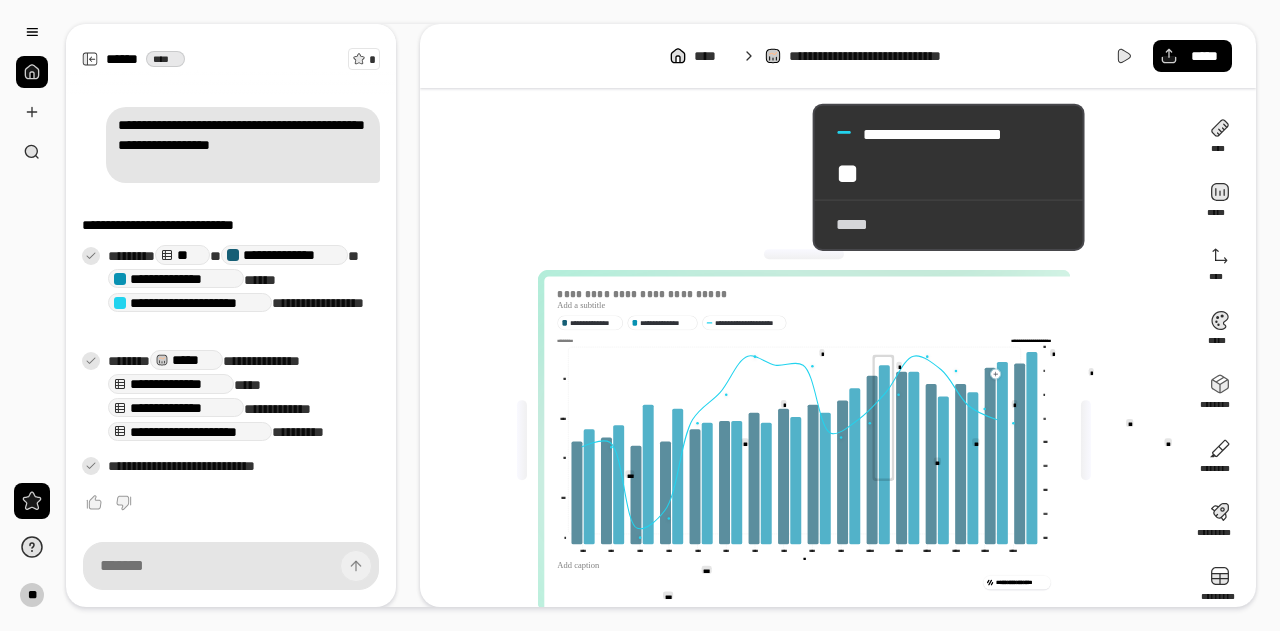 scroll, scrollTop: 0, scrollLeft: 0, axis: both 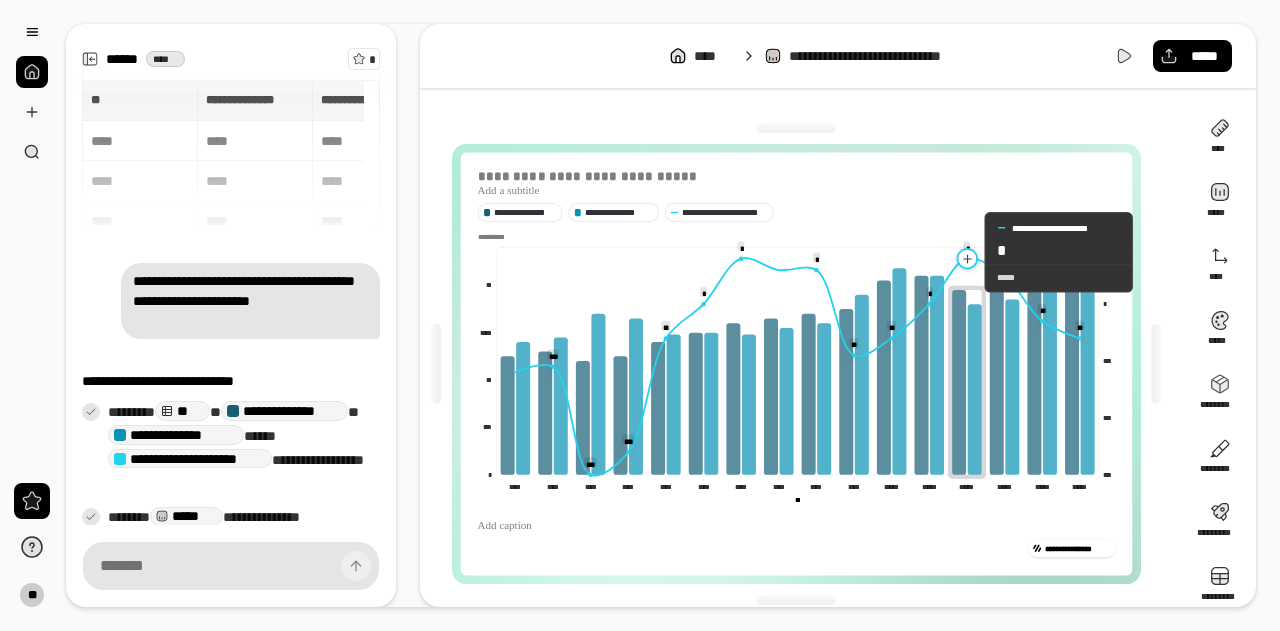 click 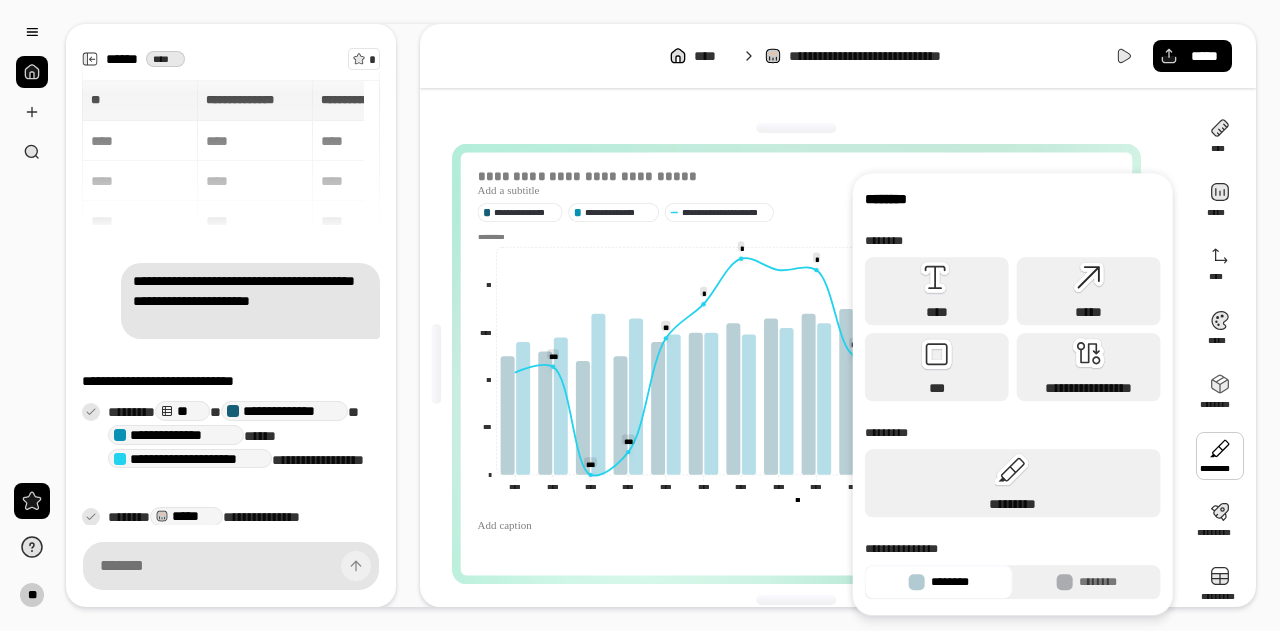 click at bounding box center (1220, 456) 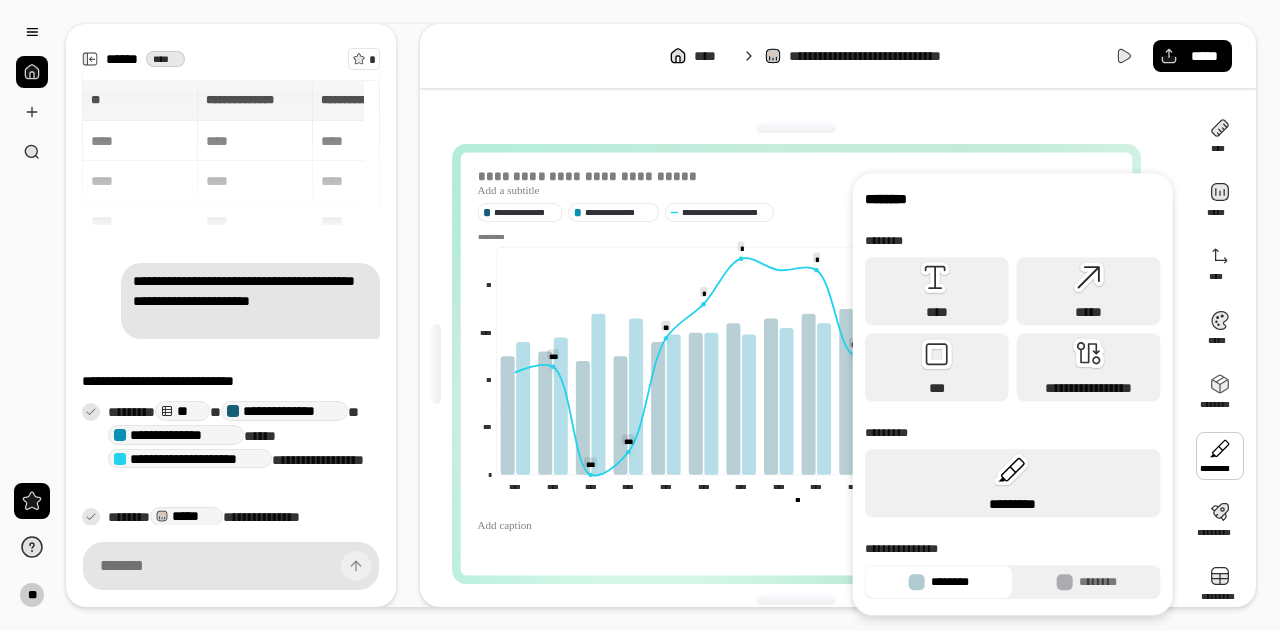 click on "*********" at bounding box center [1013, 504] 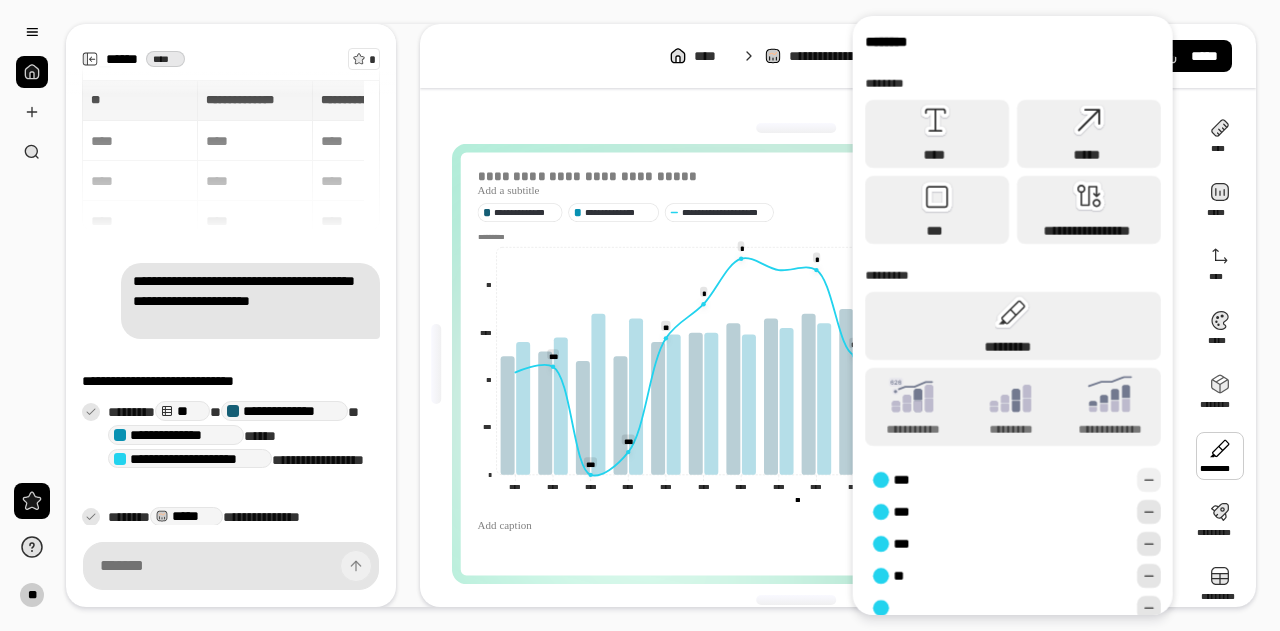 click 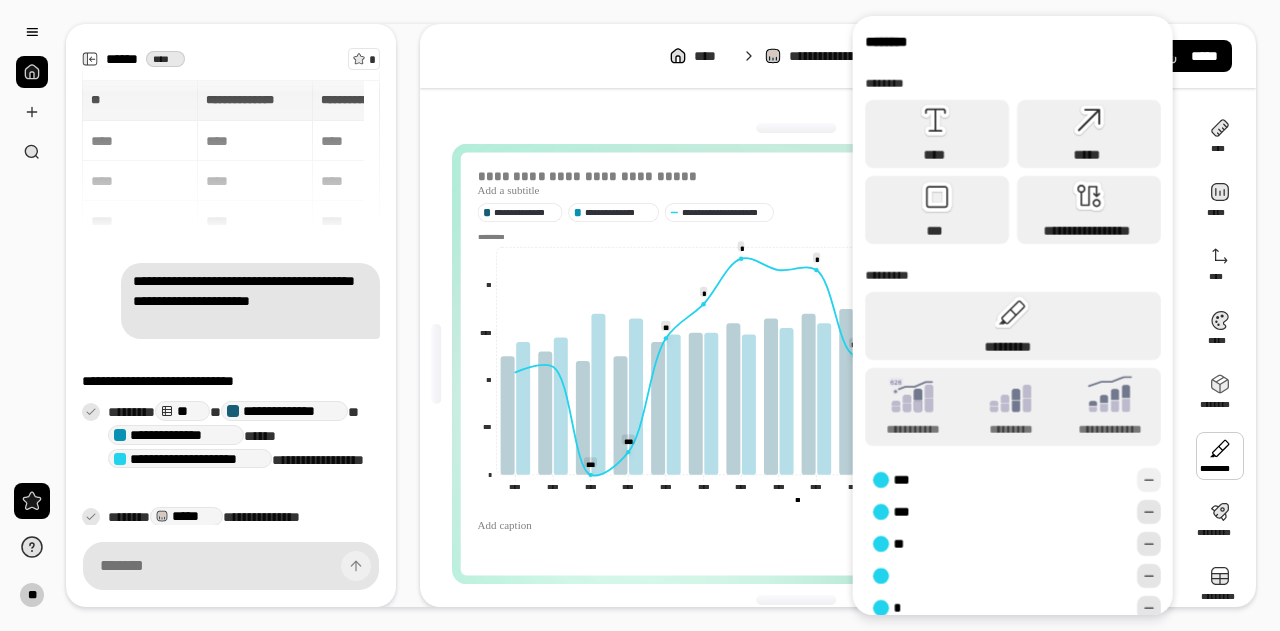 click 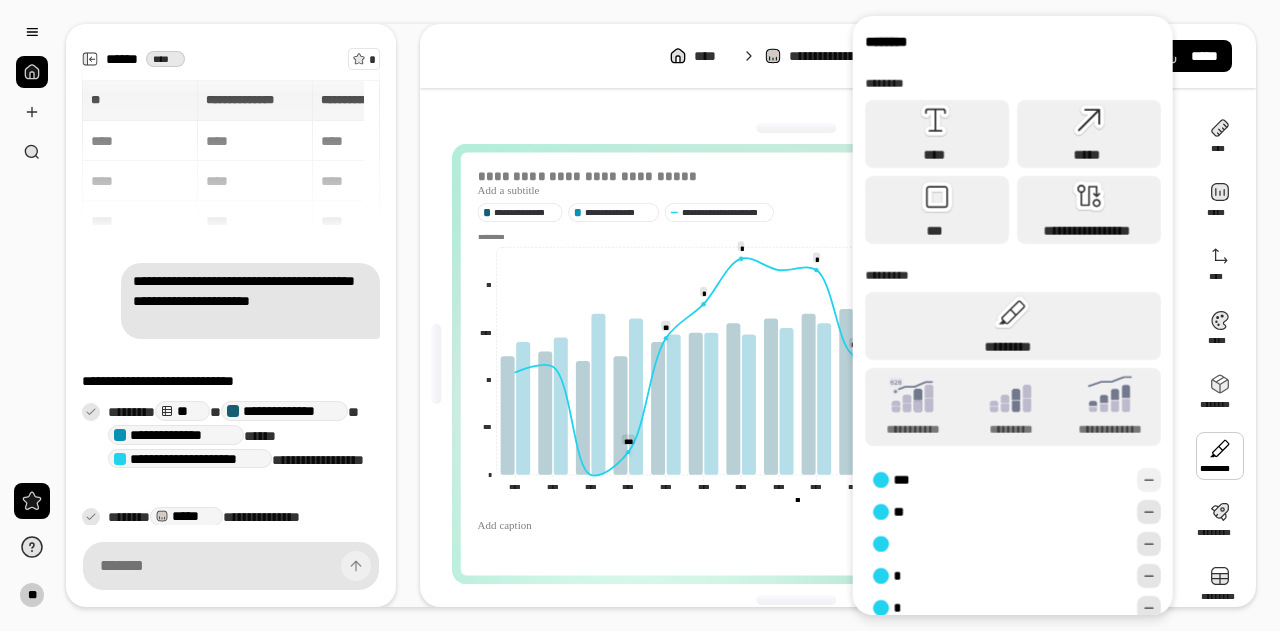 click 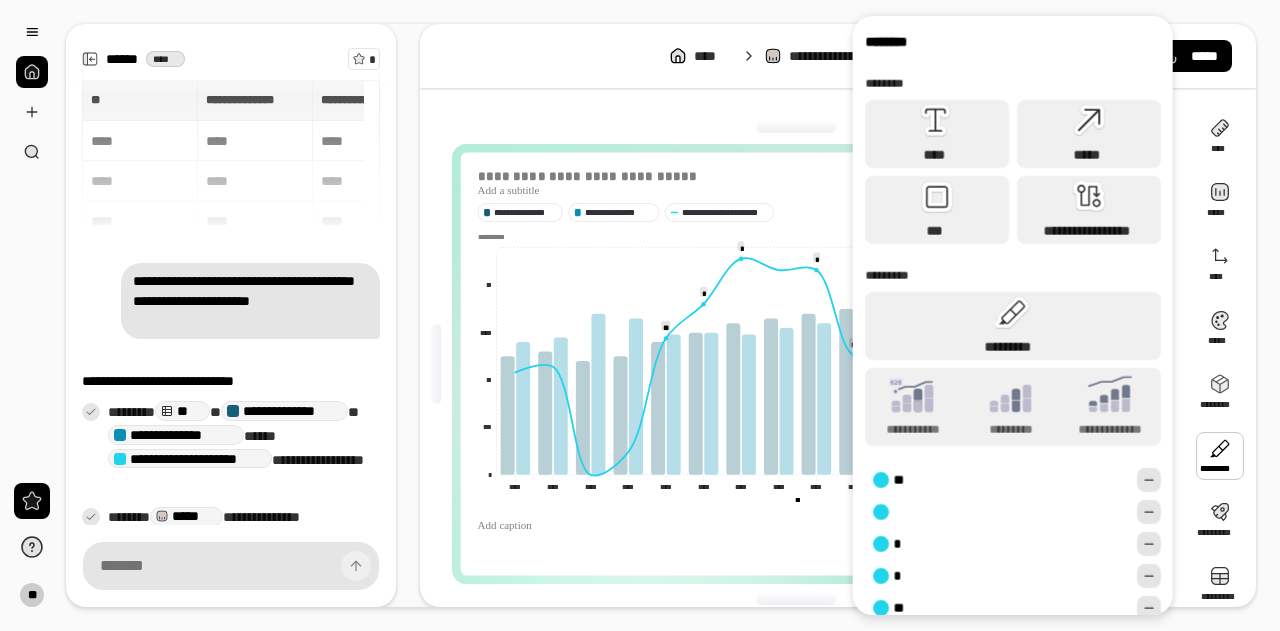click 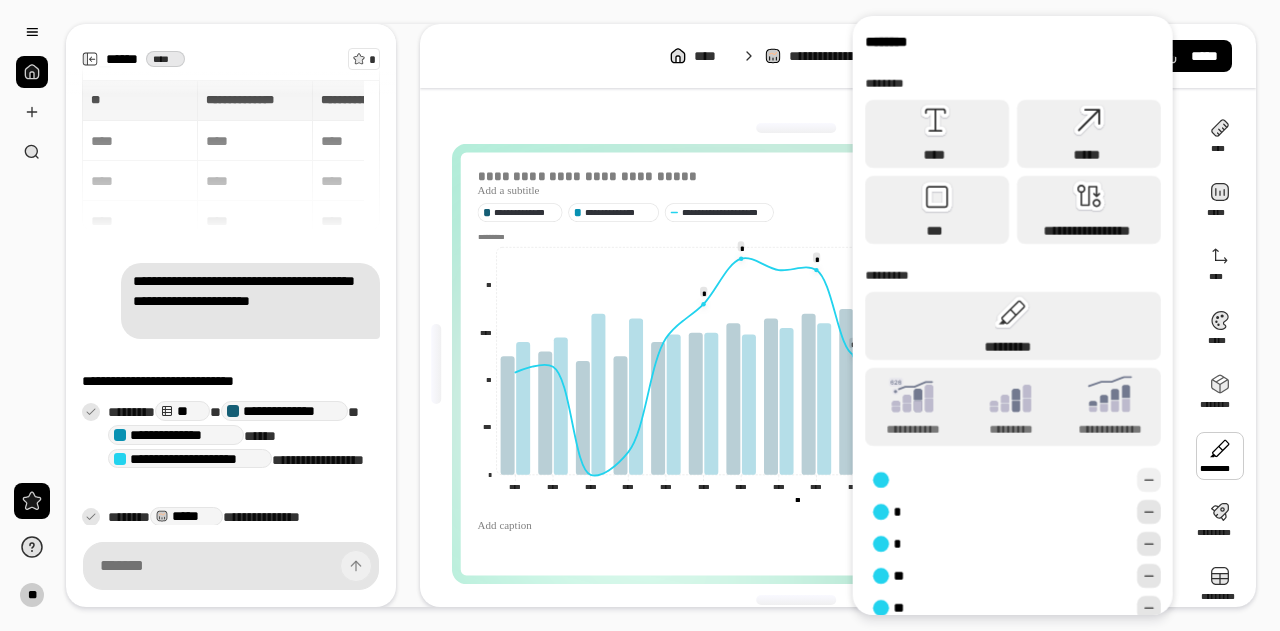 click 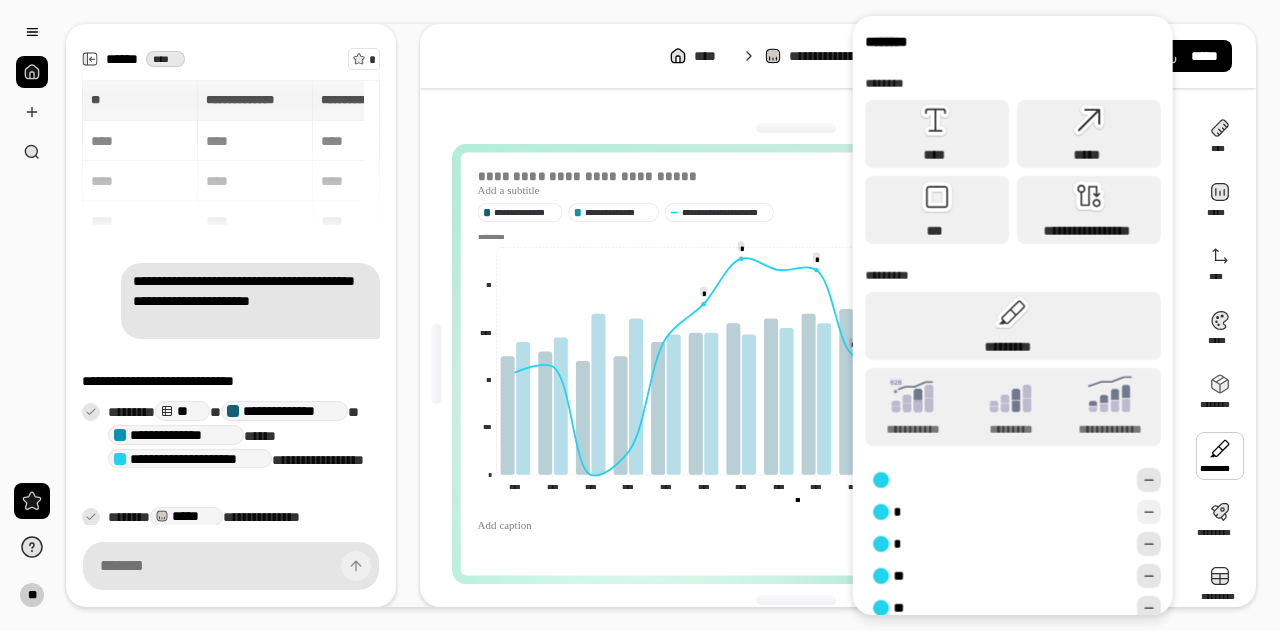 click 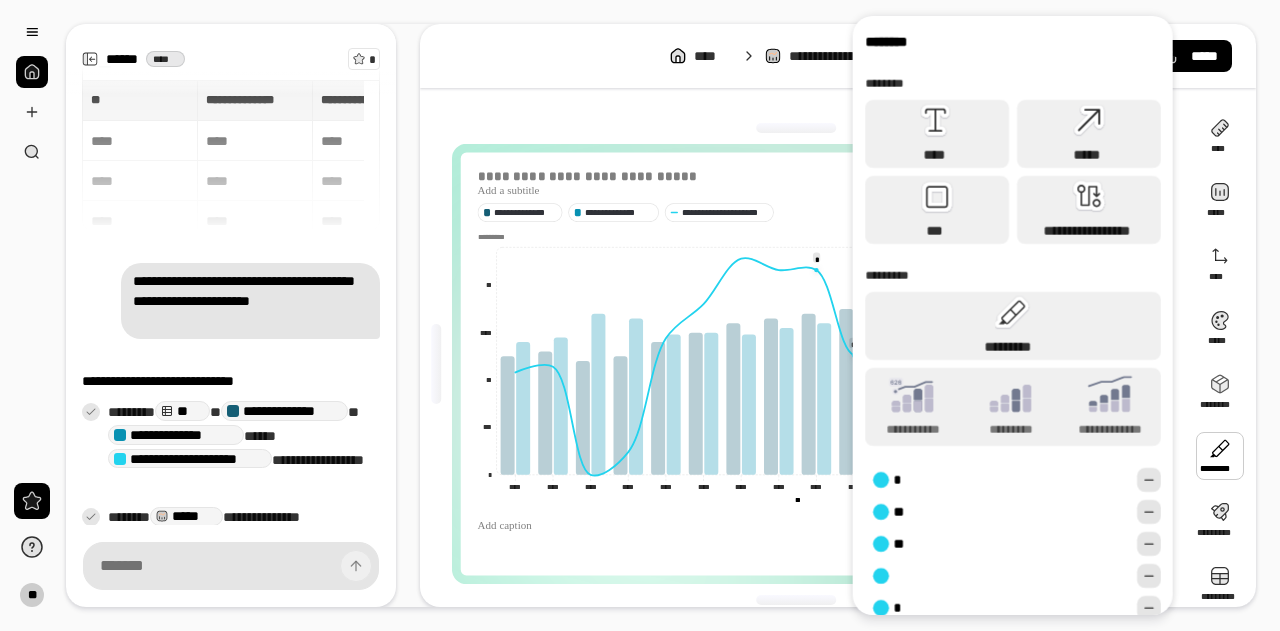 click 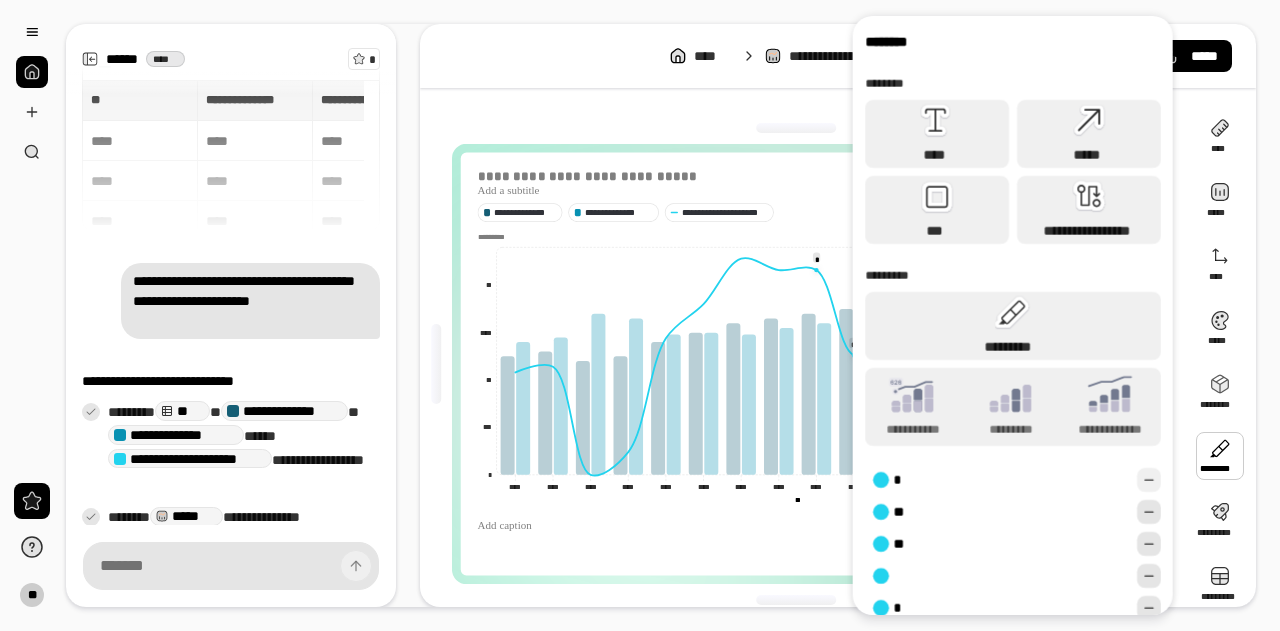click 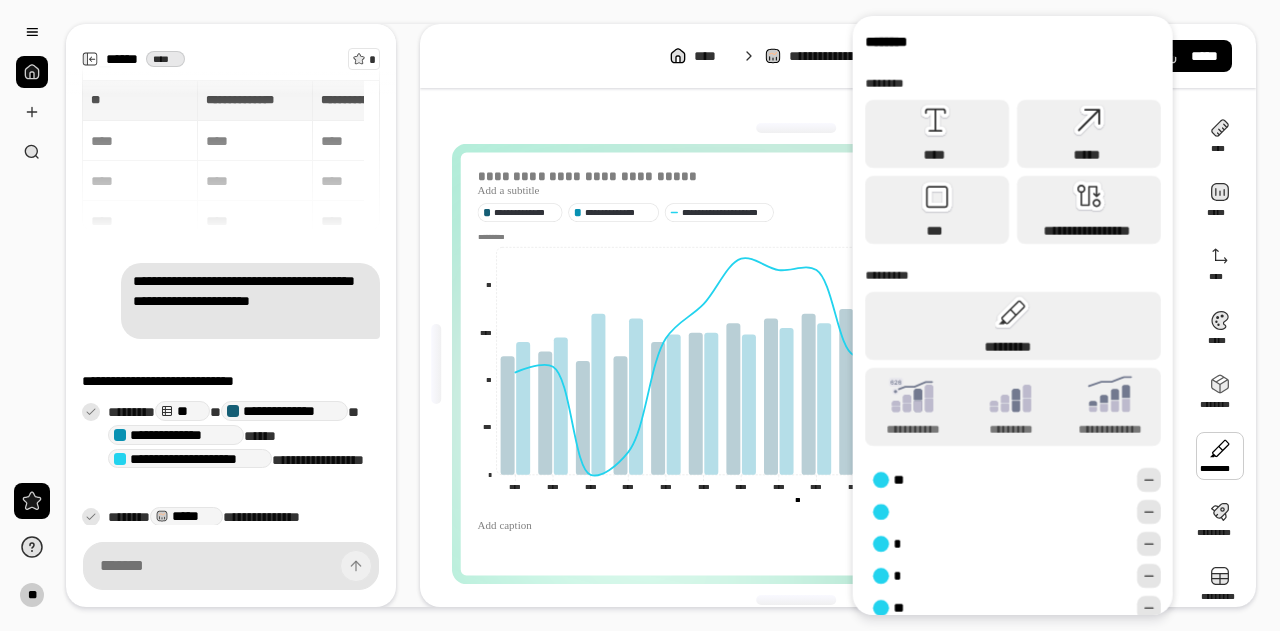 click 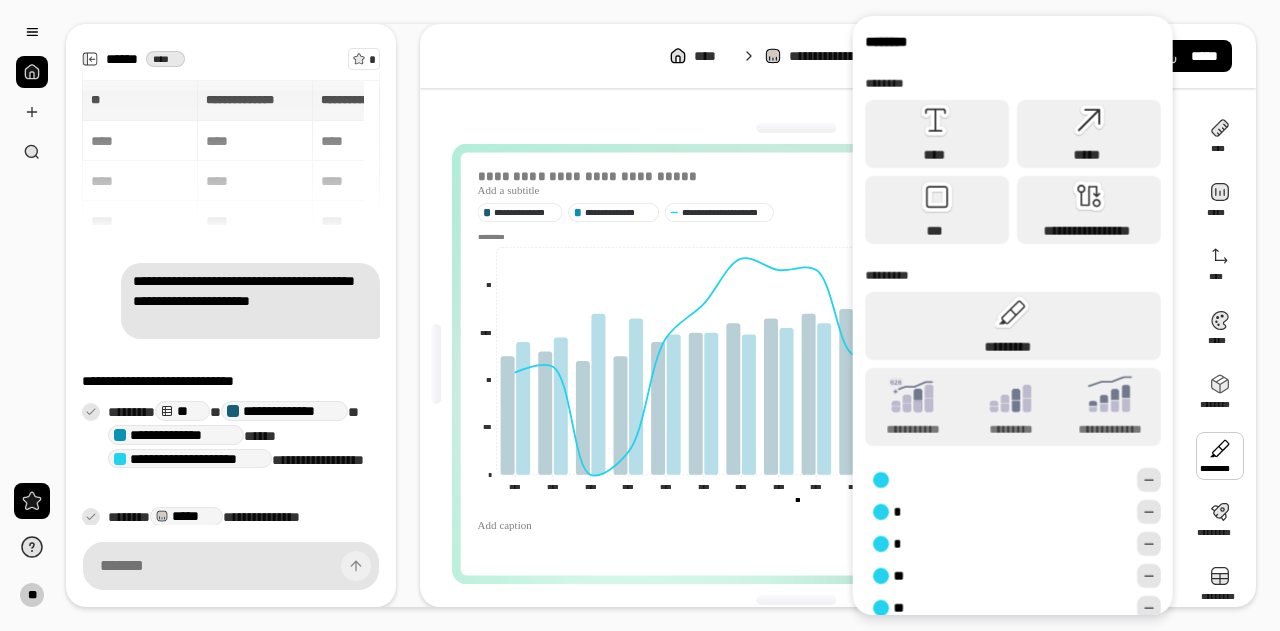 click 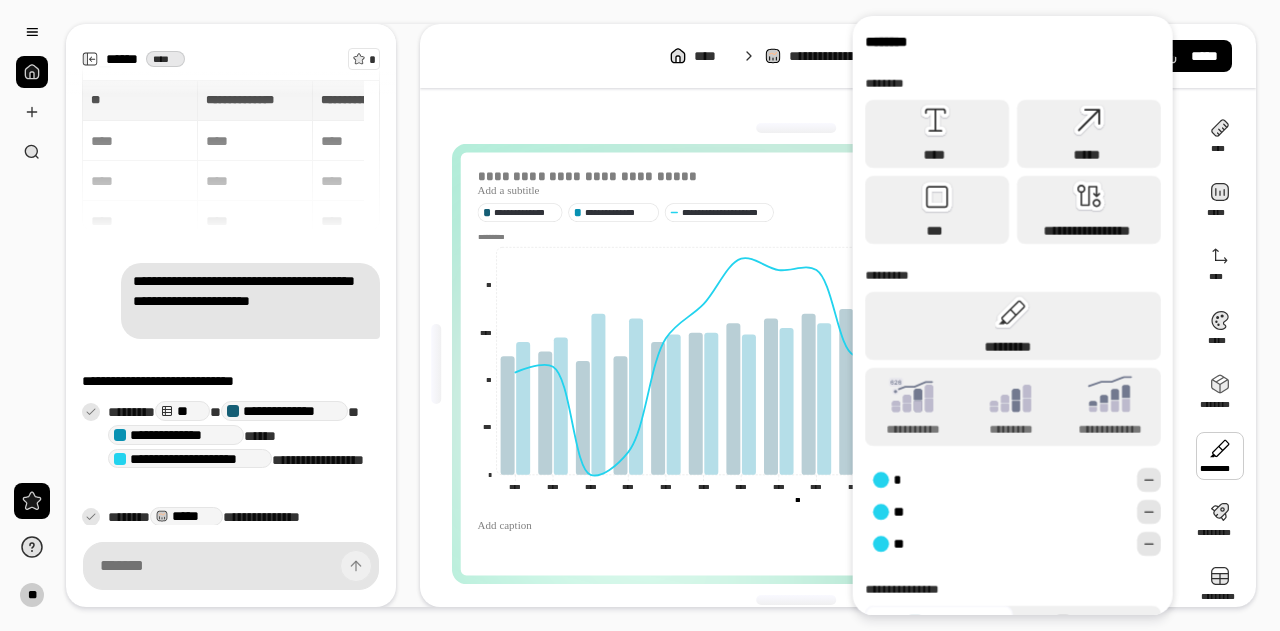 click 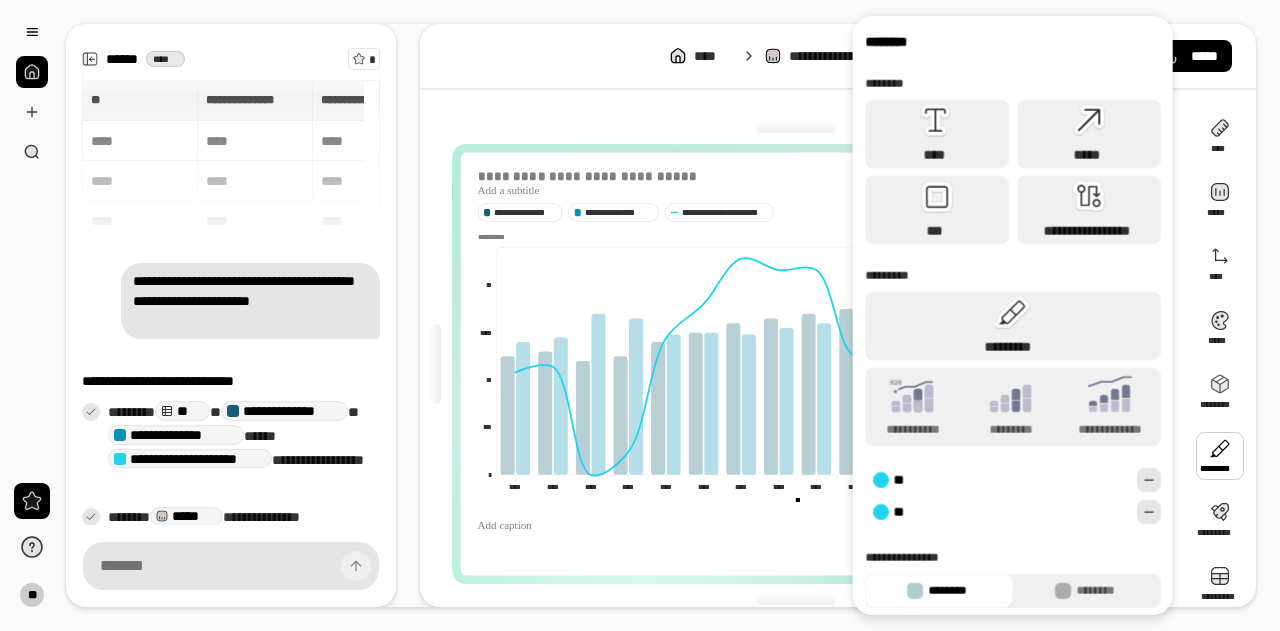 click 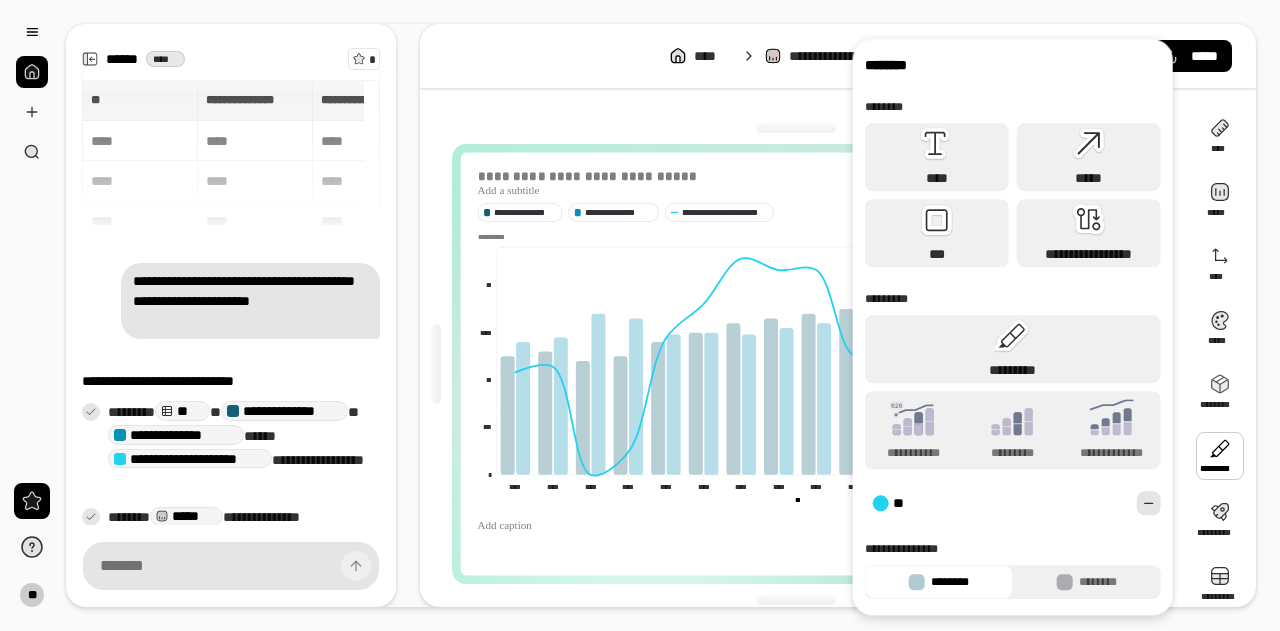 click on "**" at bounding box center (1013, 497) 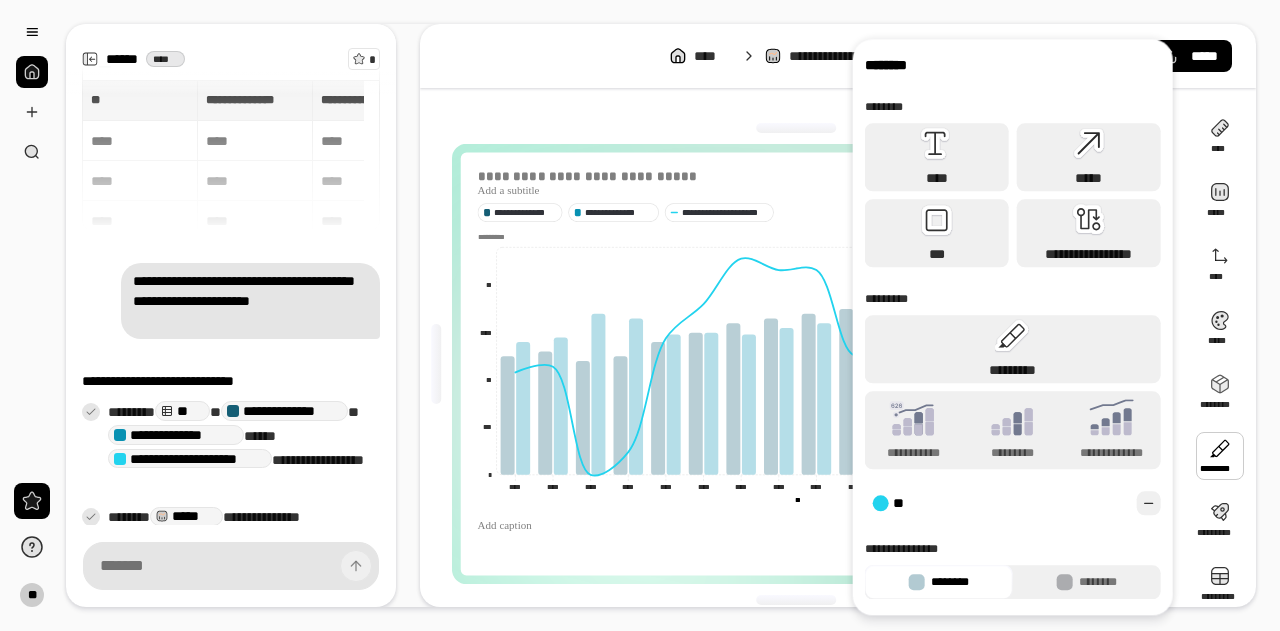 click 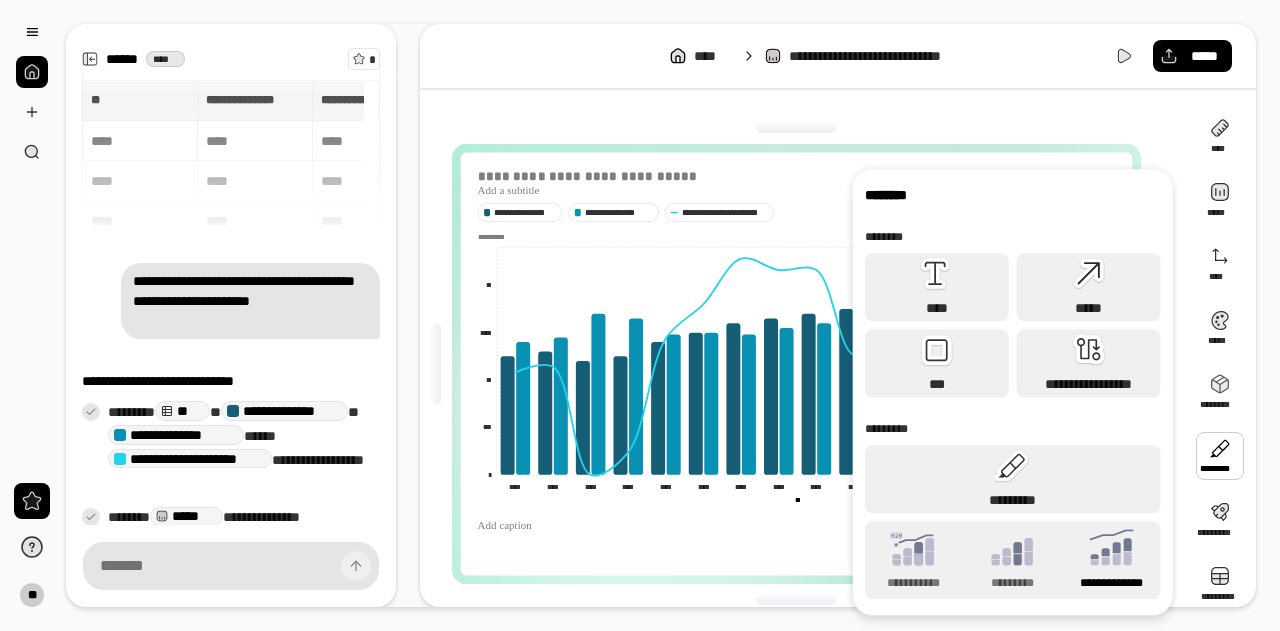click on "**********" at bounding box center [1111, 560] 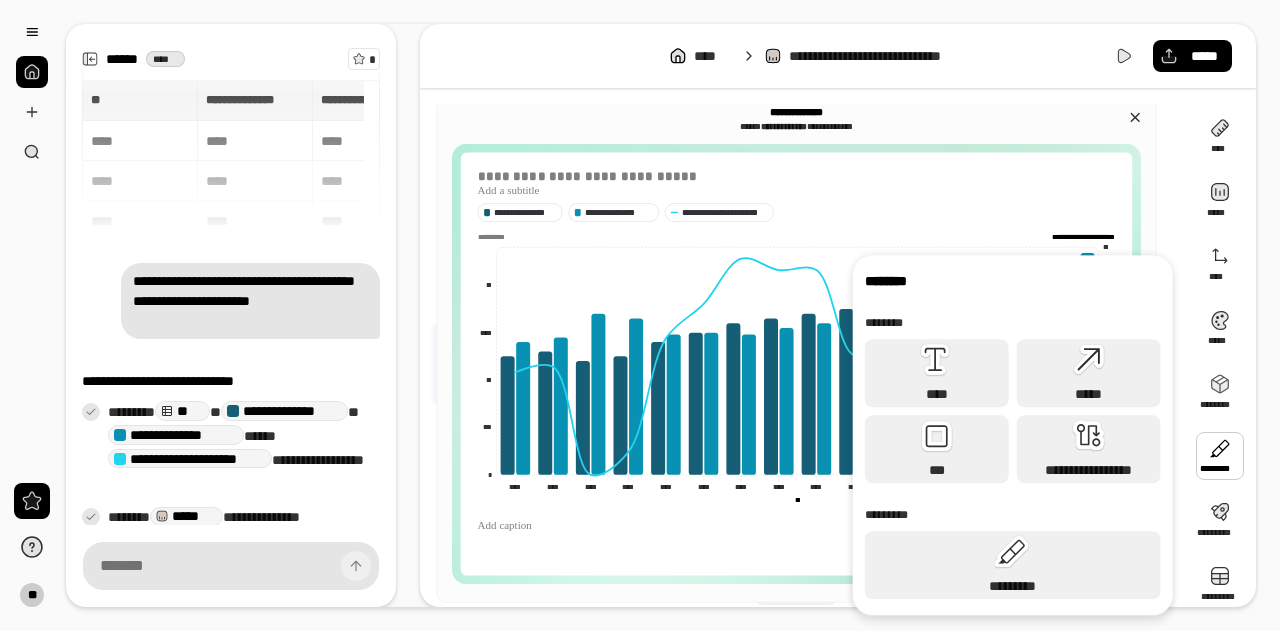 click at bounding box center [1220, 456] 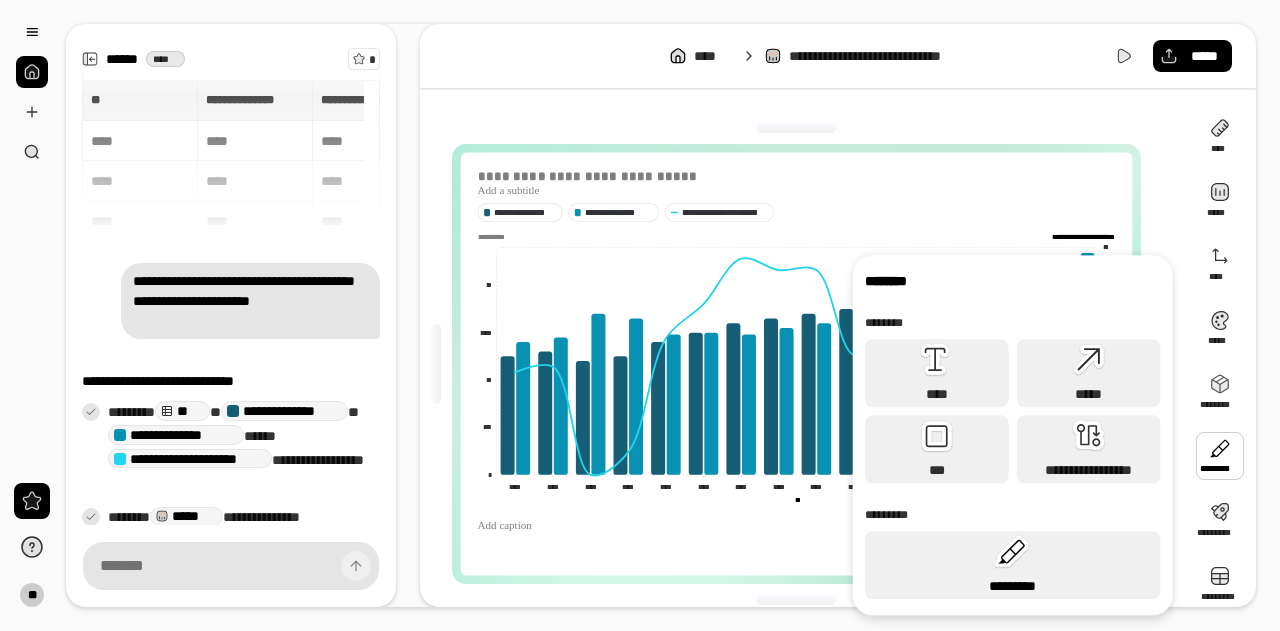 click on "*********" at bounding box center [1013, 565] 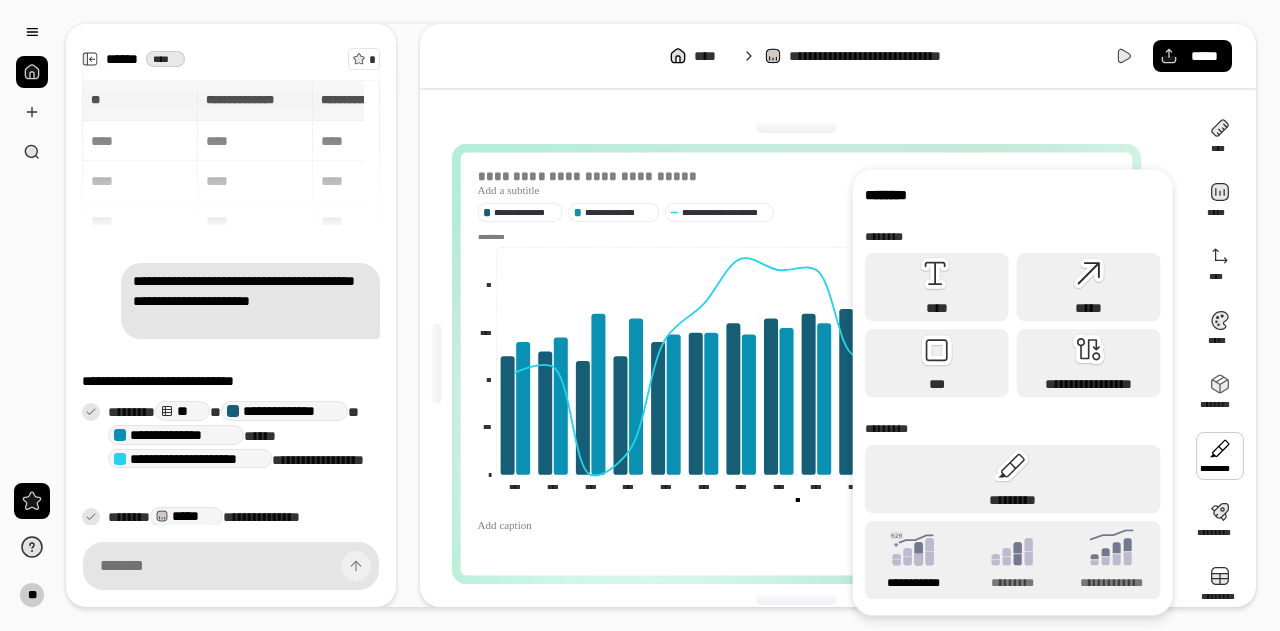 click 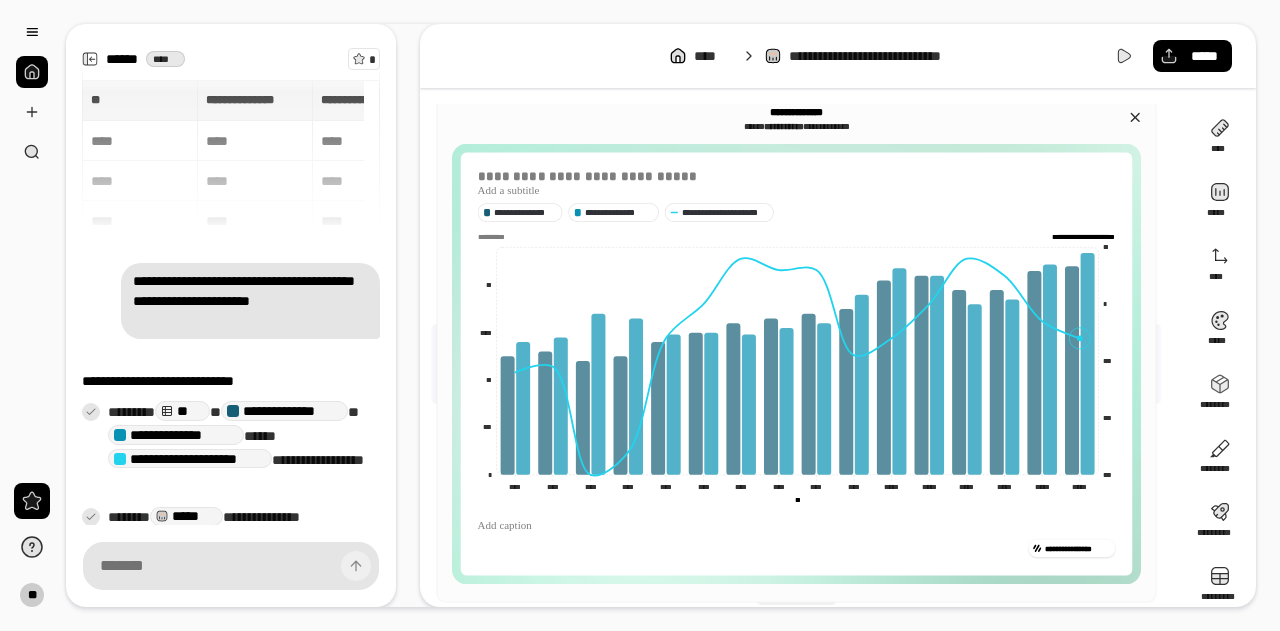 click 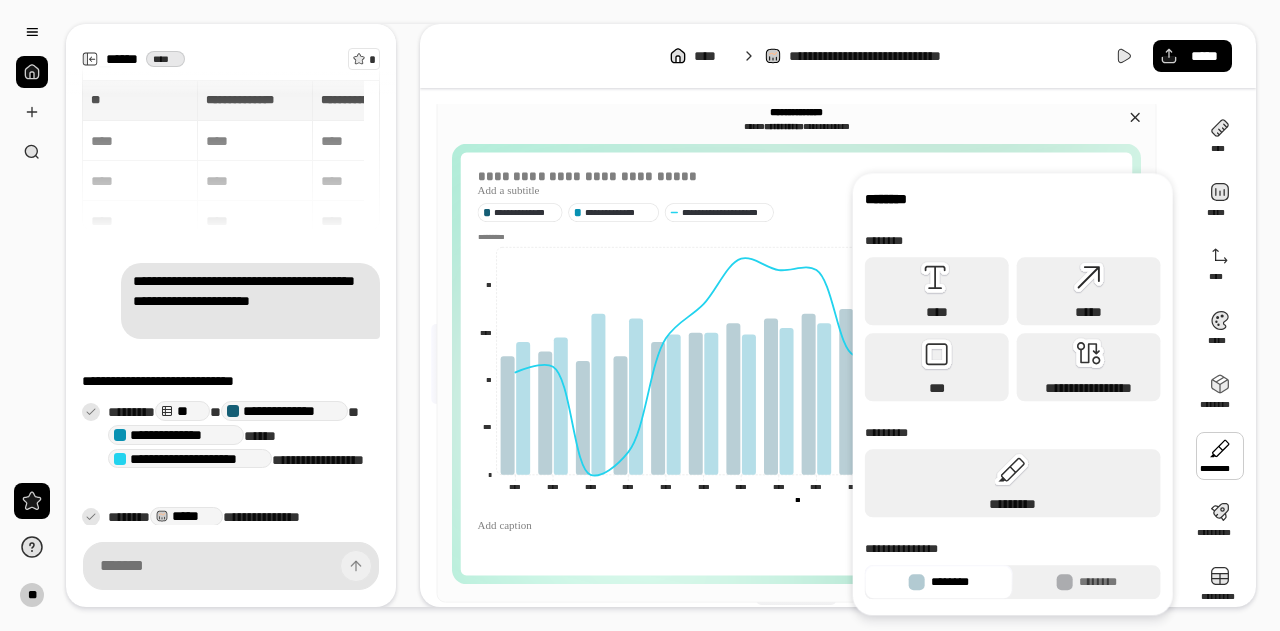 click at bounding box center (1220, 456) 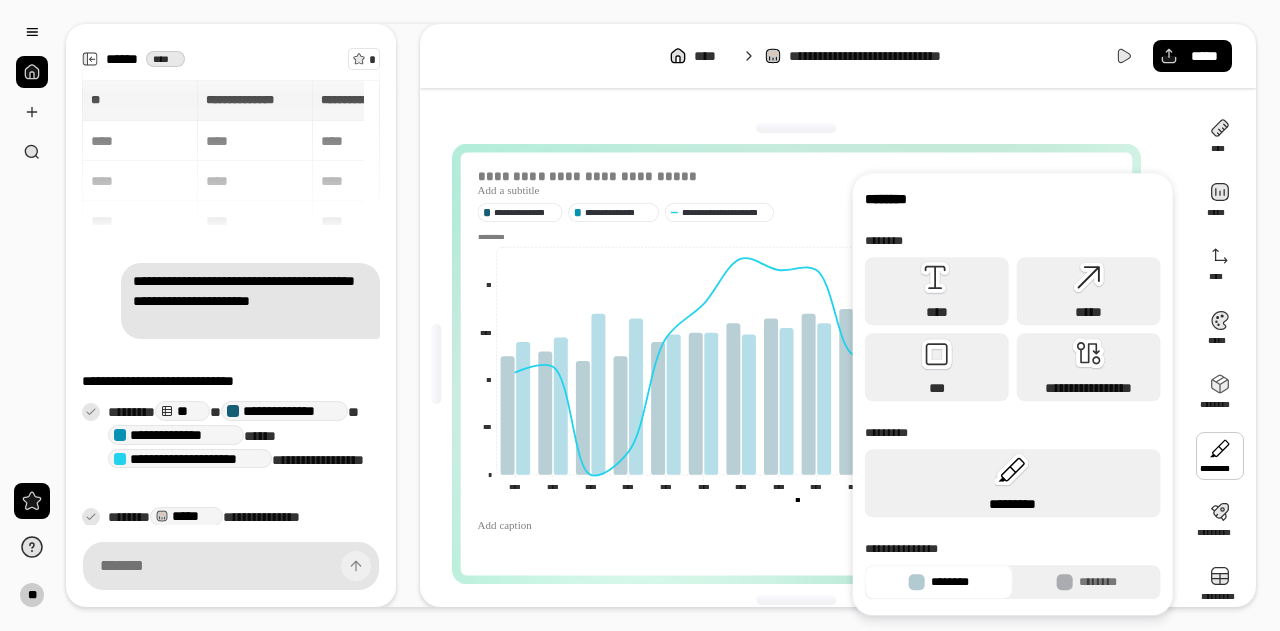 click on "*********" at bounding box center (1013, 483) 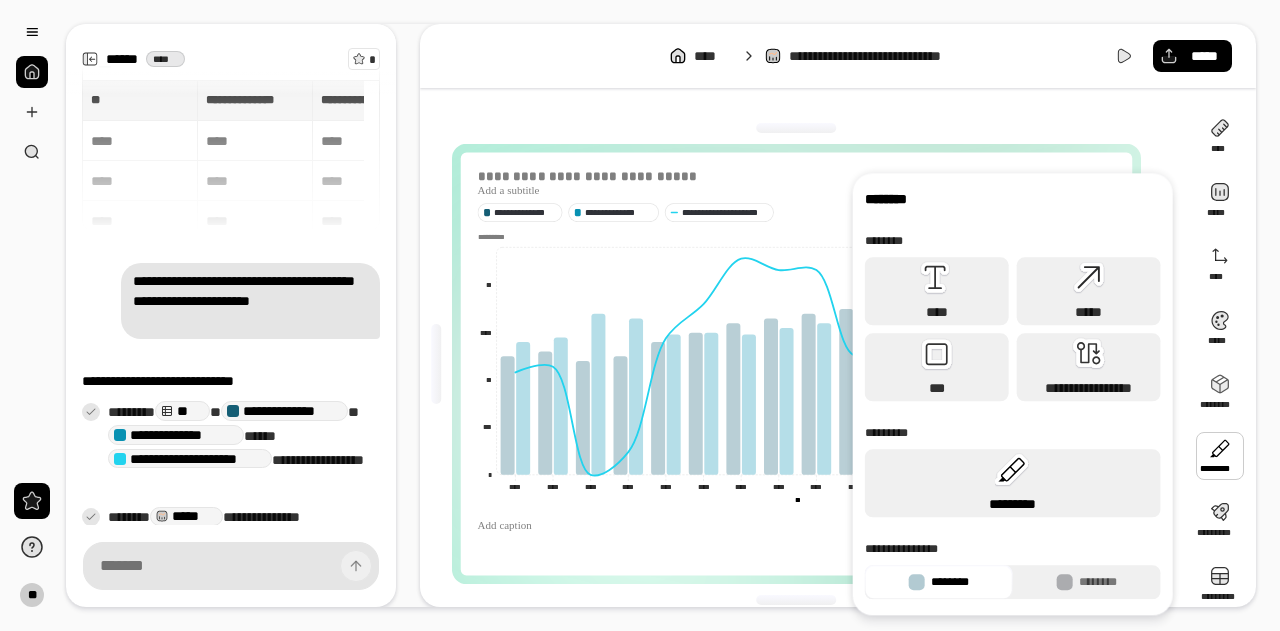 click on "*********" at bounding box center [1013, 504] 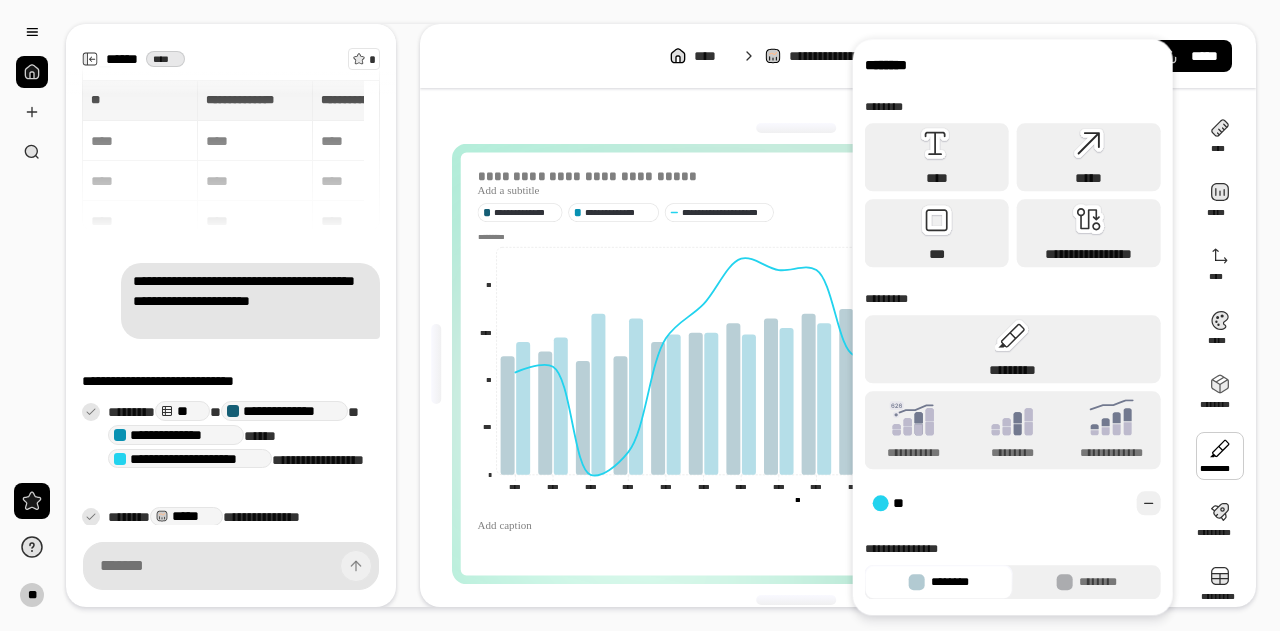 click at bounding box center [1149, 503] 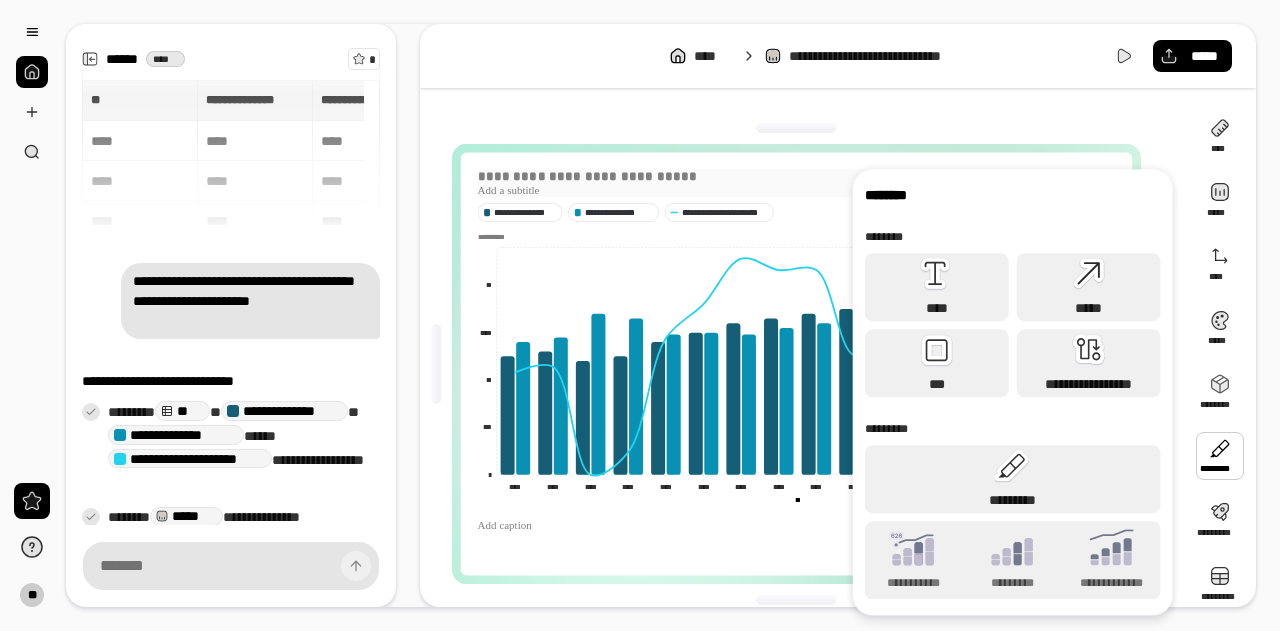 click on "**********" at bounding box center (586, 175) 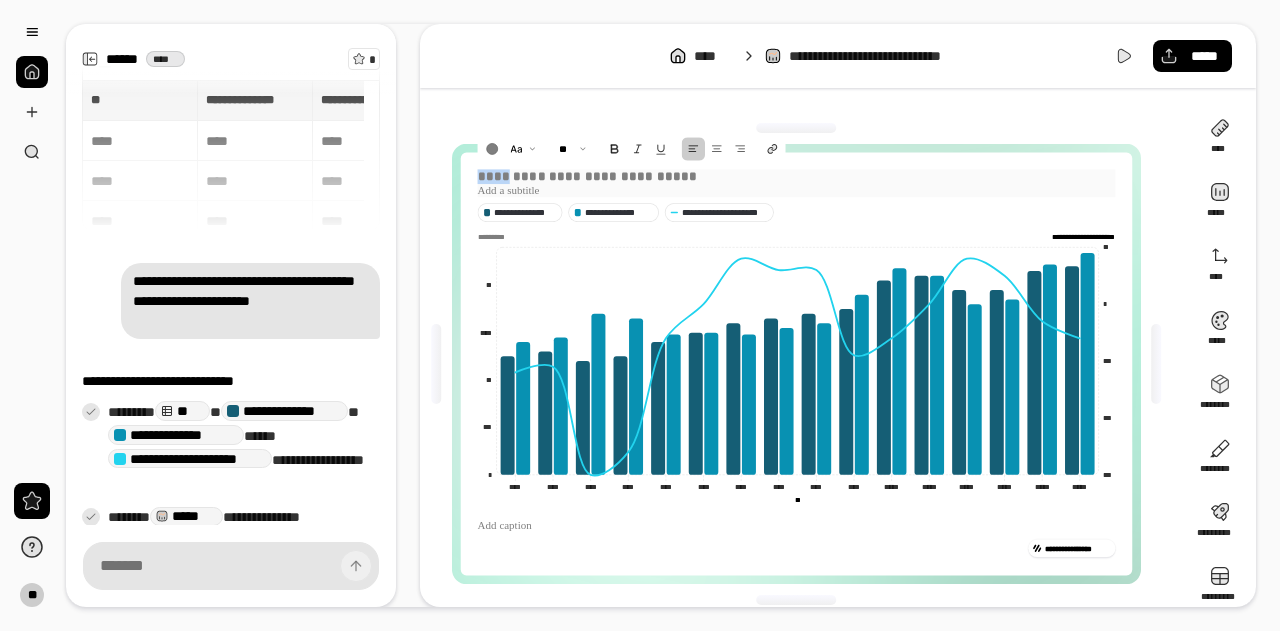 drag, startPoint x: 518, startPoint y: 173, endPoint x: 474, endPoint y: 172, distance: 44.011364 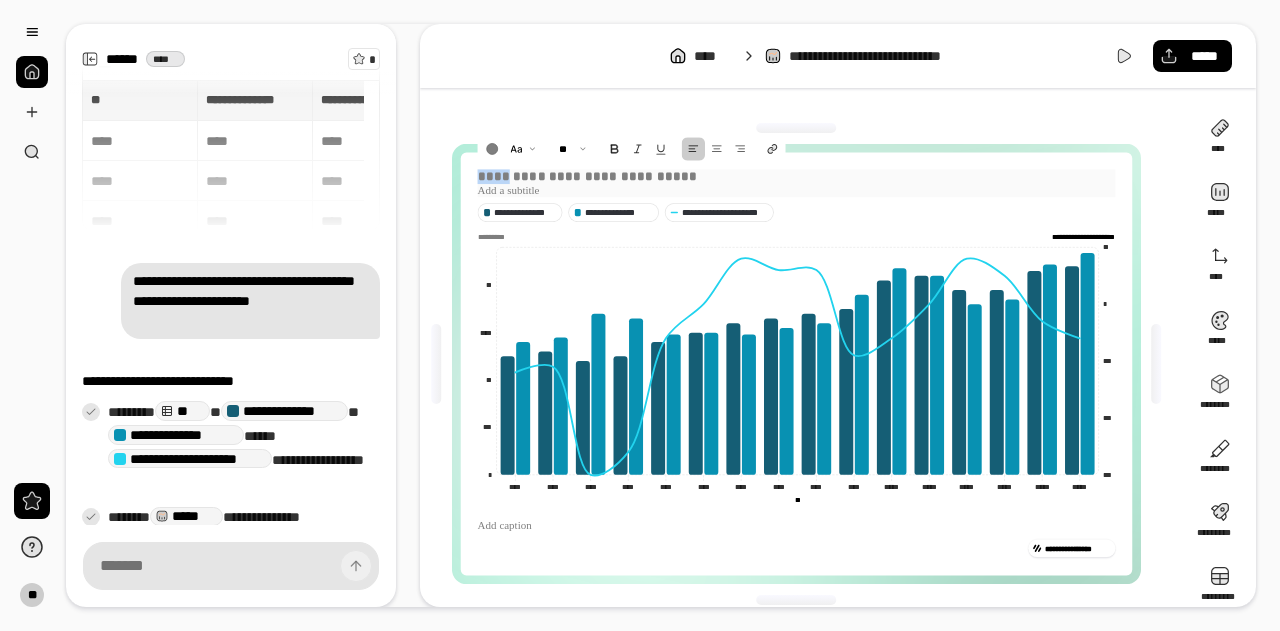 paste 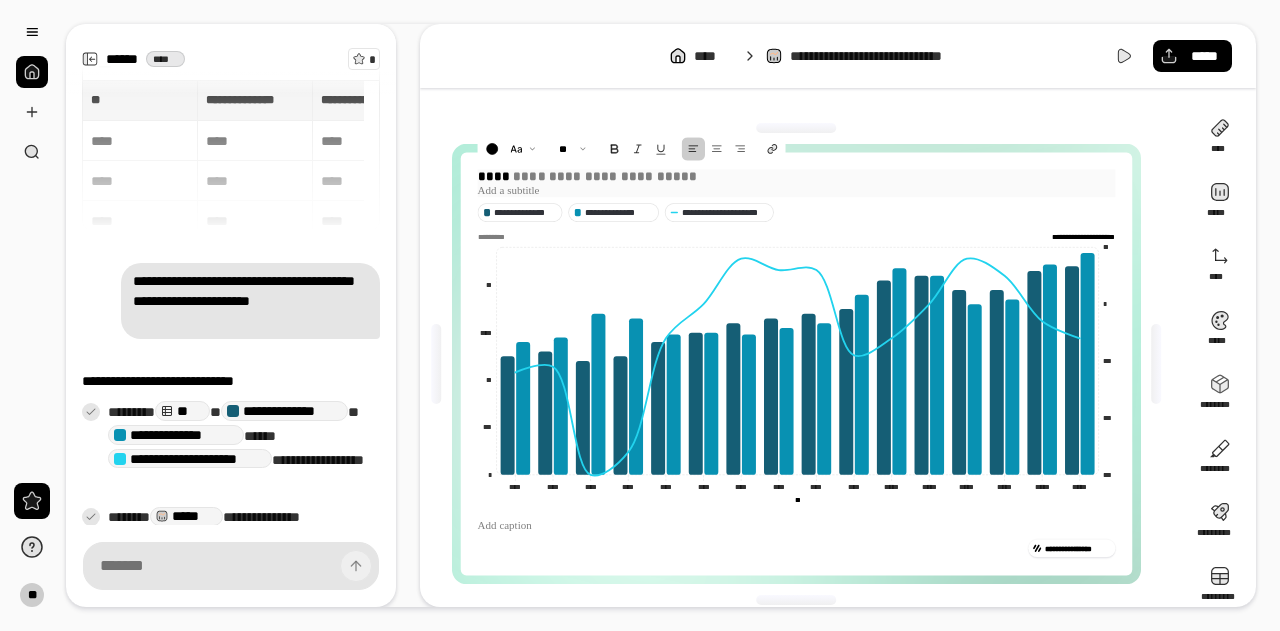 type 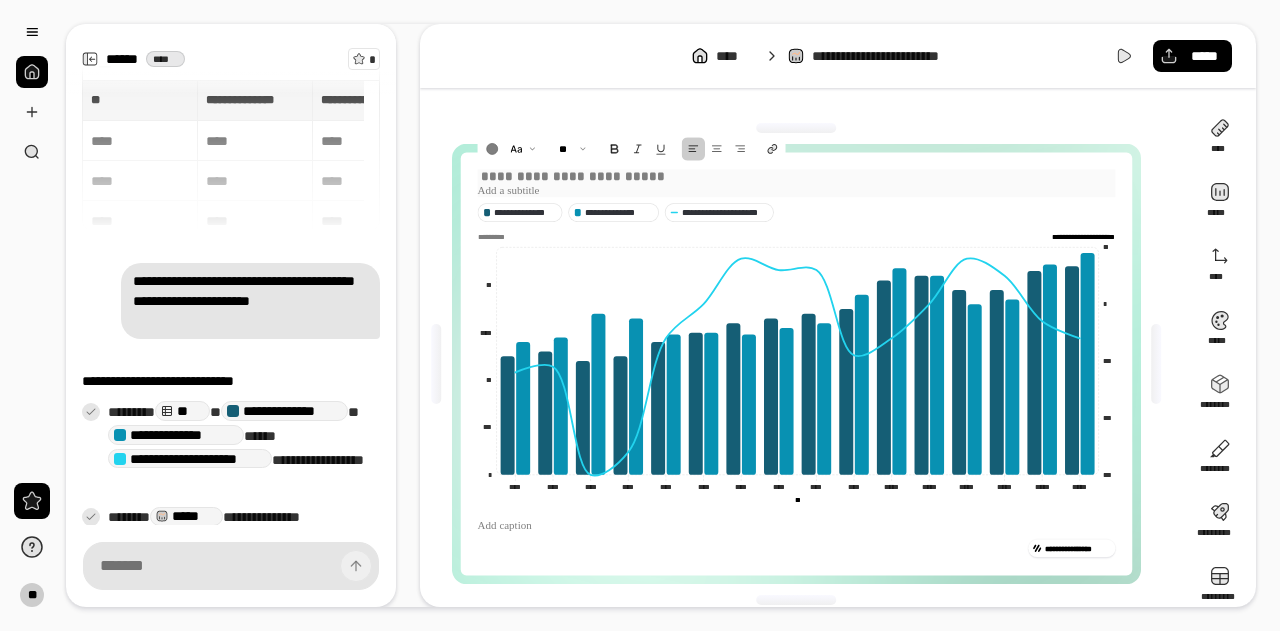 click on "**********" at bounding box center (796, 176) 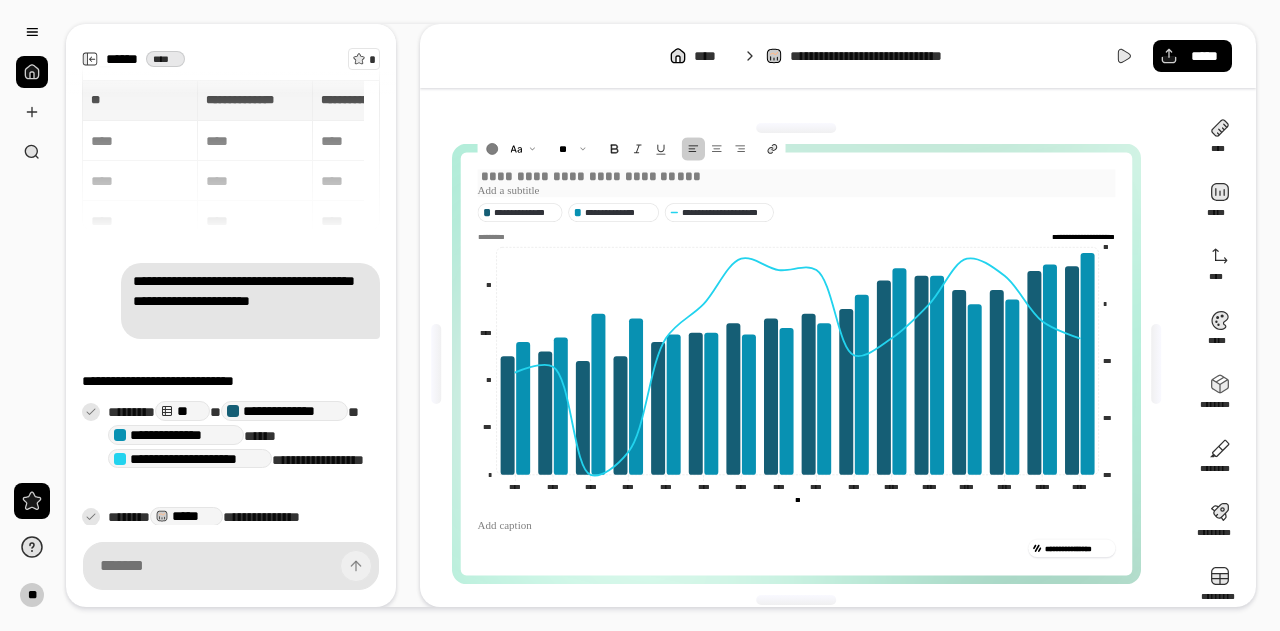 click on "**********" at bounding box center (590, 175) 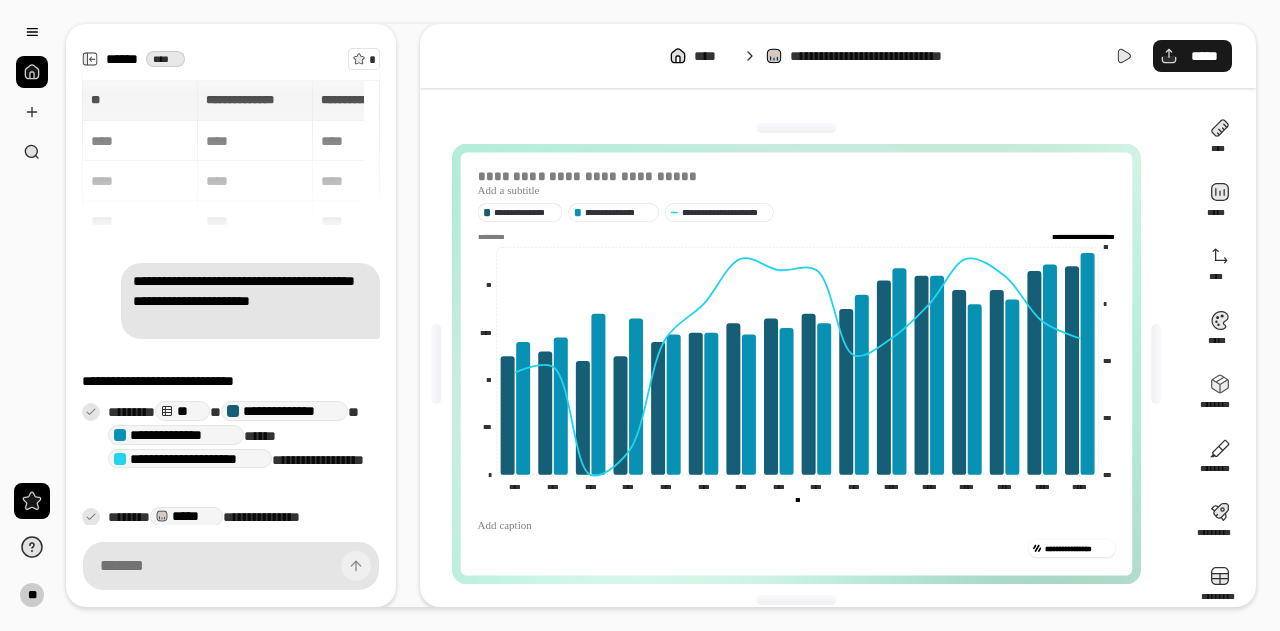 click on "*****" at bounding box center [1192, 56] 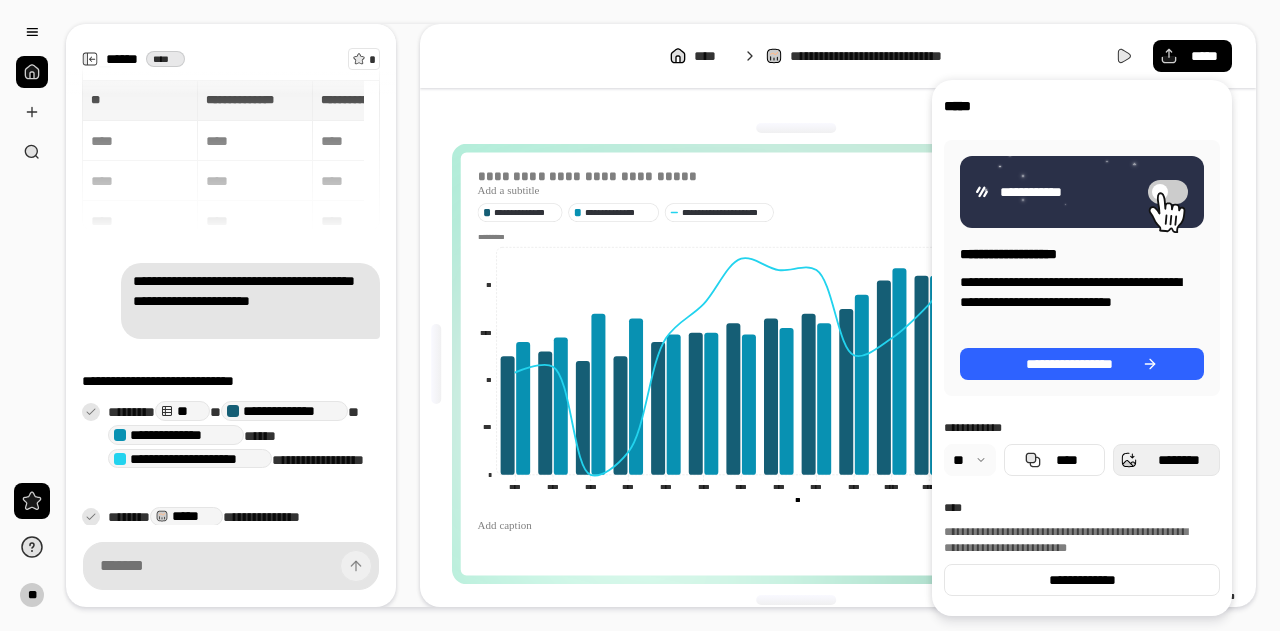 click on "********" at bounding box center (1178, 460) 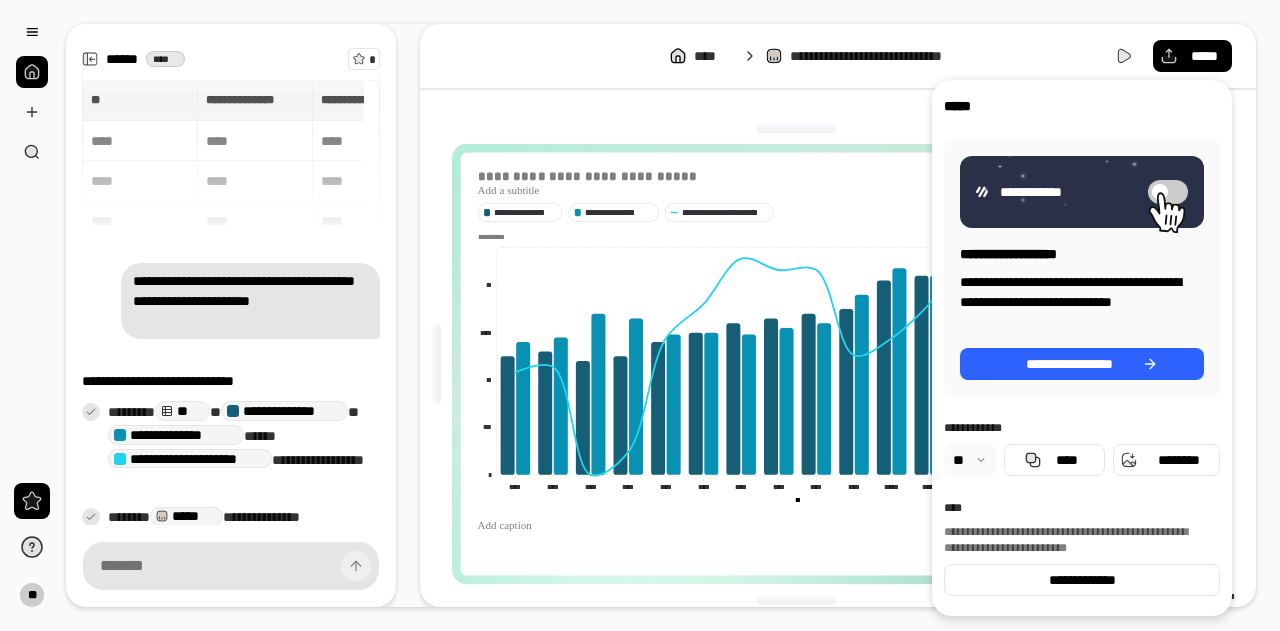 click on "**********" at bounding box center (640, 315) 